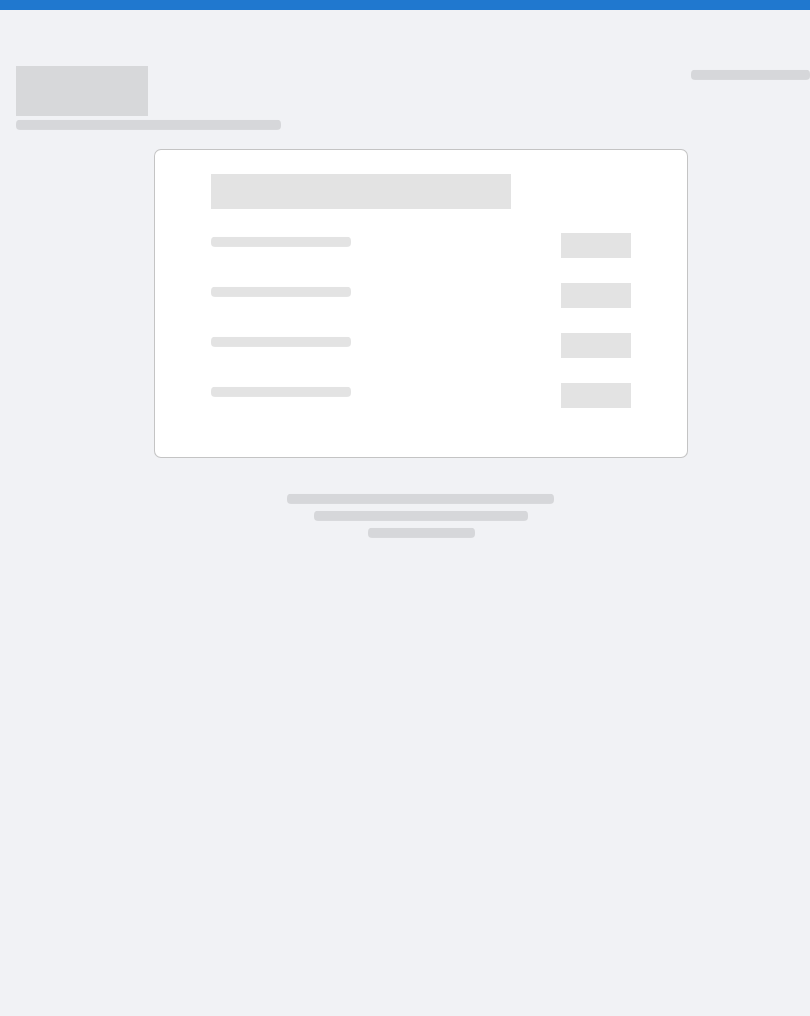 scroll, scrollTop: 0, scrollLeft: 0, axis: both 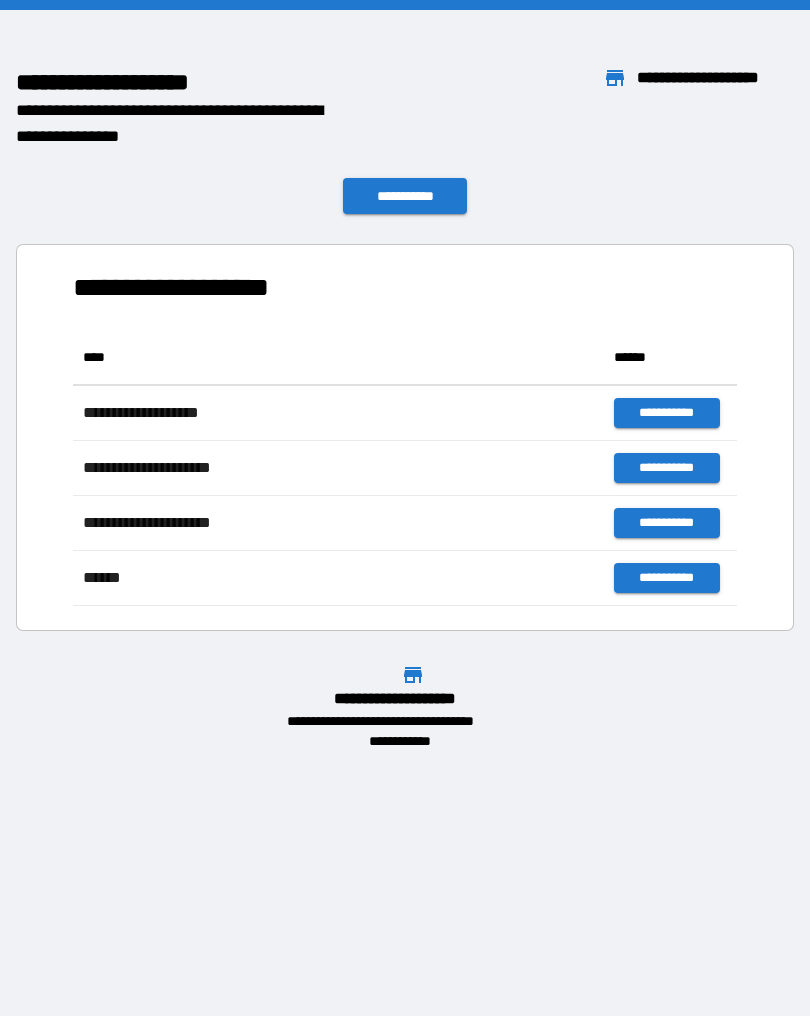 click on "**********" at bounding box center (405, 508) 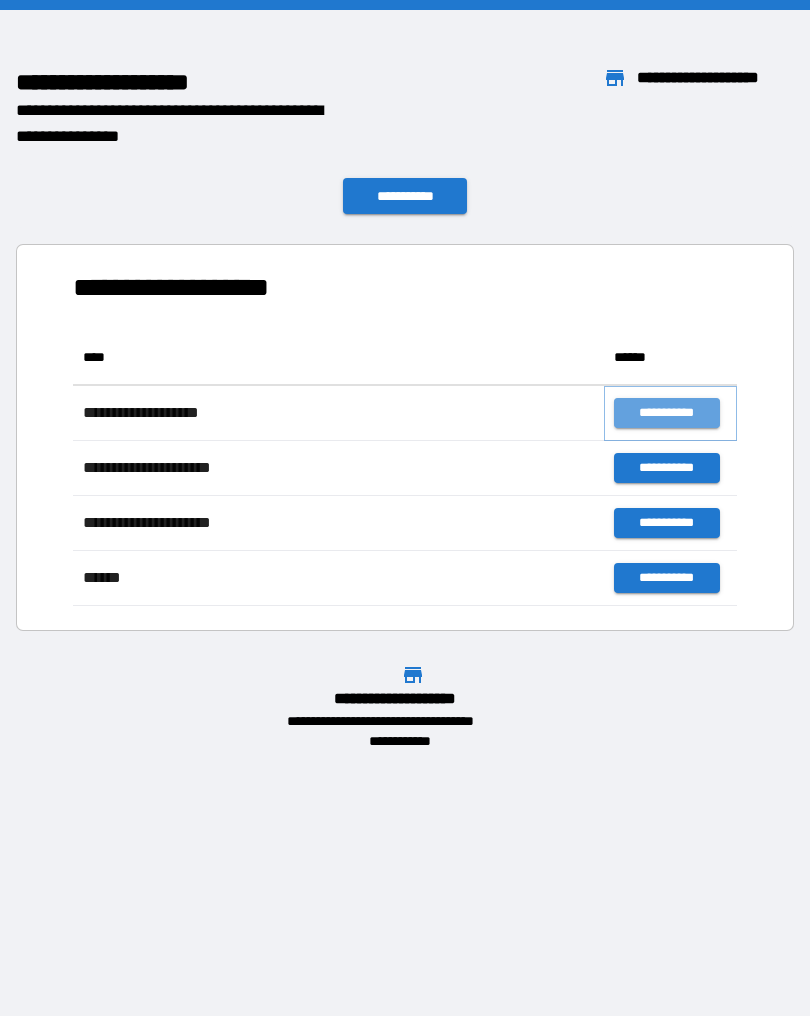 click on "**********" at bounding box center [666, 413] 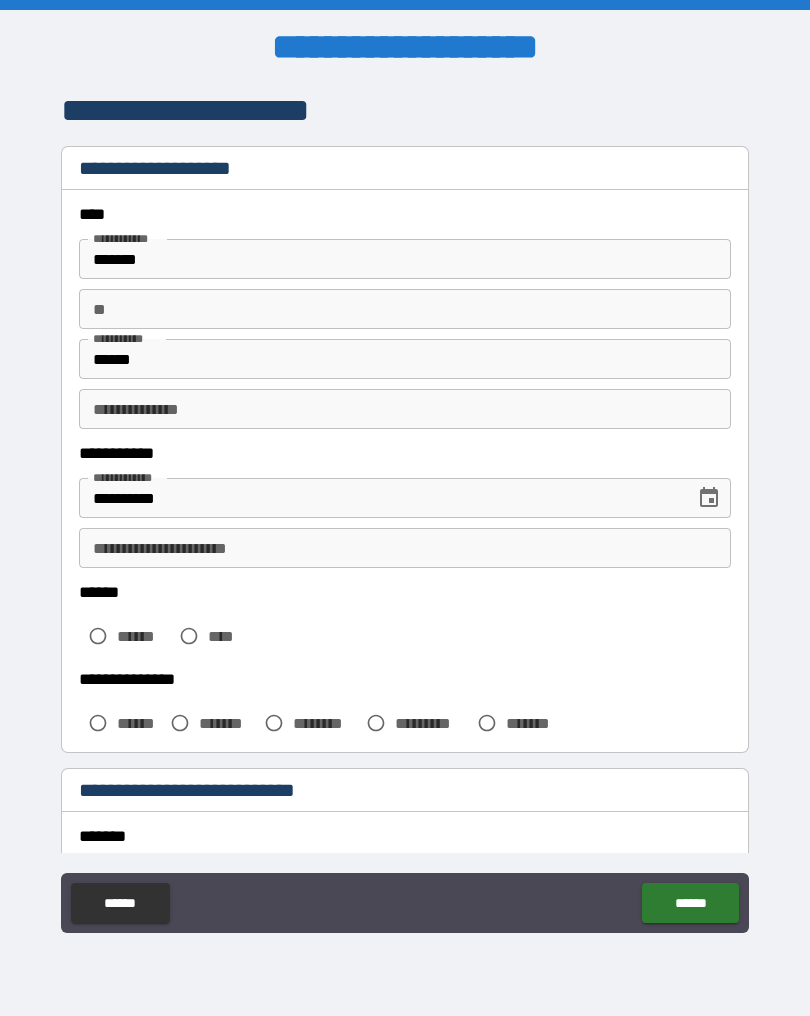 scroll, scrollTop: 0, scrollLeft: 0, axis: both 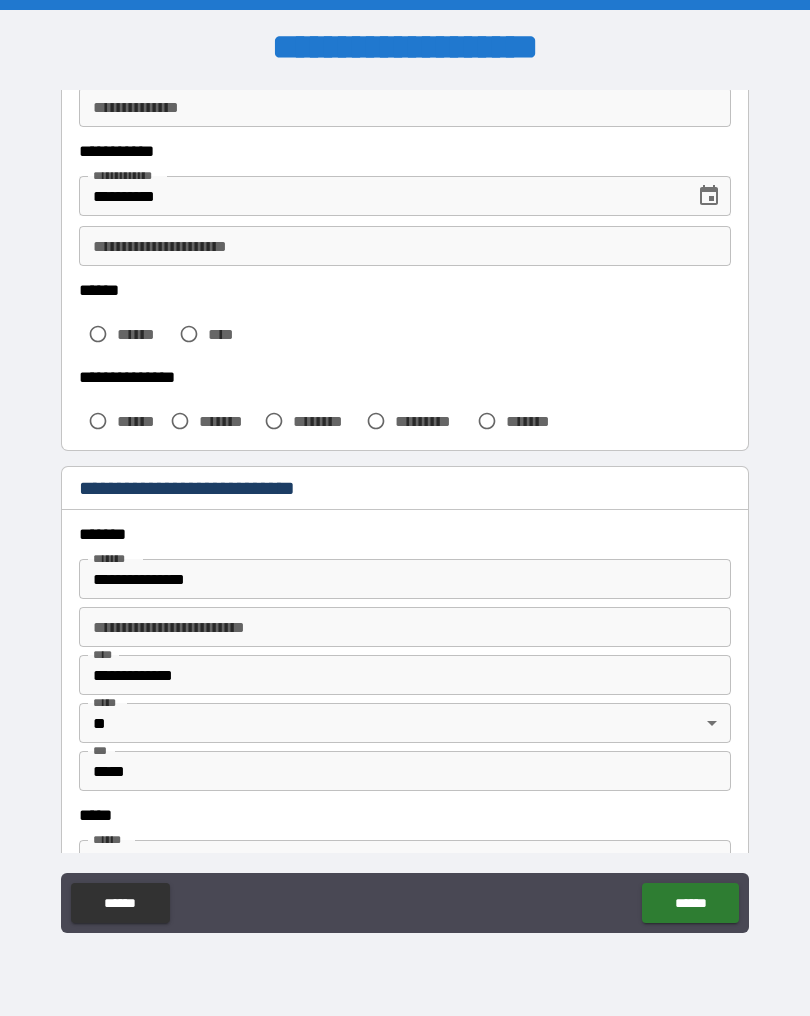 type on "*****" 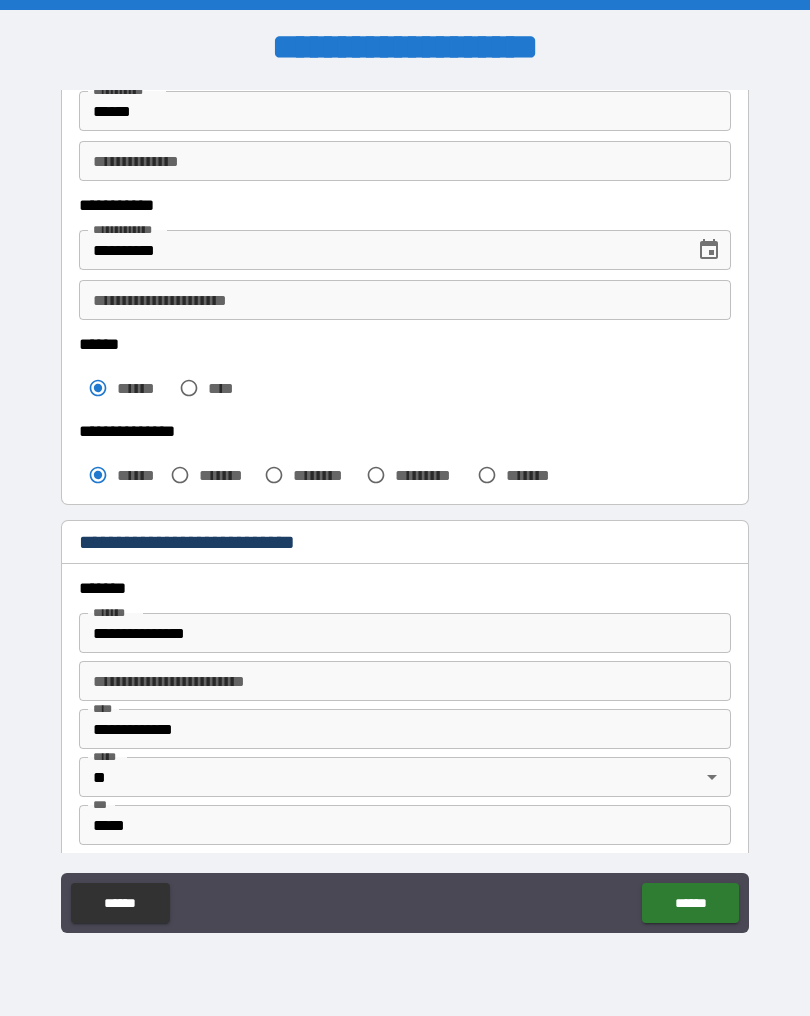 scroll, scrollTop: 246, scrollLeft: 0, axis: vertical 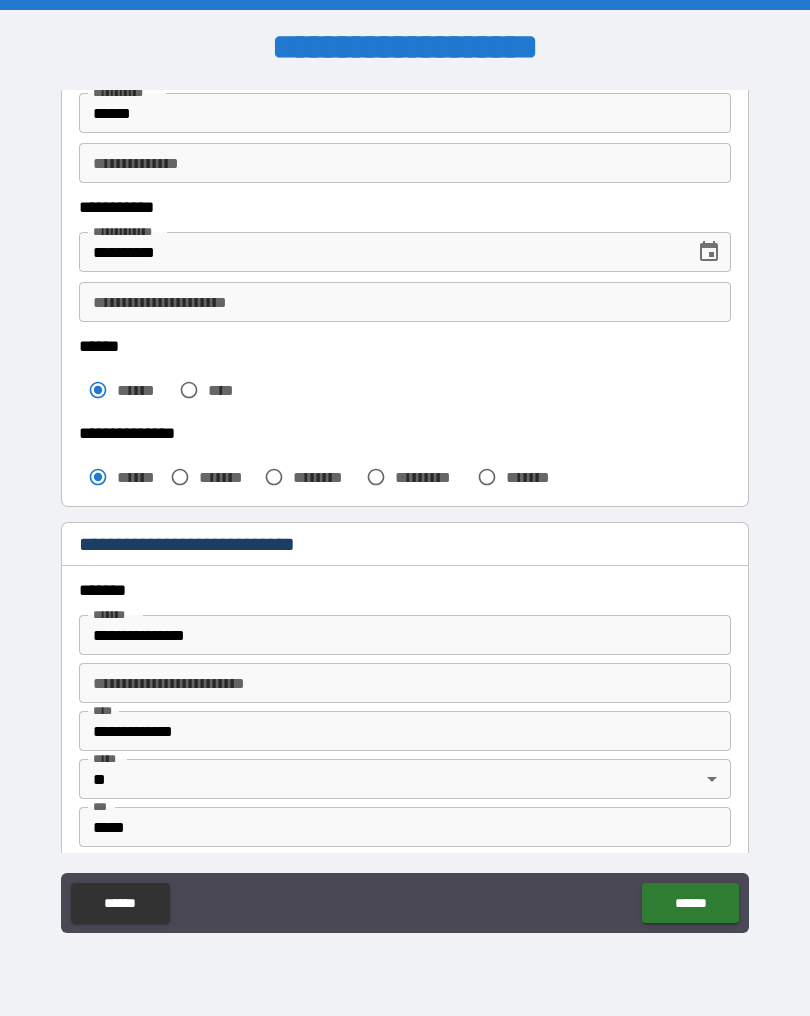 click on "**********" at bounding box center (405, 302) 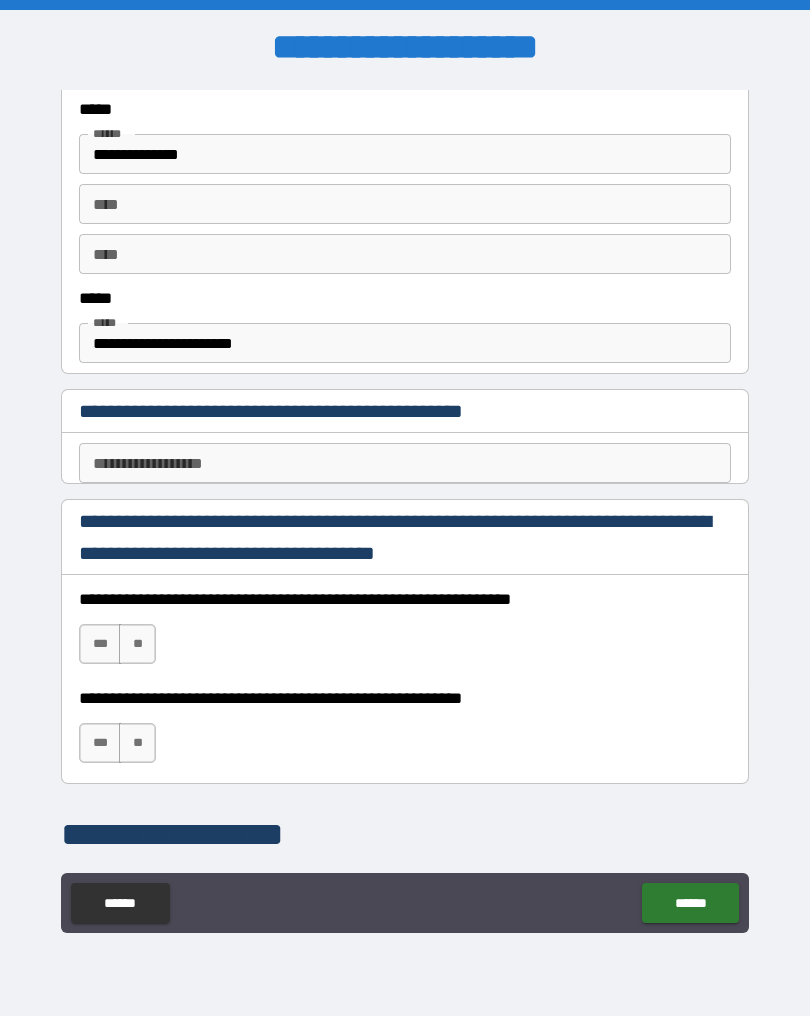 scroll, scrollTop: 1020, scrollLeft: 0, axis: vertical 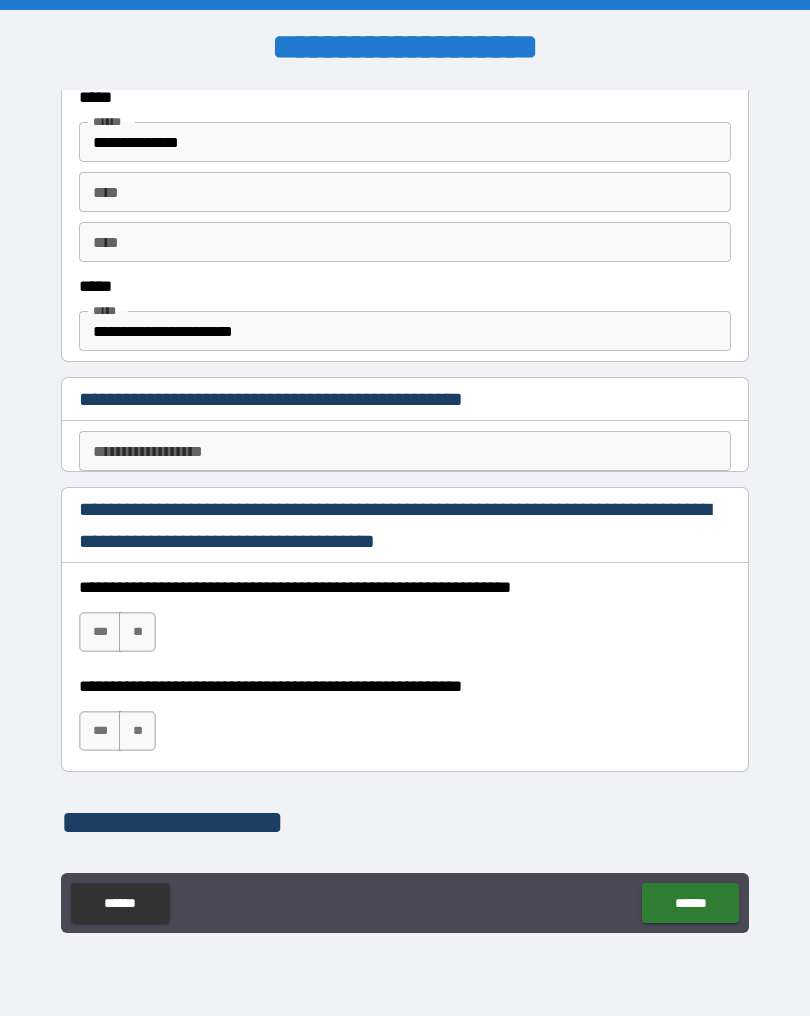 type on "**********" 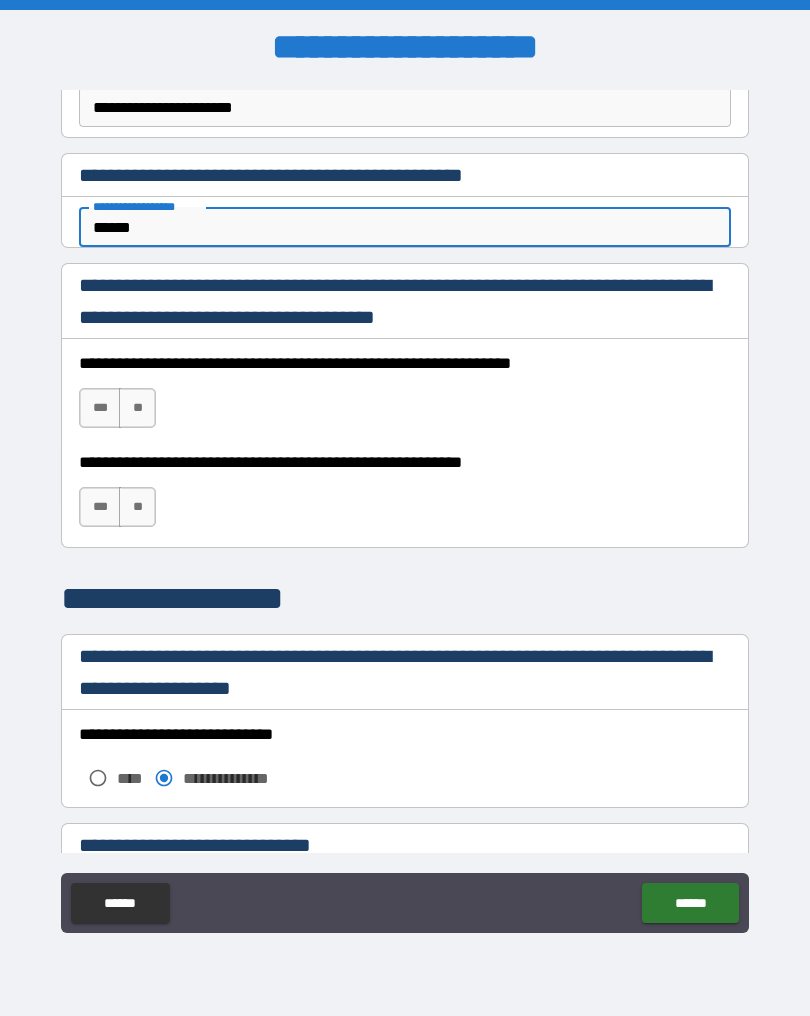 scroll, scrollTop: 1245, scrollLeft: 0, axis: vertical 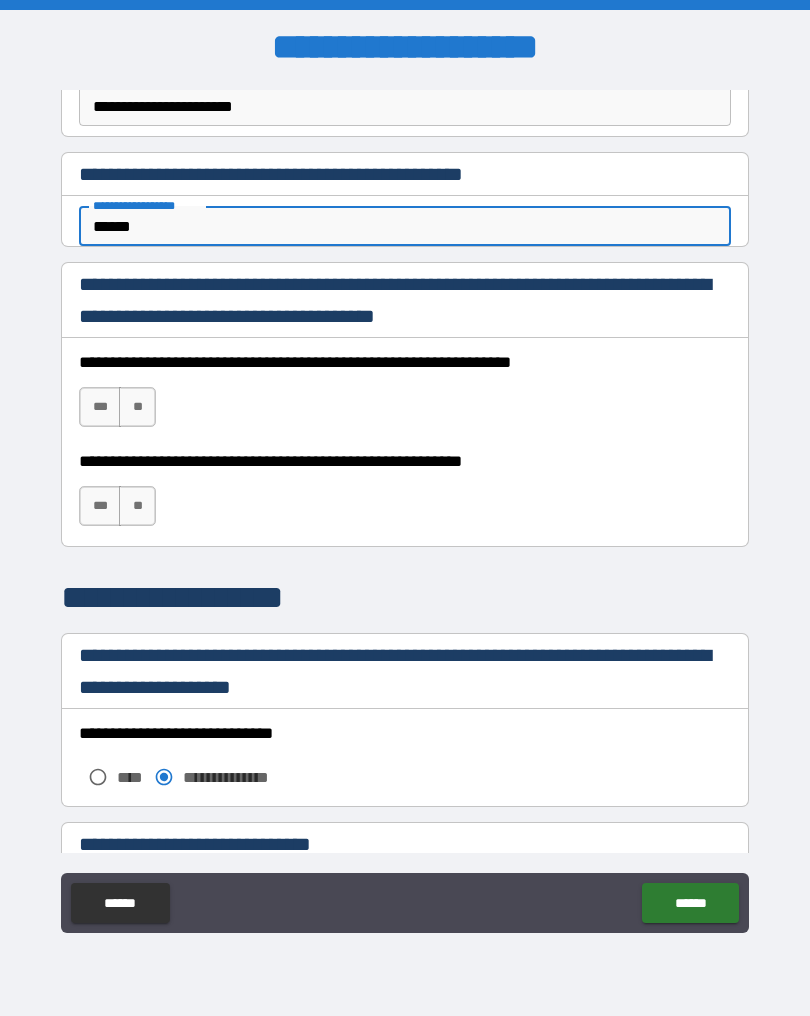 type on "******" 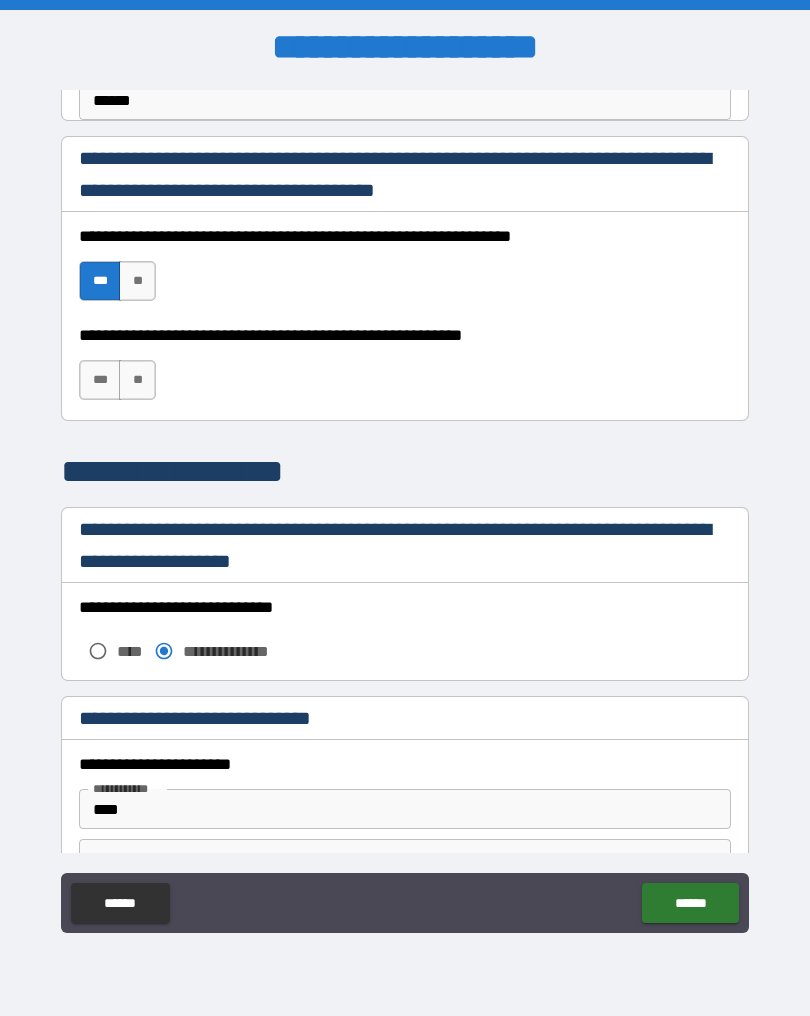scroll, scrollTop: 1382, scrollLeft: 0, axis: vertical 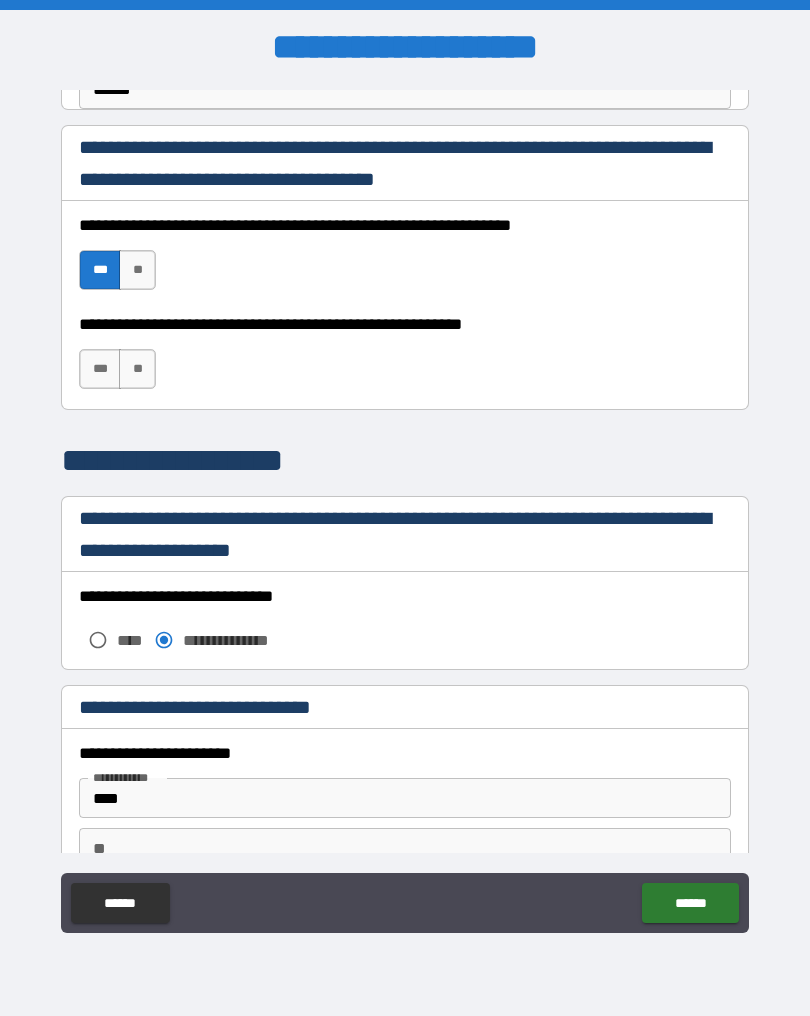 click on "***" at bounding box center [100, 369] 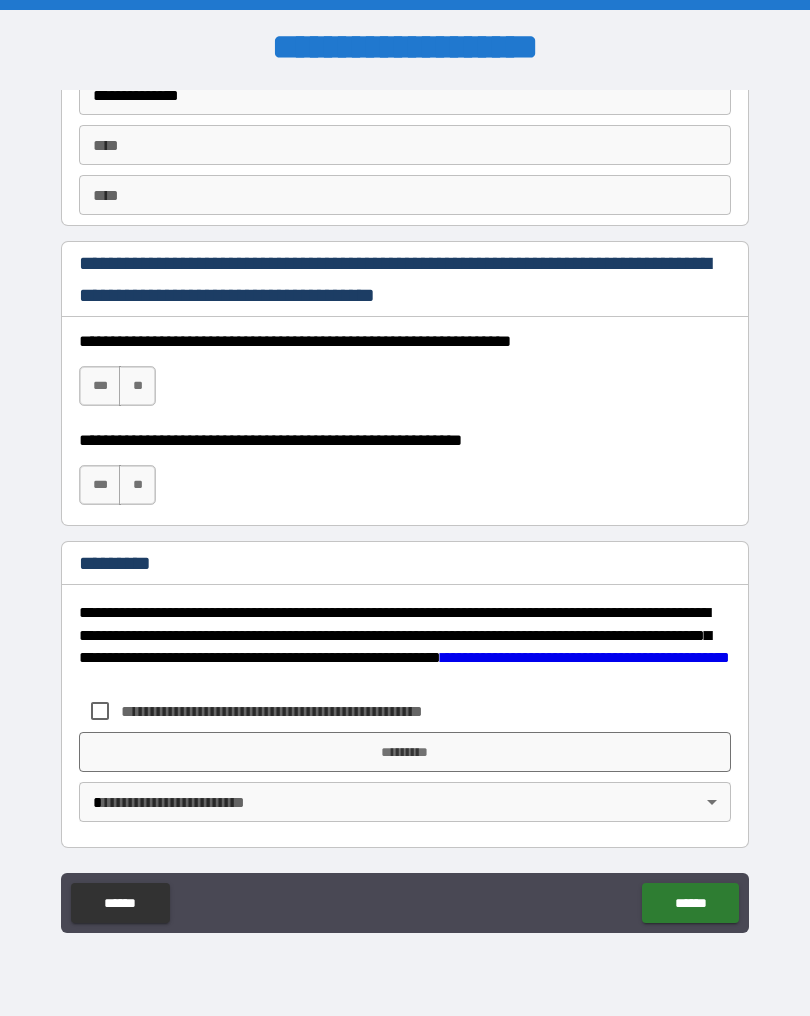 scroll, scrollTop: 2853, scrollLeft: 0, axis: vertical 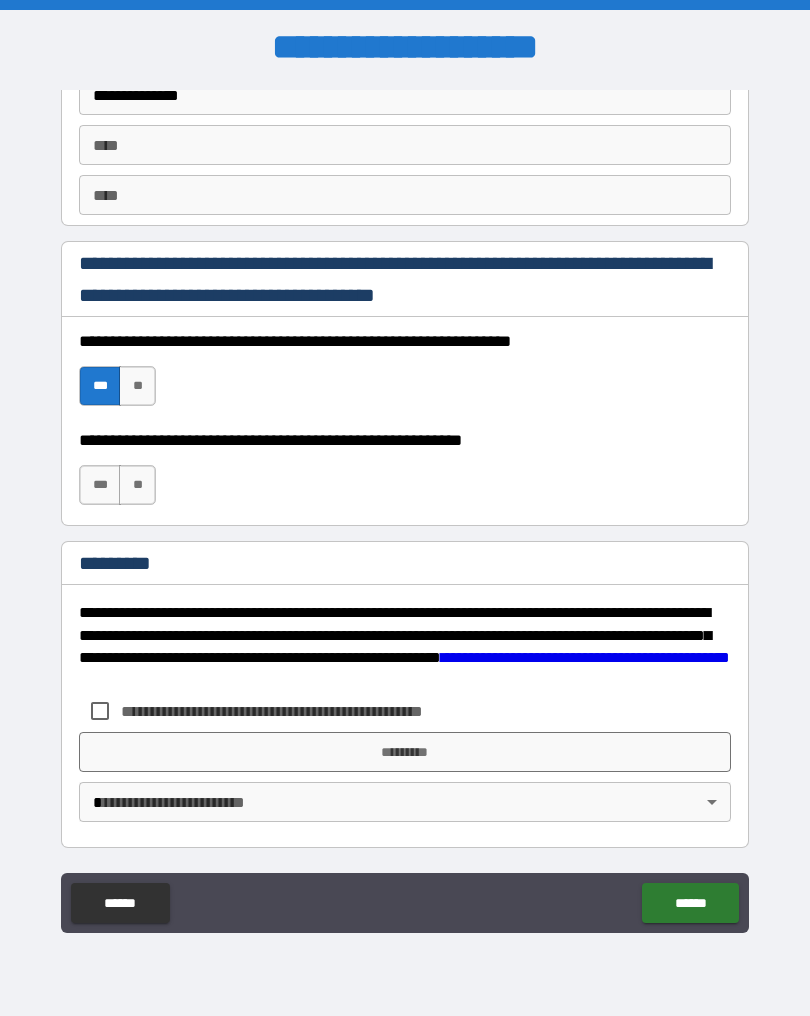 click on "***" at bounding box center (100, 485) 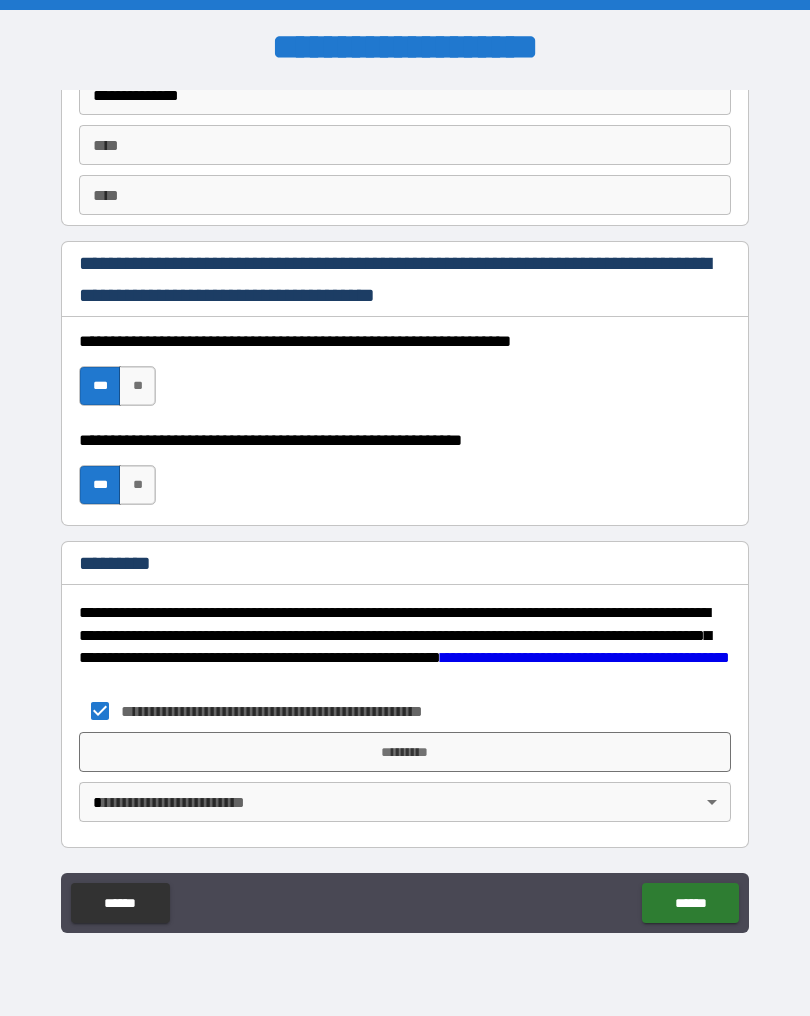 click on "*********" at bounding box center (405, 752) 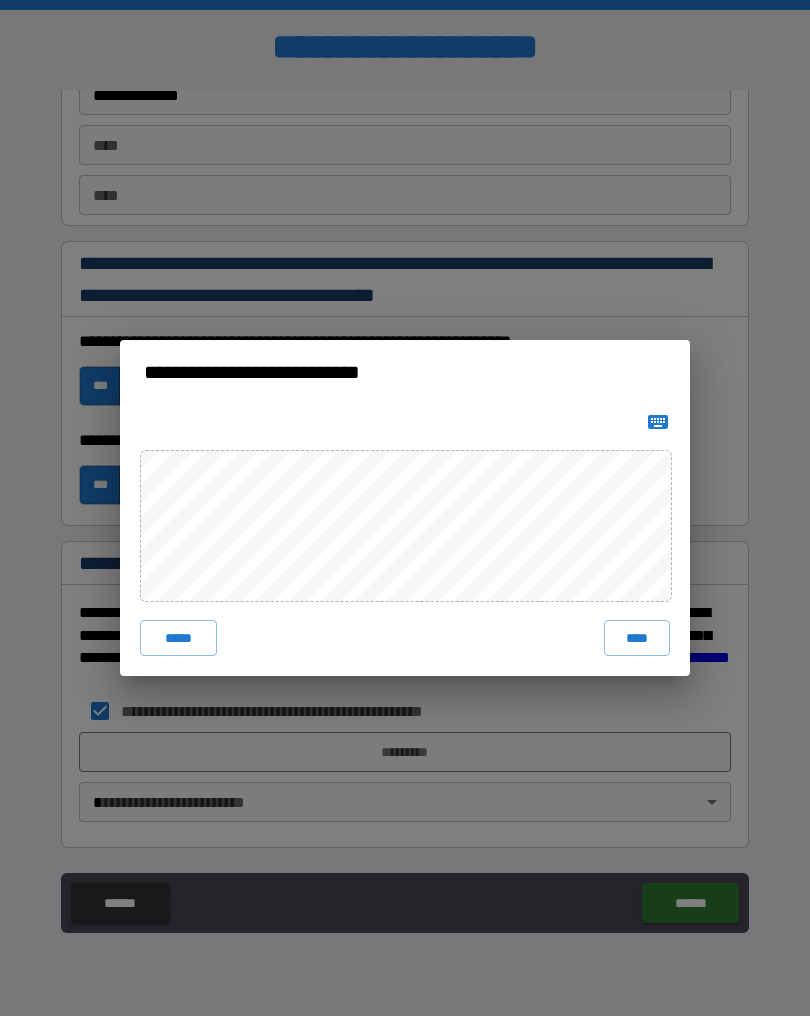 click on "****" at bounding box center (637, 638) 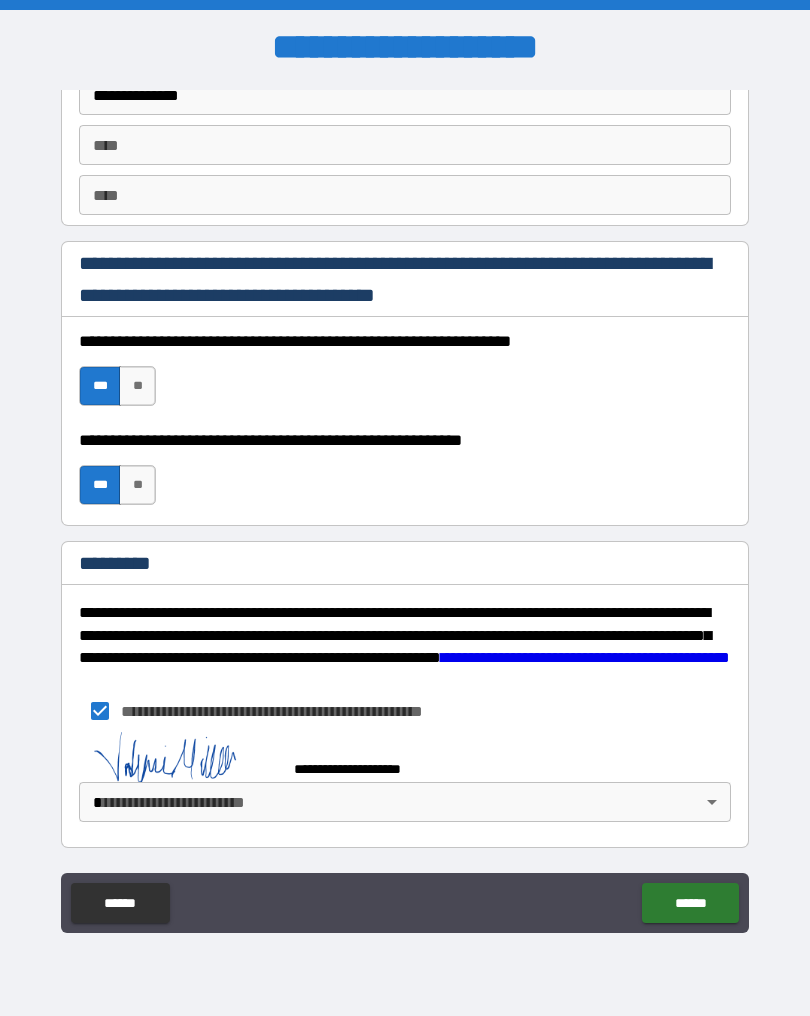 scroll, scrollTop: 2843, scrollLeft: 0, axis: vertical 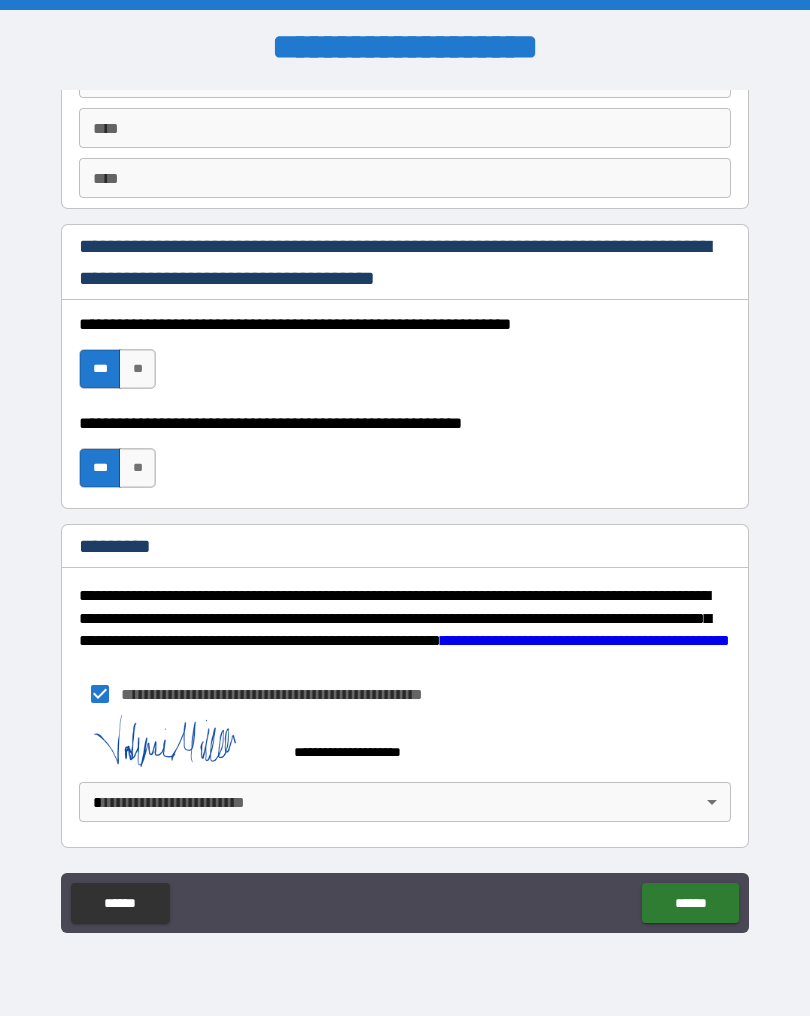click on "**********" at bounding box center [405, 510] 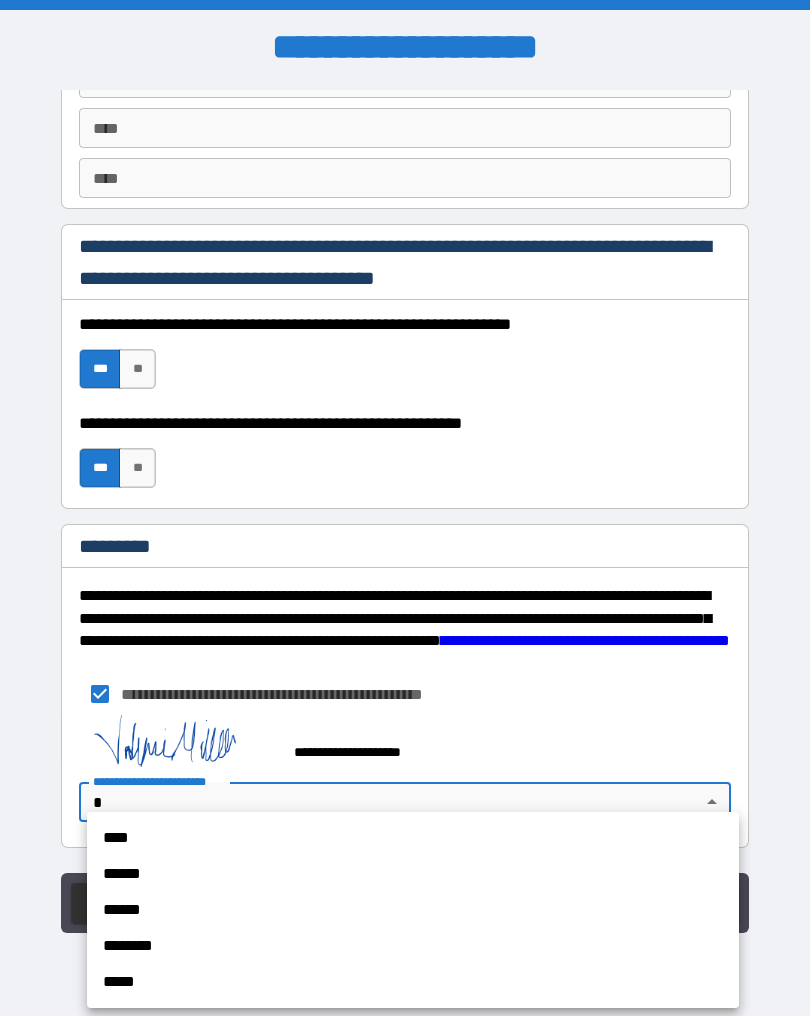 click on "****" at bounding box center [413, 838] 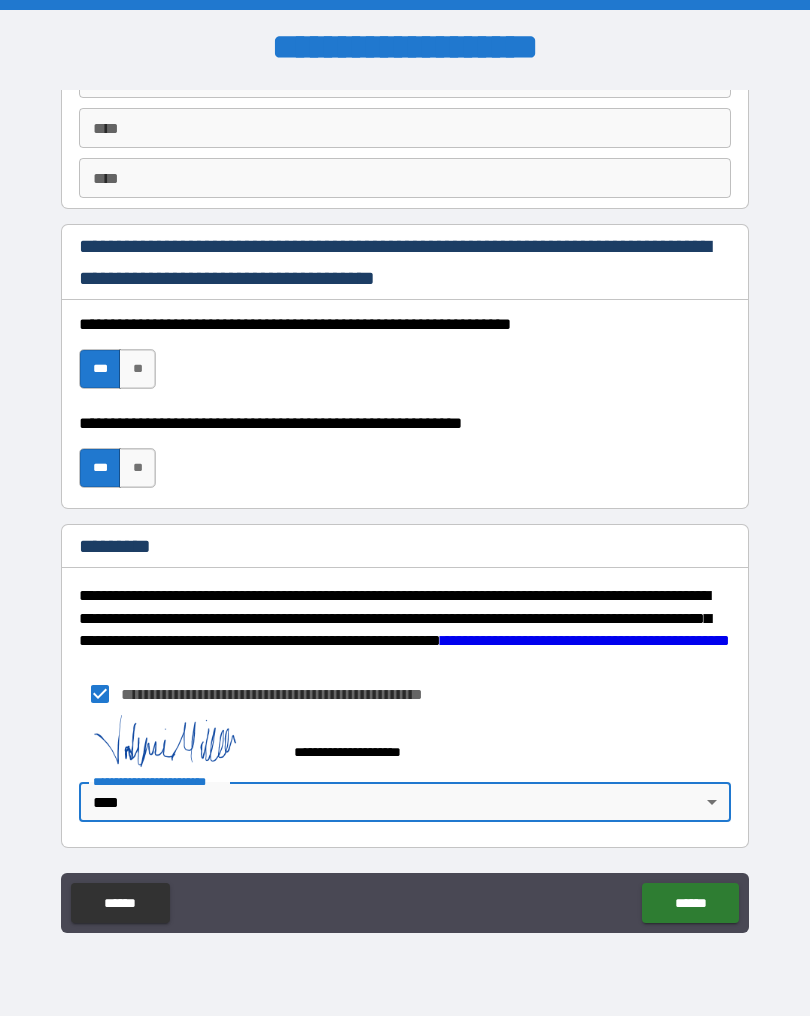 click on "******" at bounding box center (690, 903) 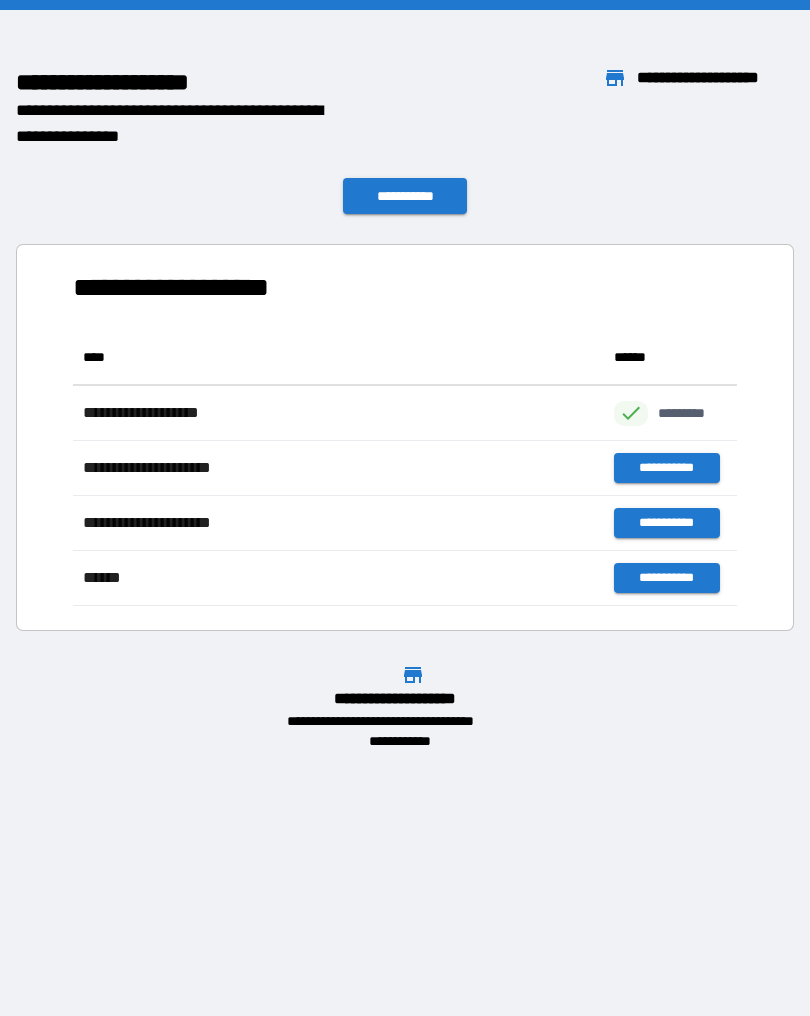scroll, scrollTop: 1, scrollLeft: 1, axis: both 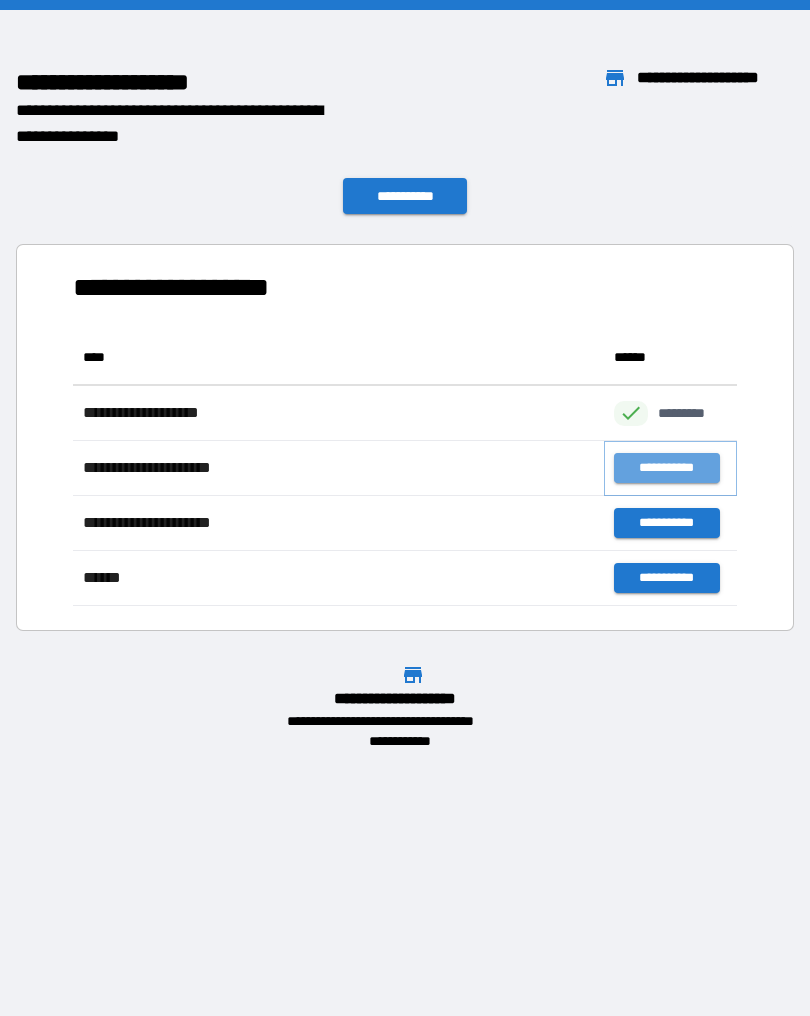 click on "**********" at bounding box center [666, 468] 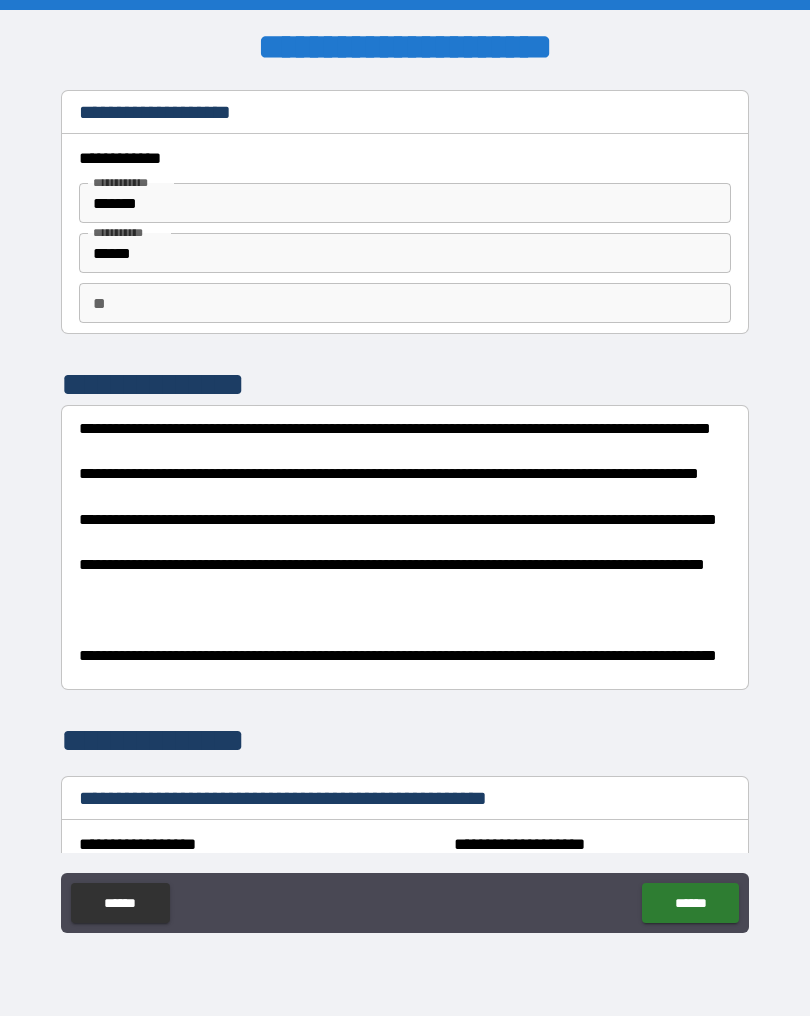 click on "**********" at bounding box center [460, 524] 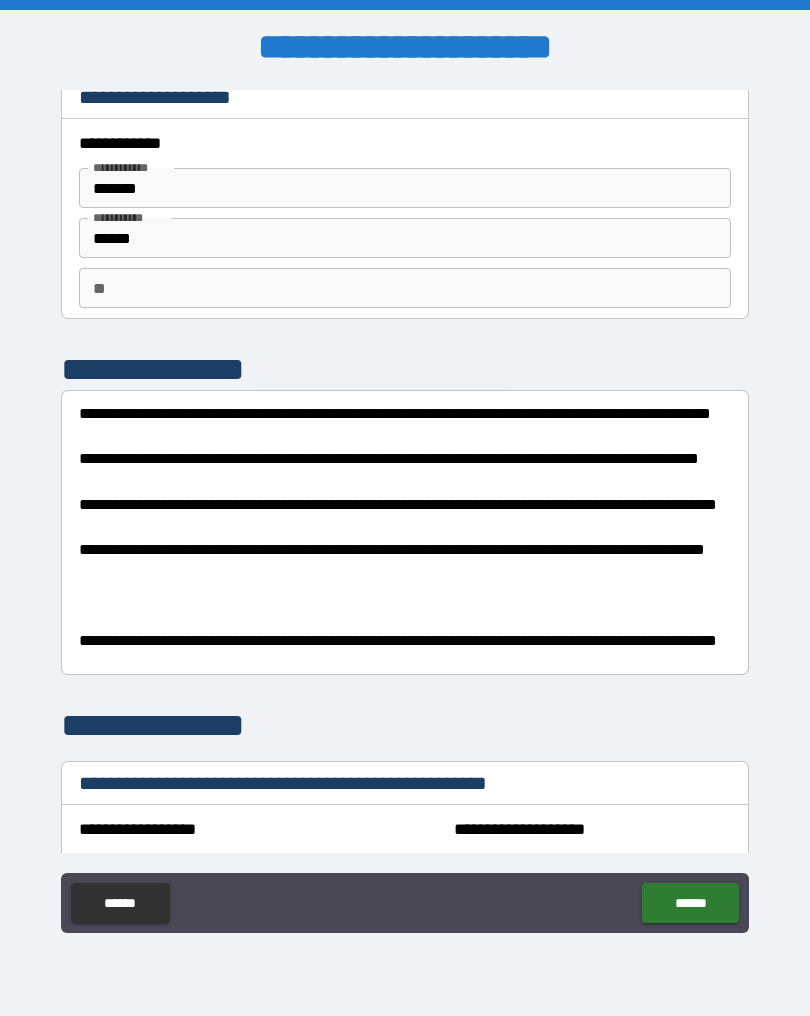 scroll, scrollTop: 3, scrollLeft: 0, axis: vertical 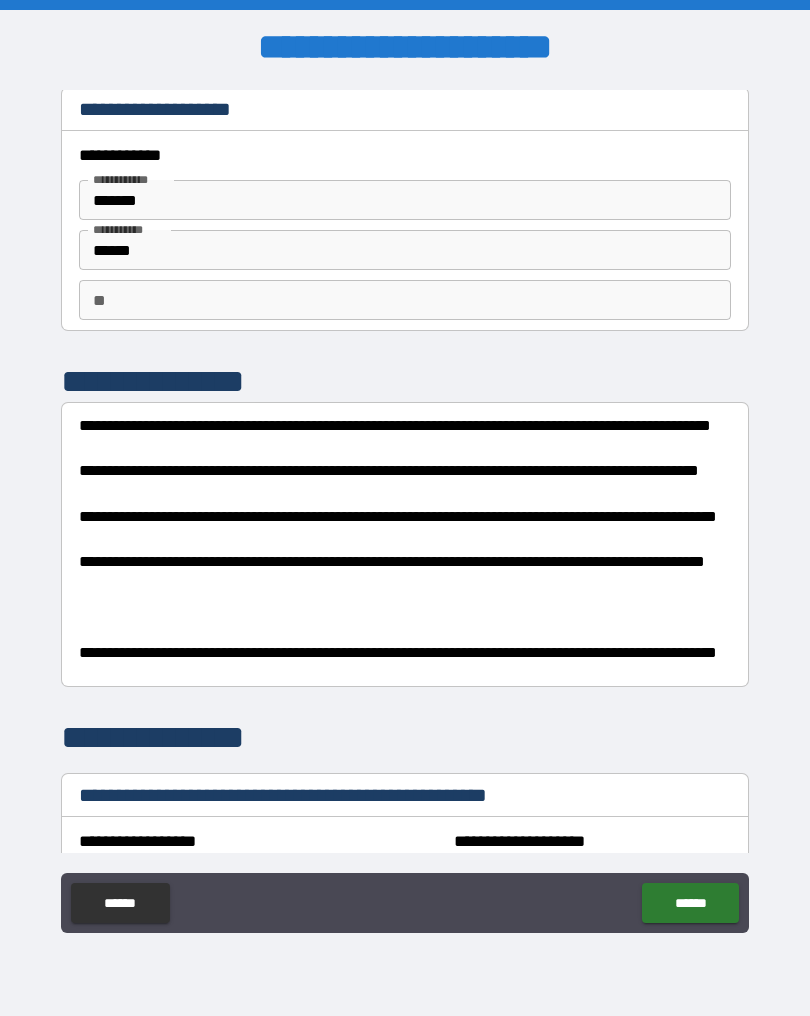 click on "**********" at bounding box center [460, 525] 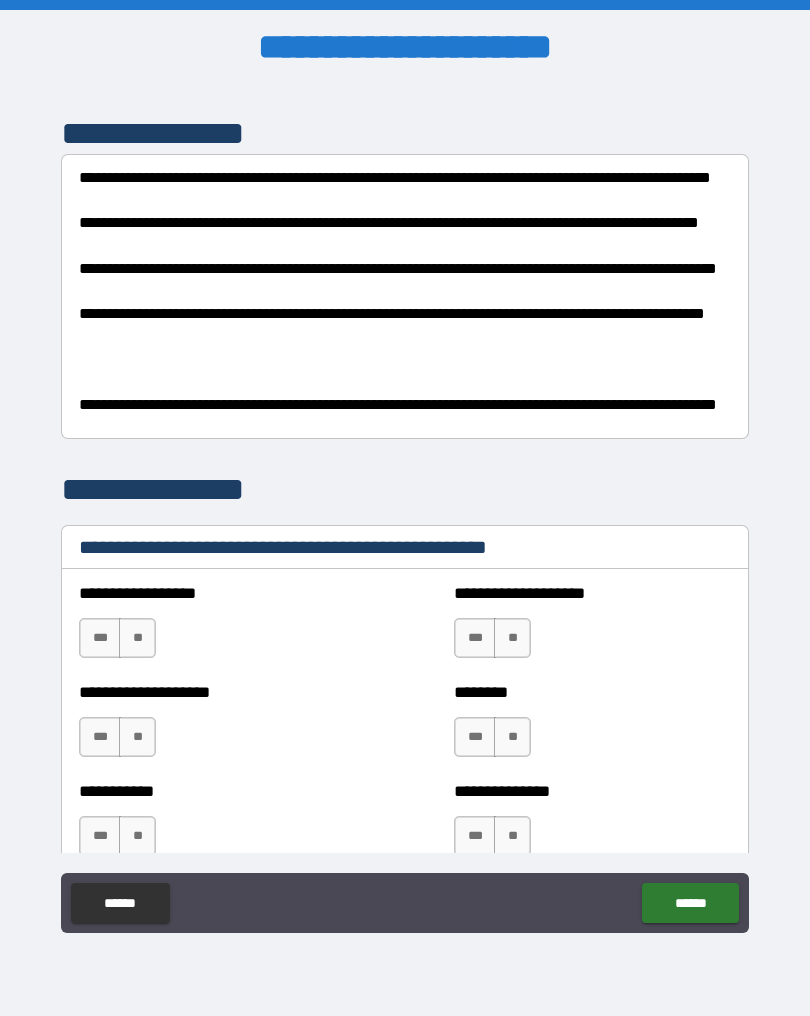 scroll, scrollTop: 255, scrollLeft: 0, axis: vertical 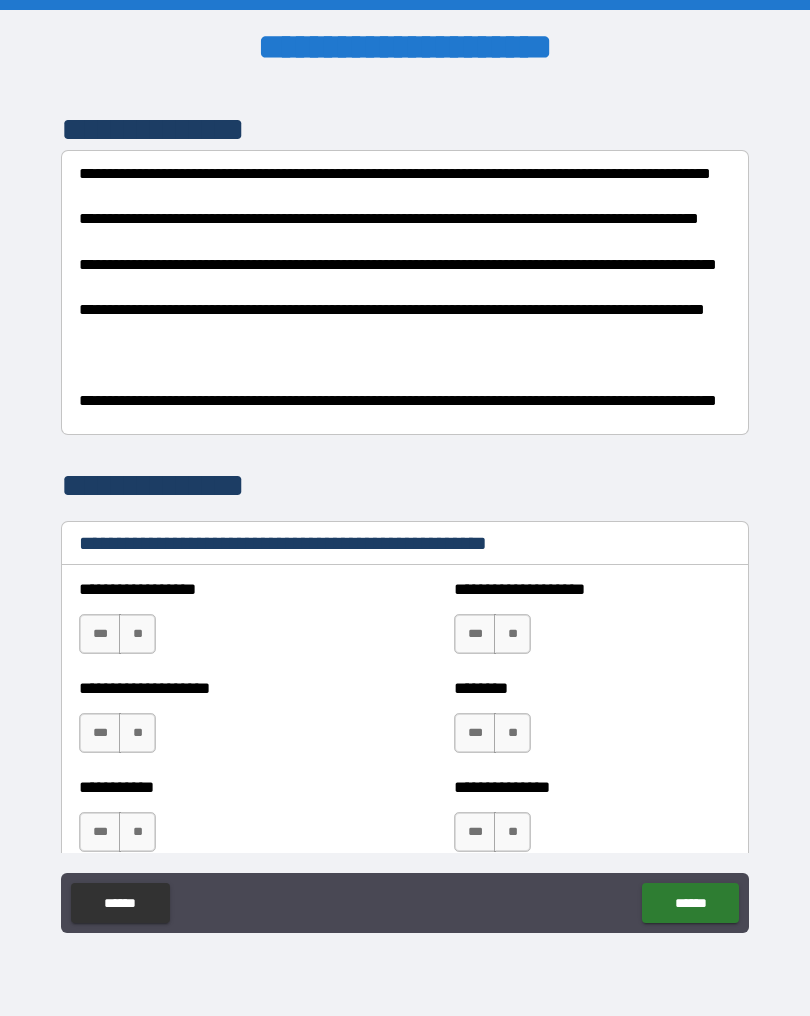 type on "*****" 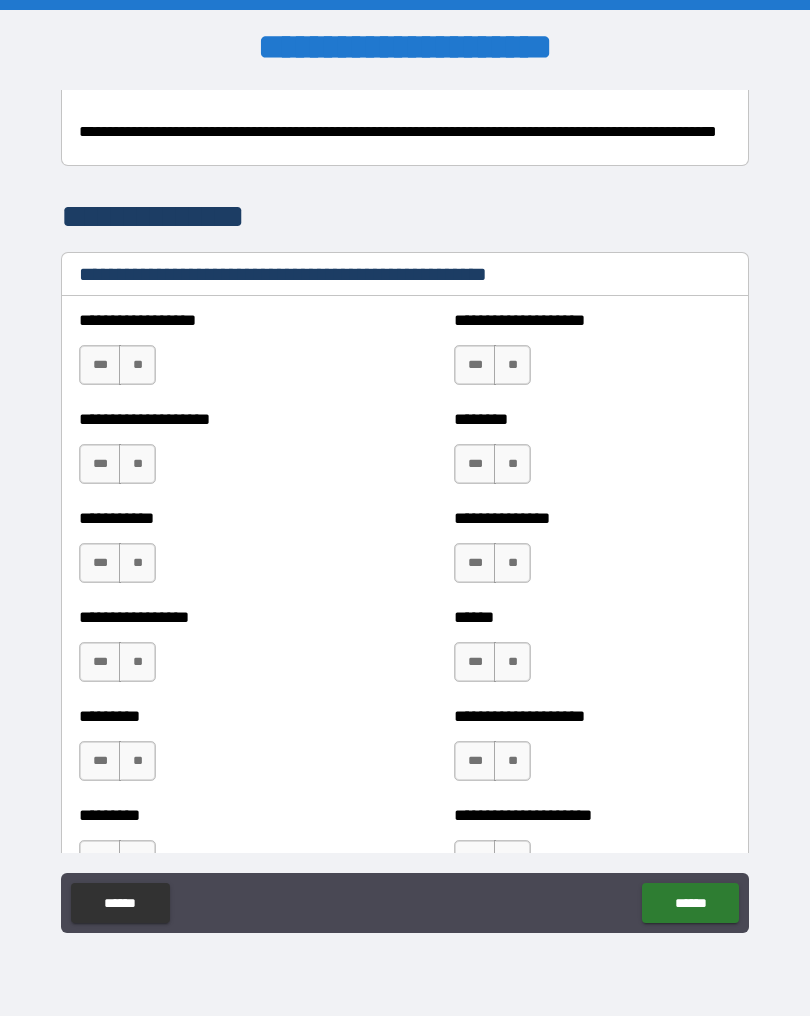 scroll, scrollTop: 523, scrollLeft: 0, axis: vertical 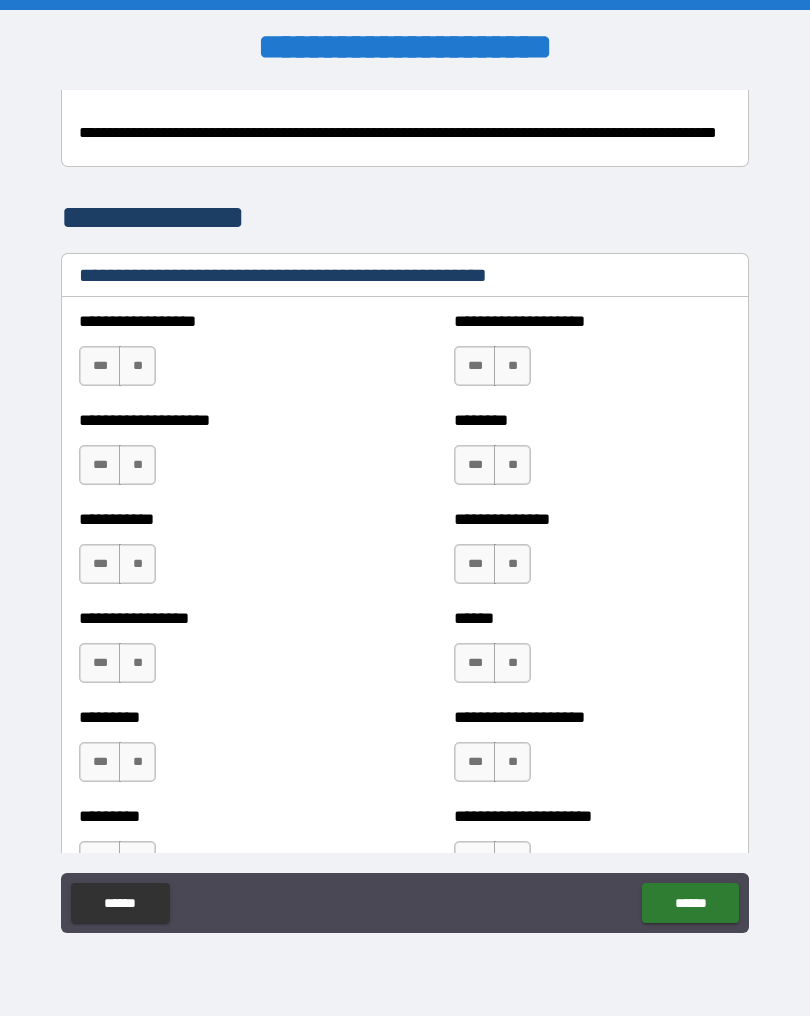 click on "**" at bounding box center (137, 366) 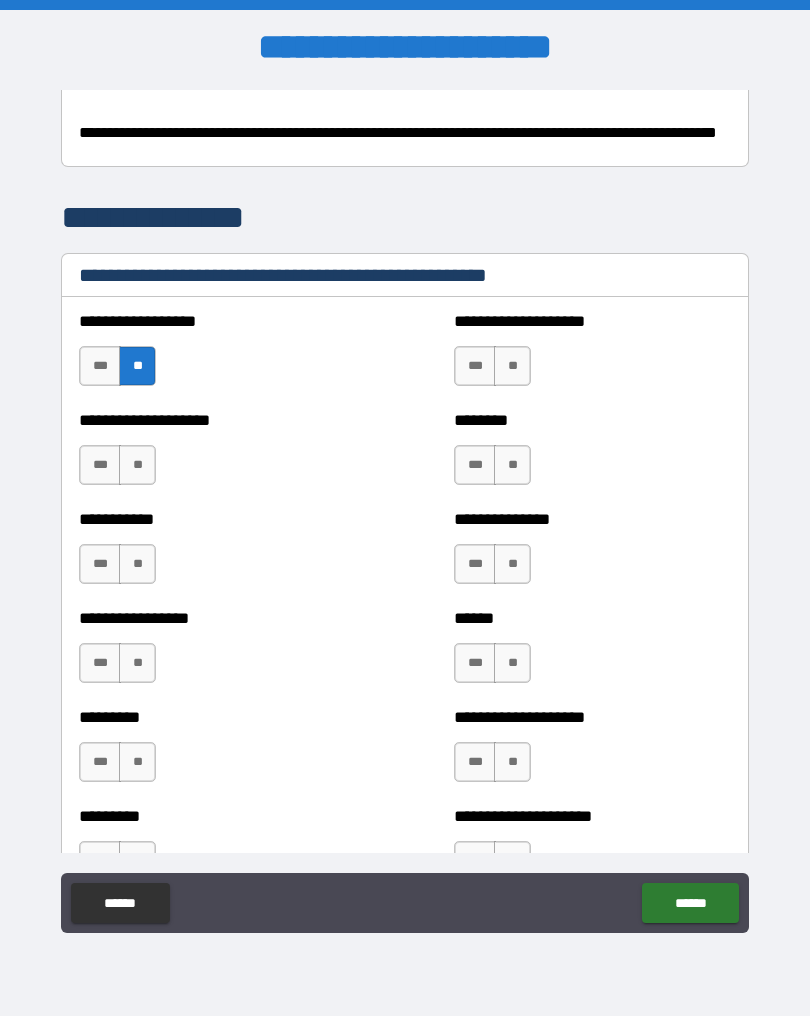 click on "**" at bounding box center (137, 465) 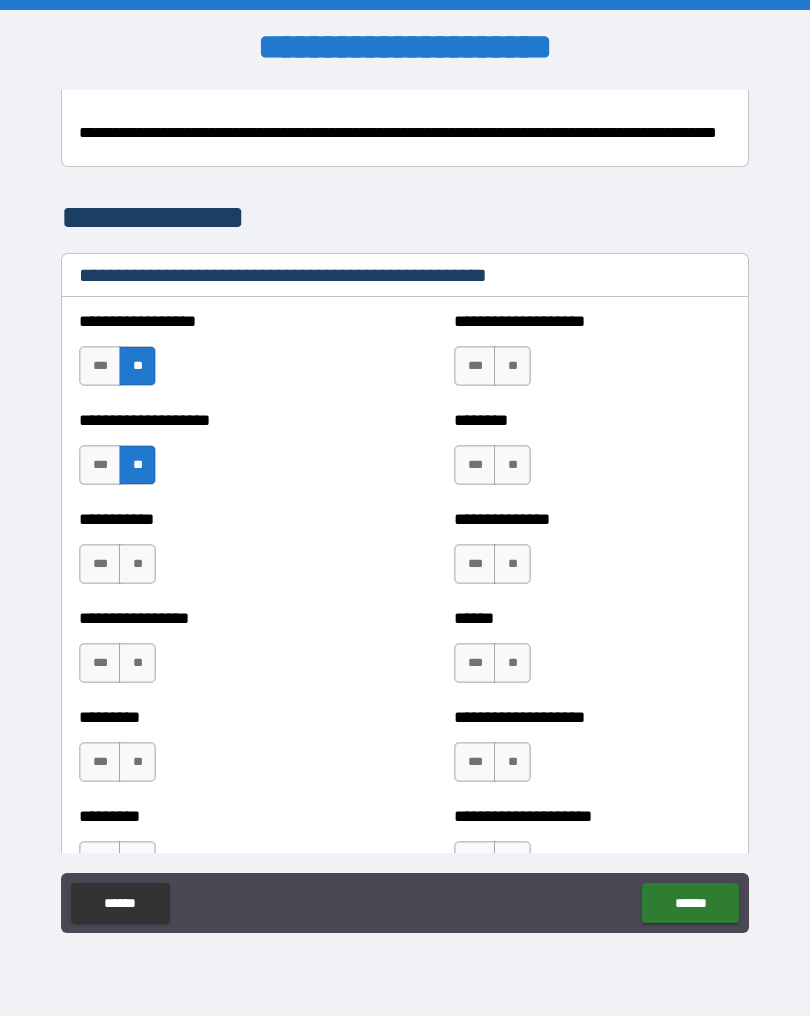 click on "**" at bounding box center (137, 564) 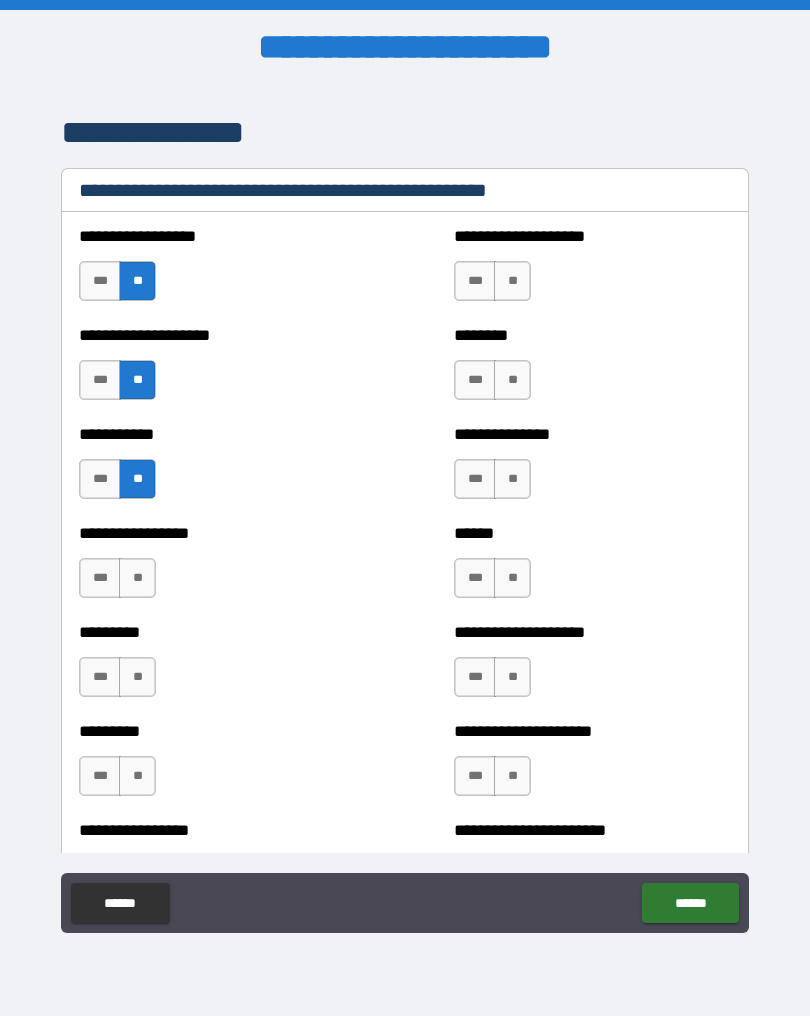 scroll, scrollTop: 630, scrollLeft: 0, axis: vertical 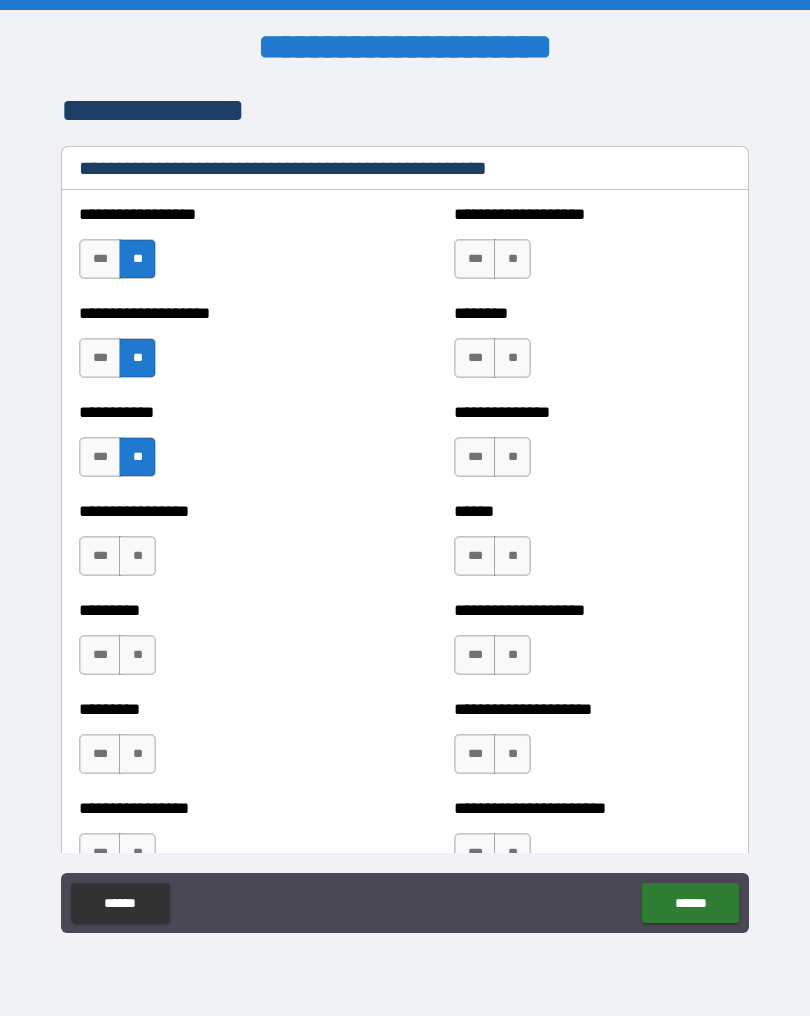 click on "**" at bounding box center (137, 556) 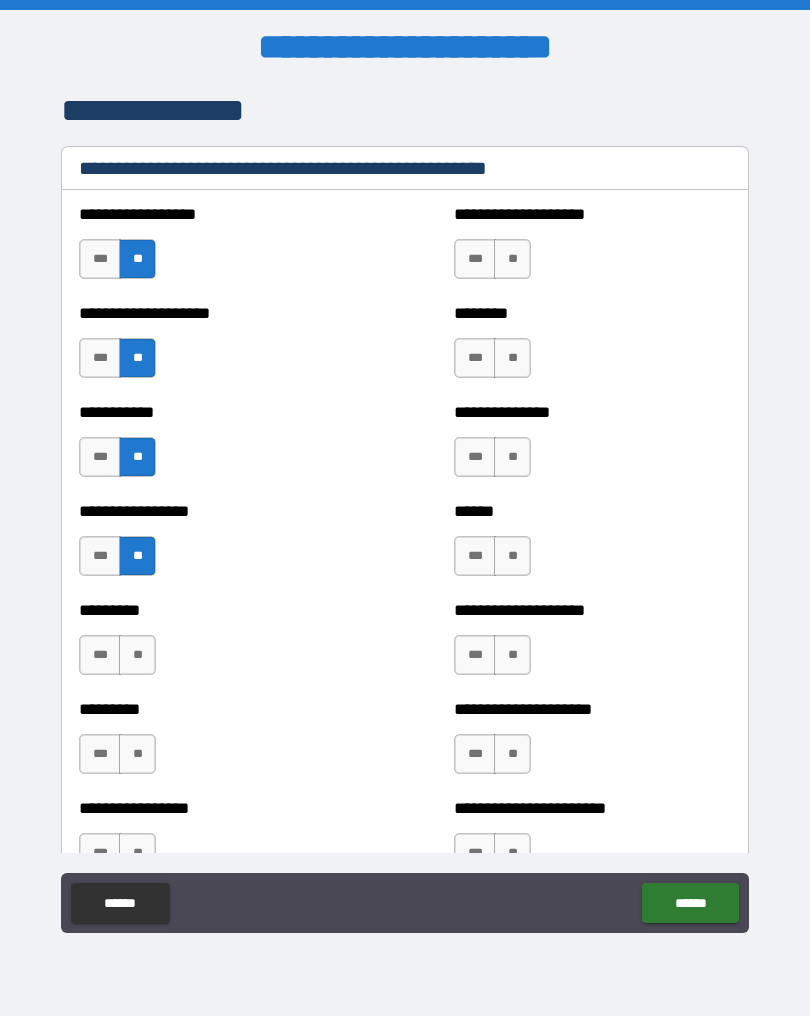 click on "**" at bounding box center [137, 655] 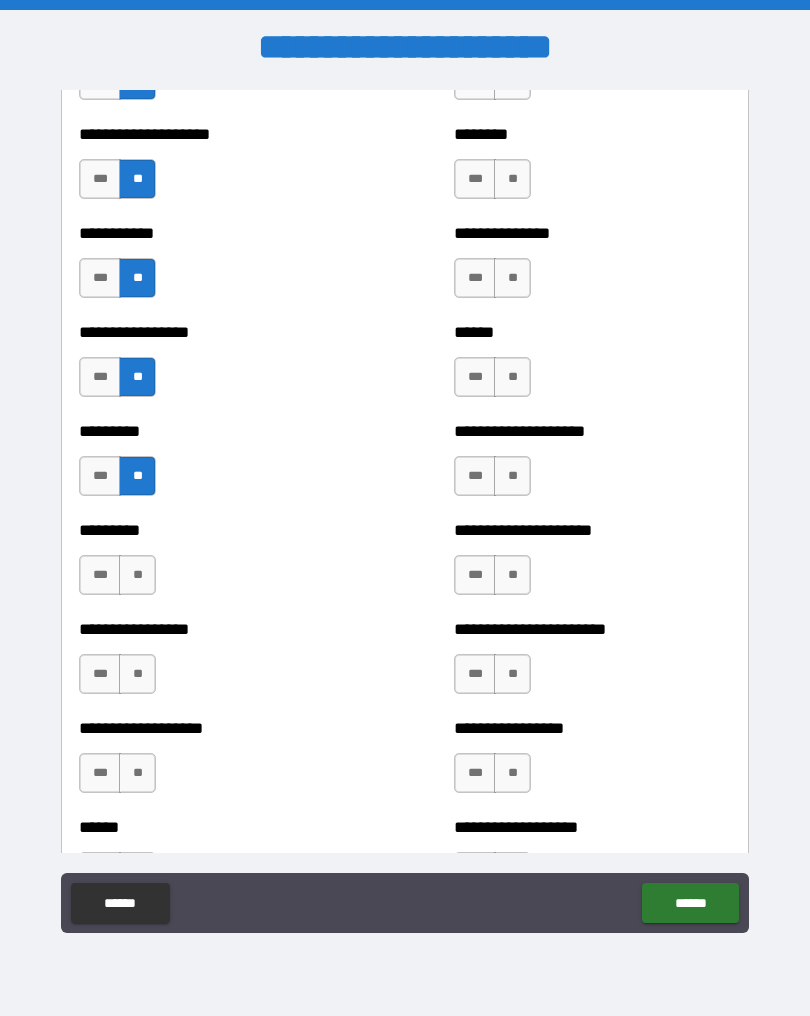 scroll, scrollTop: 807, scrollLeft: 0, axis: vertical 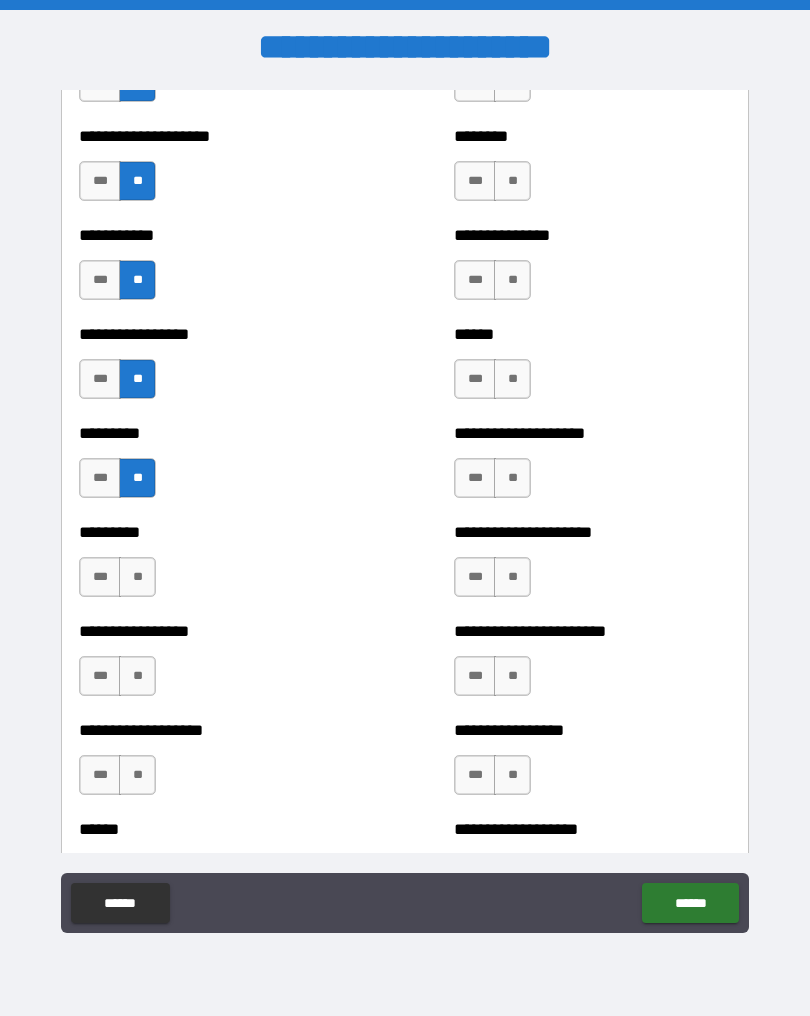 click on "**" at bounding box center [137, 577] 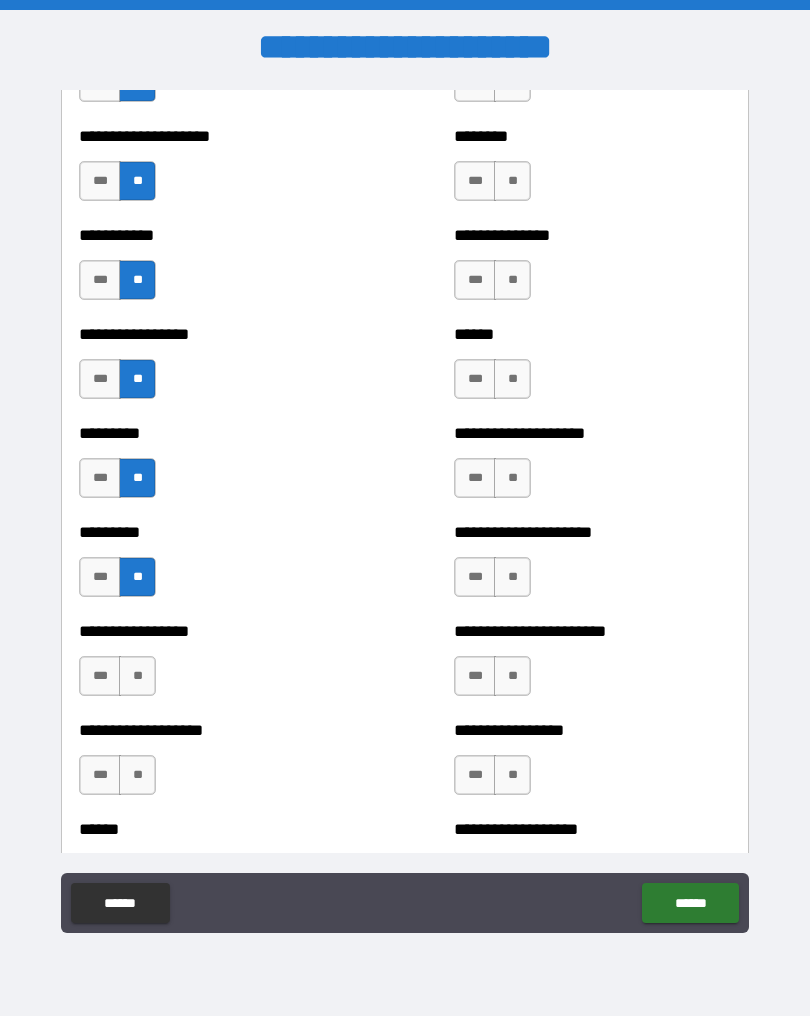 click on "**" at bounding box center [137, 676] 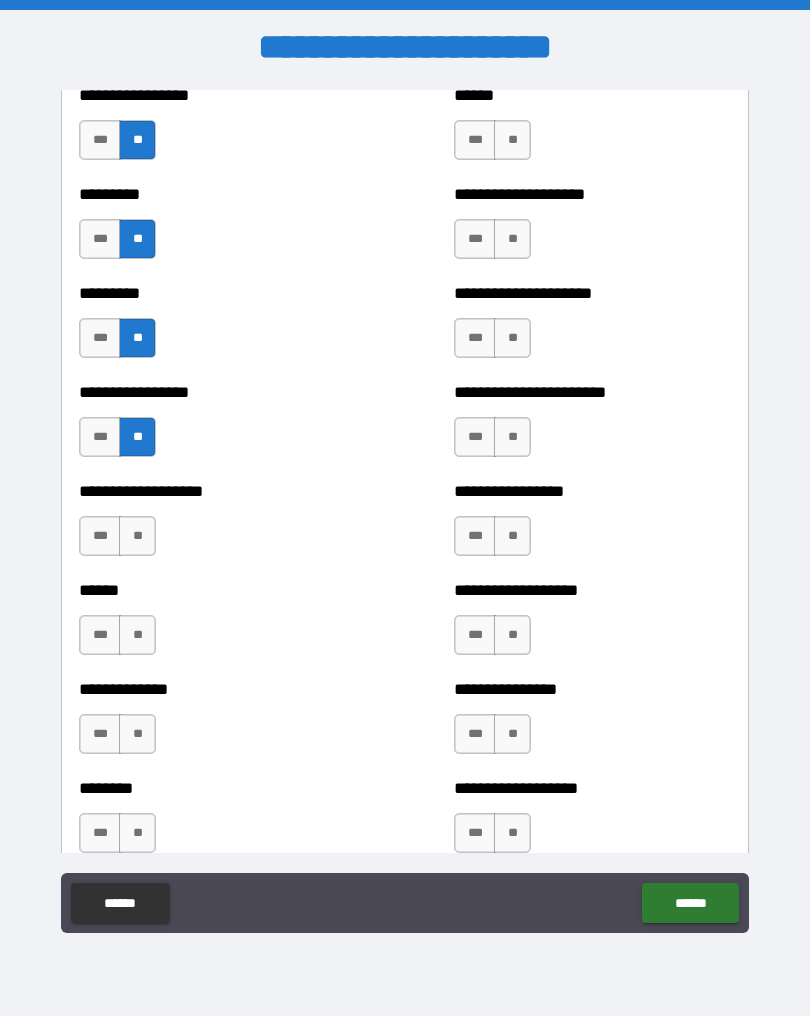 scroll, scrollTop: 1042, scrollLeft: 0, axis: vertical 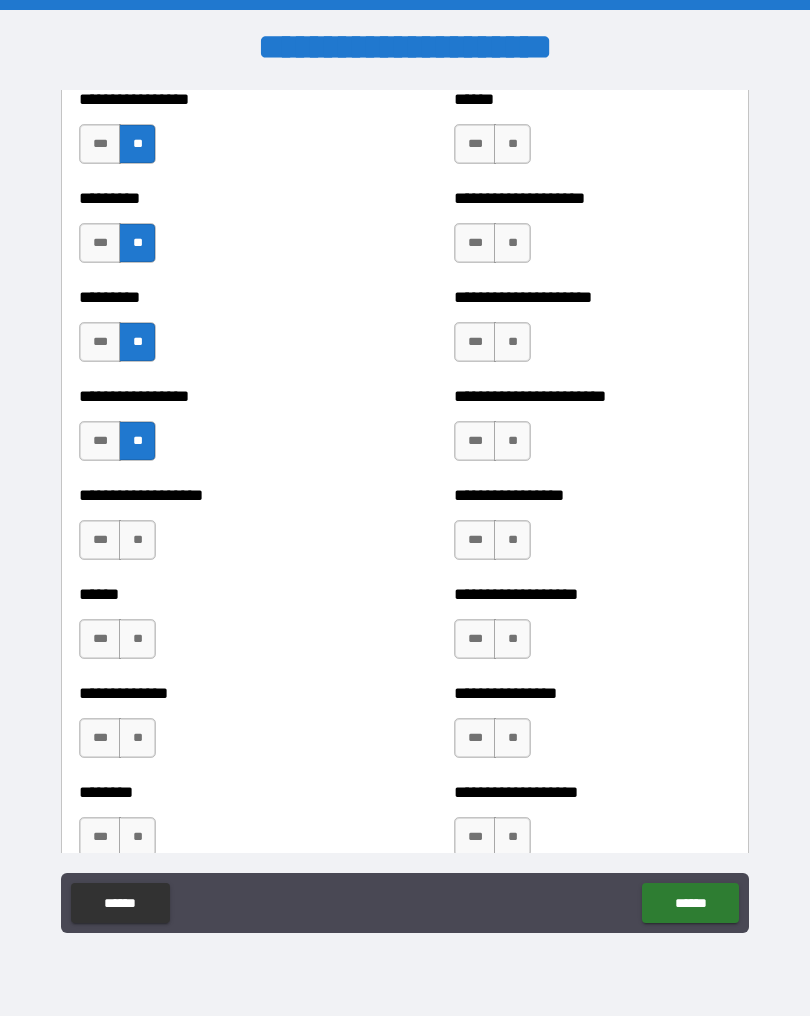 click on "**" at bounding box center [137, 540] 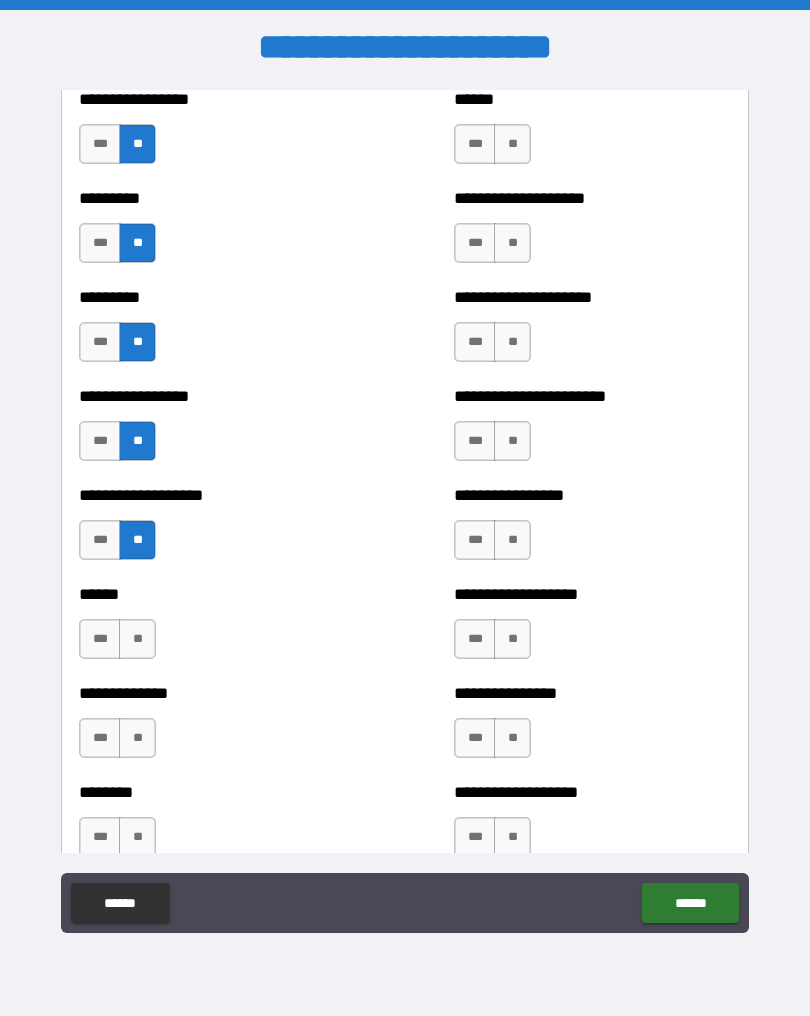 click on "***" at bounding box center [100, 639] 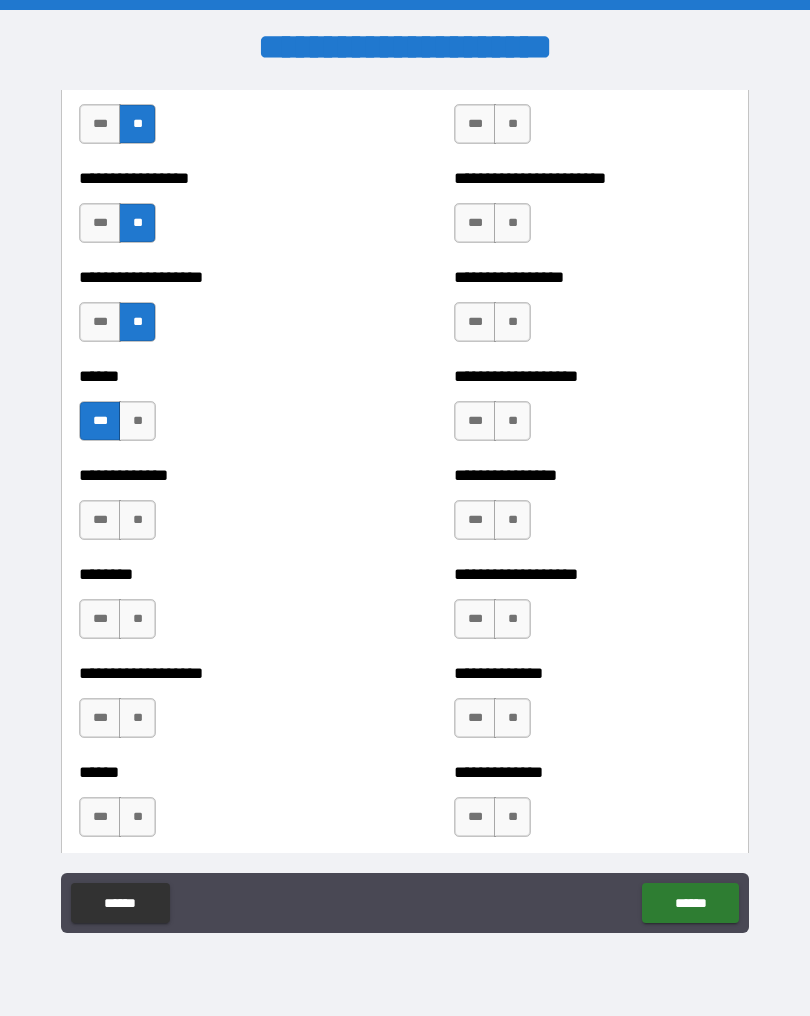 scroll, scrollTop: 1257, scrollLeft: 0, axis: vertical 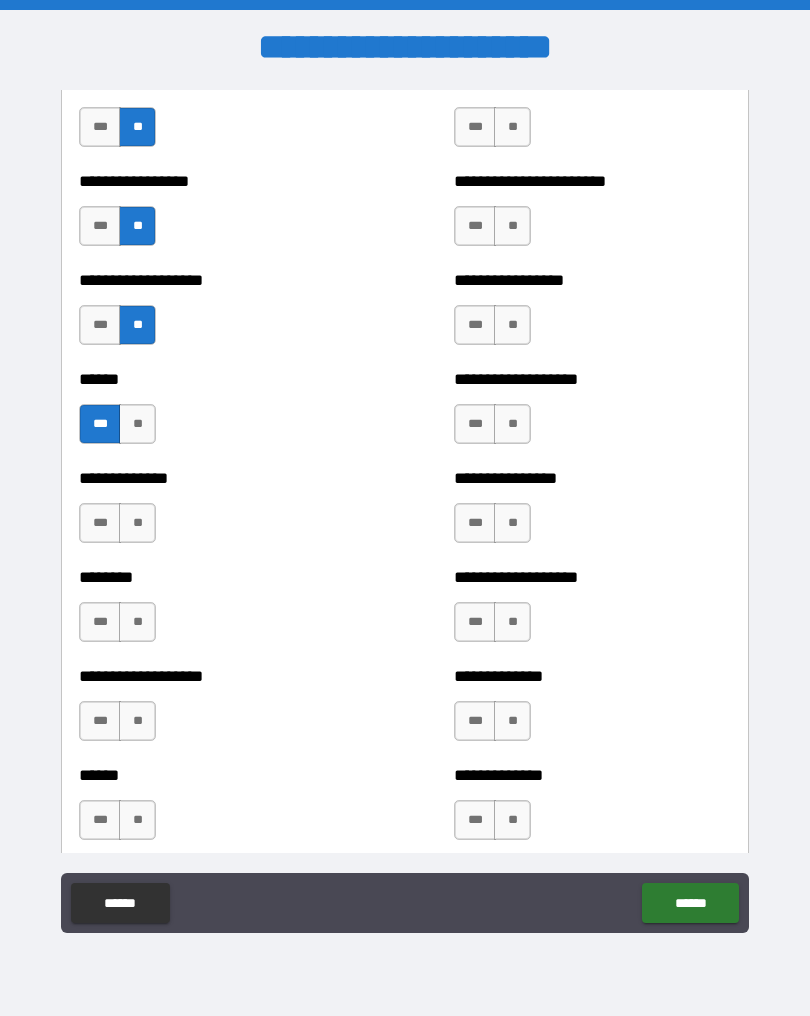 click on "***" at bounding box center (100, 523) 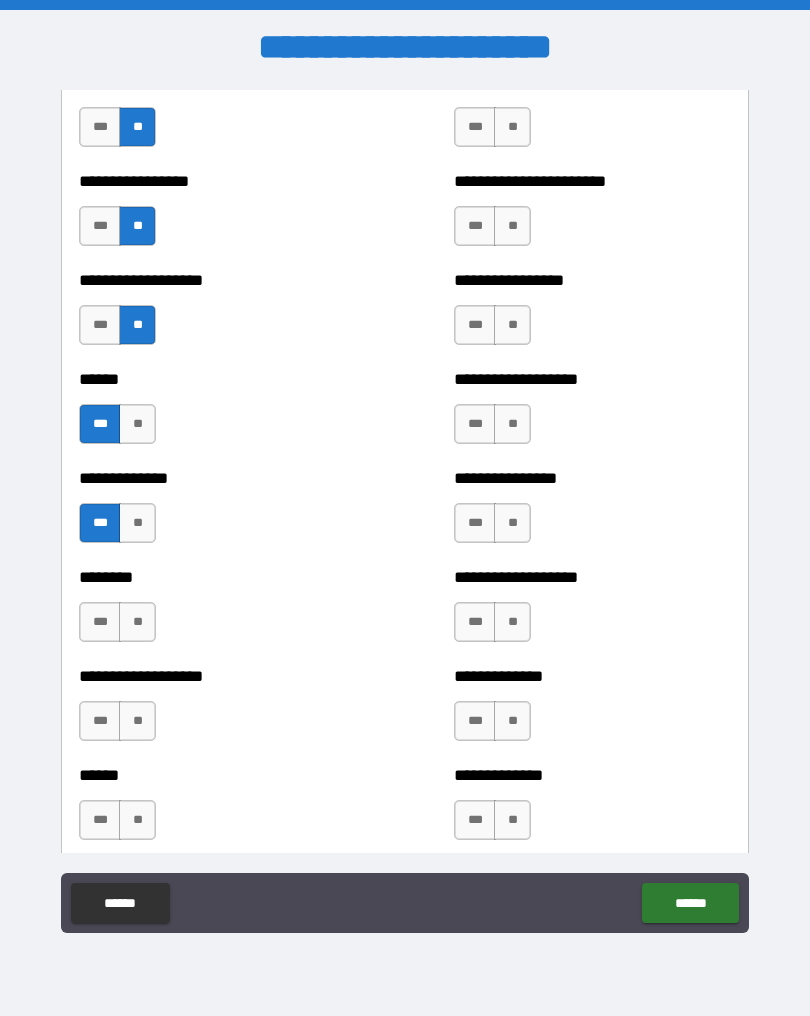 click on "**" at bounding box center [137, 622] 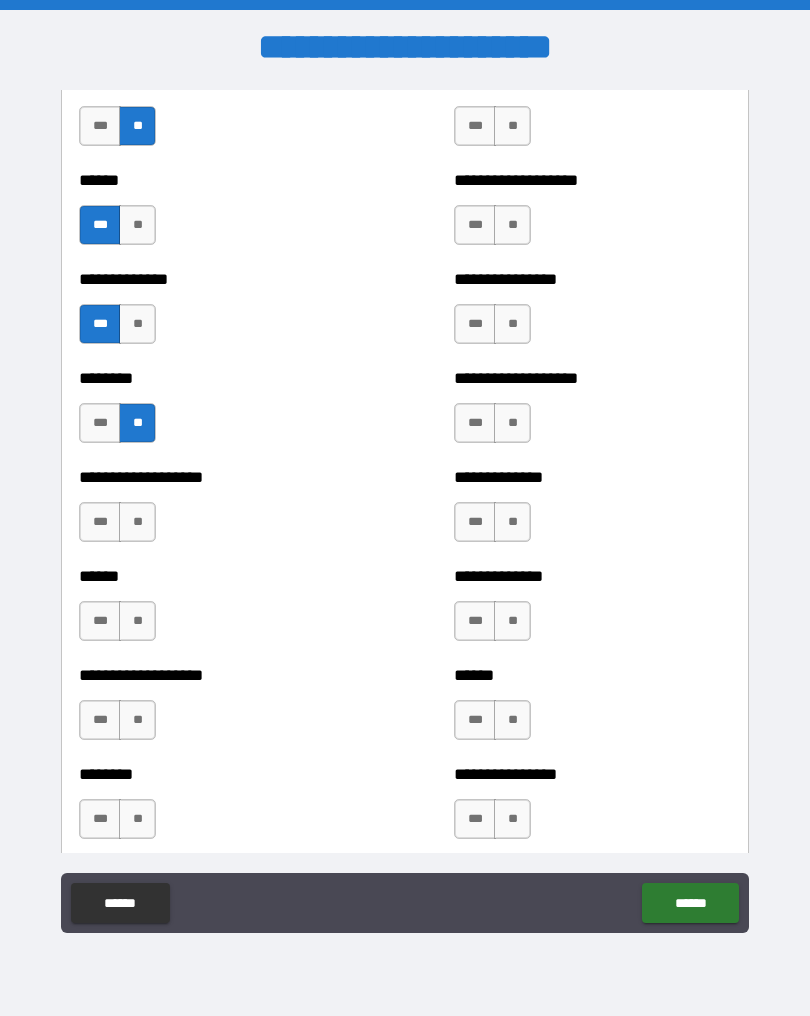 scroll, scrollTop: 1455, scrollLeft: 0, axis: vertical 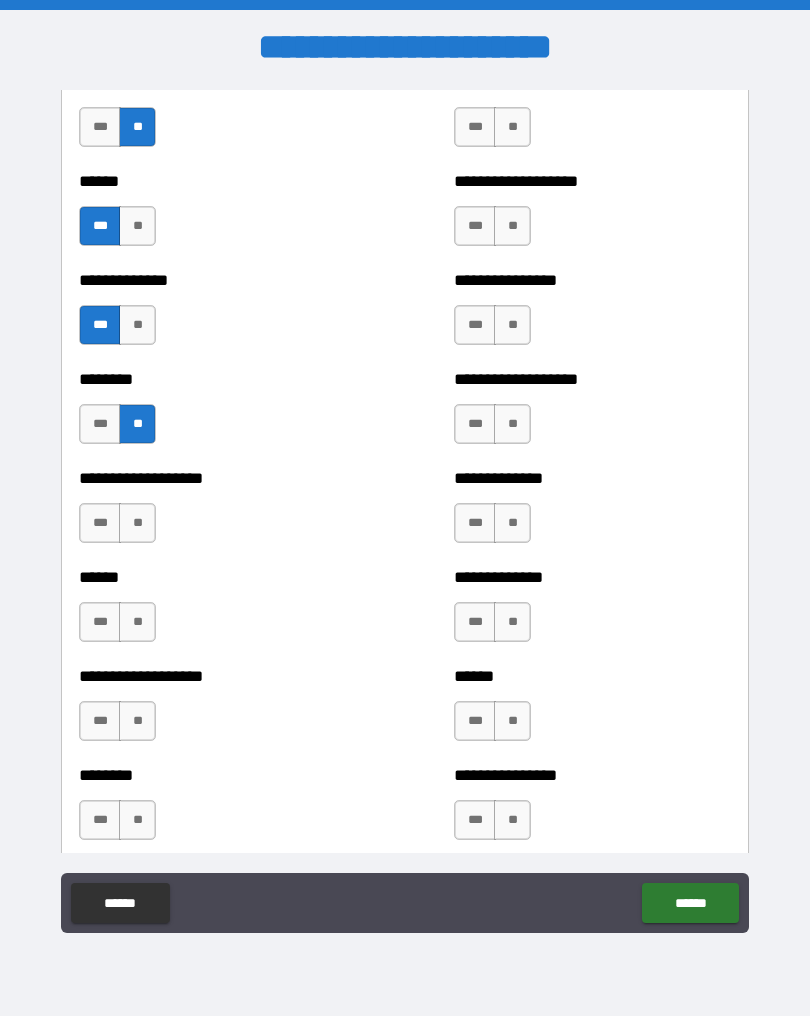 click on "**" at bounding box center [137, 523] 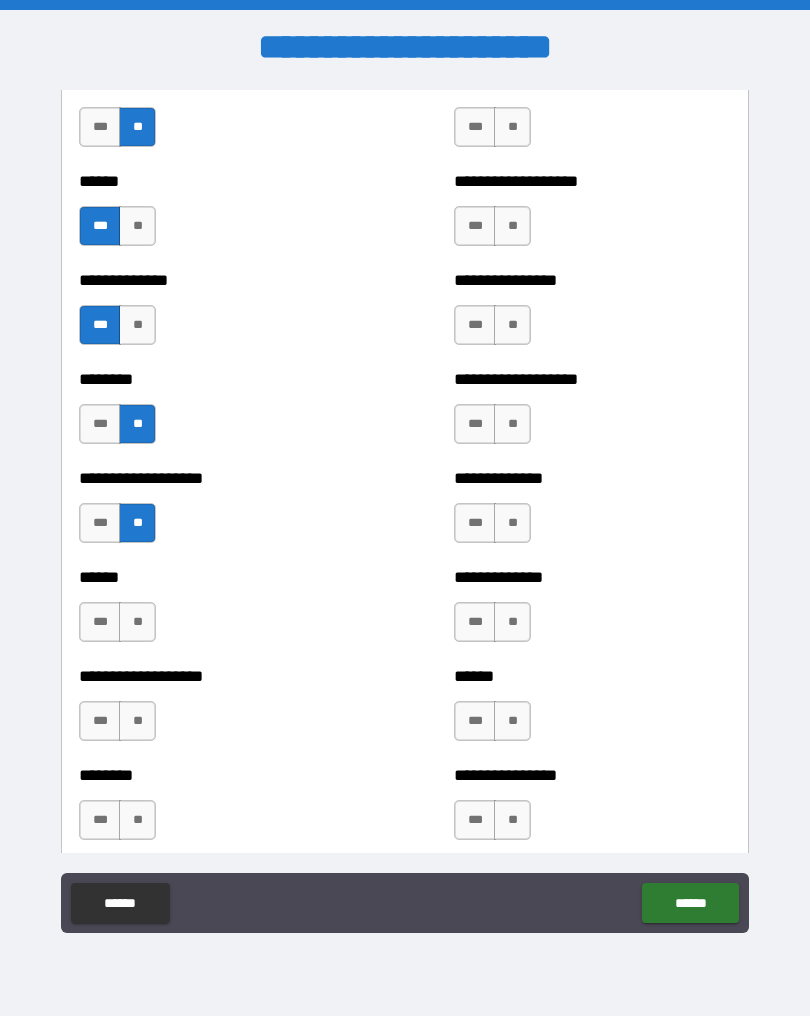 click on "**" at bounding box center [137, 622] 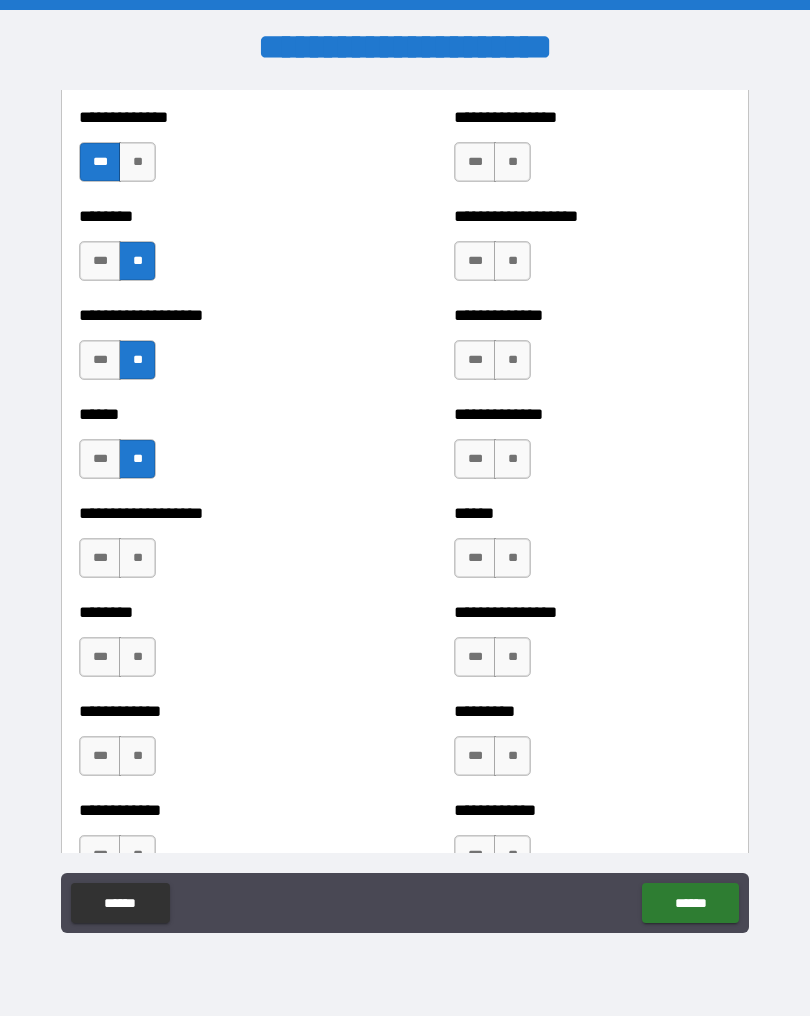 scroll, scrollTop: 1614, scrollLeft: 0, axis: vertical 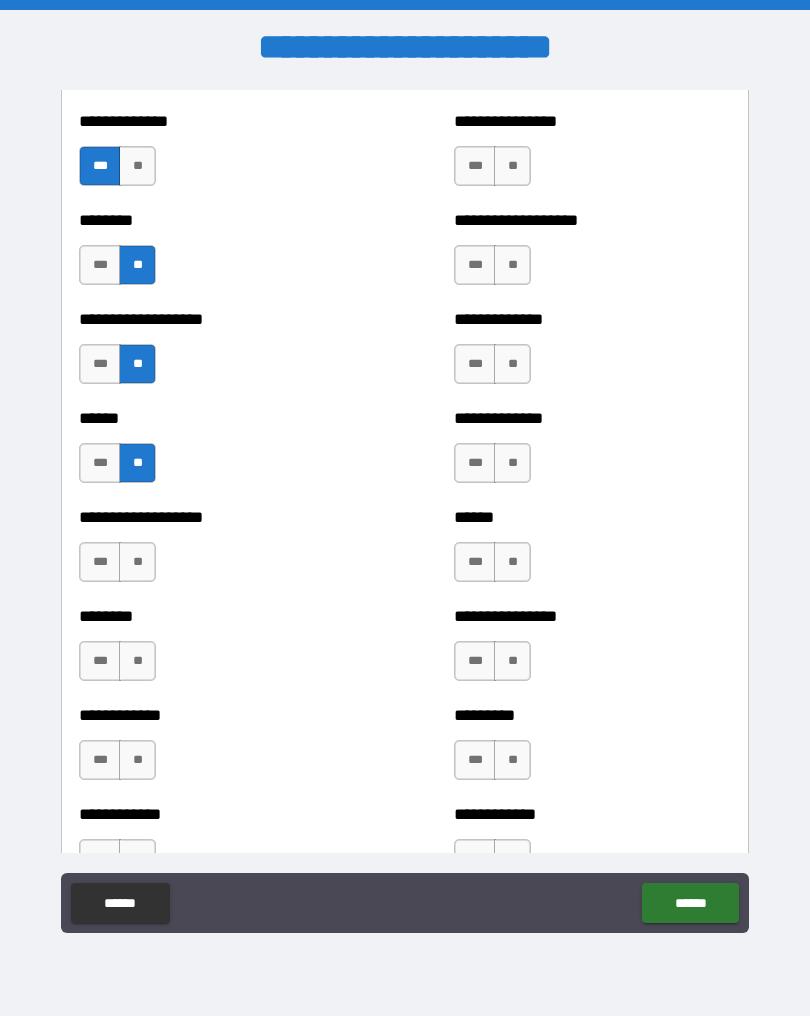 click on "**" at bounding box center [137, 562] 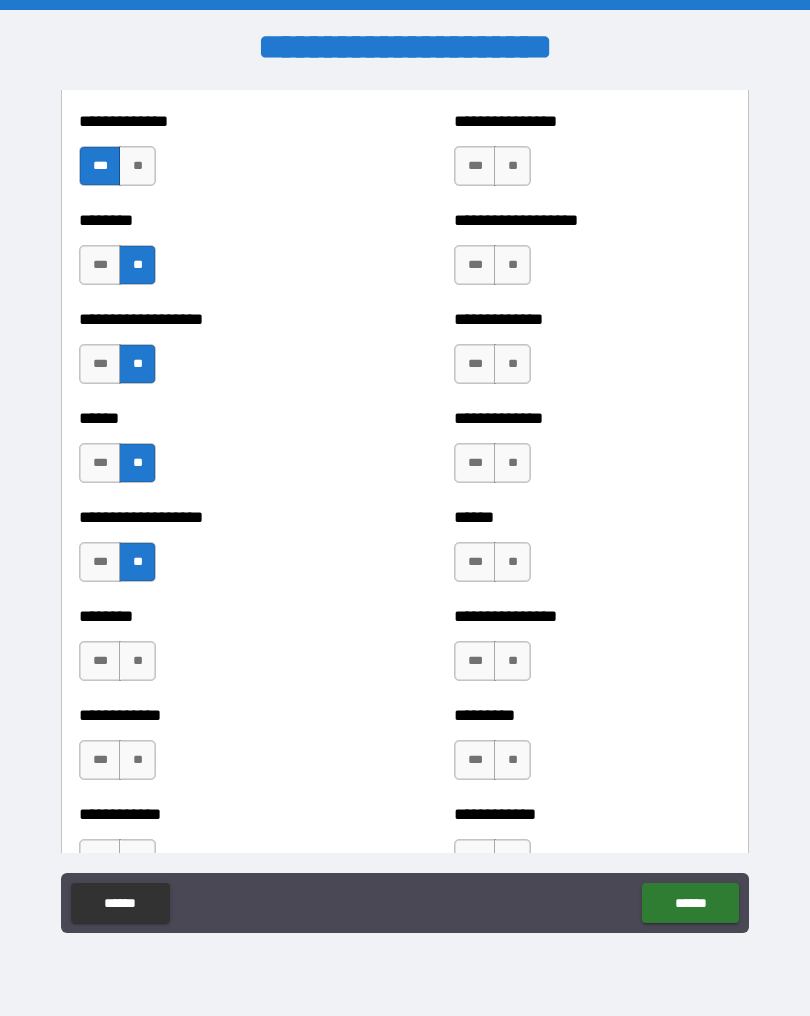 click on "**" at bounding box center (137, 661) 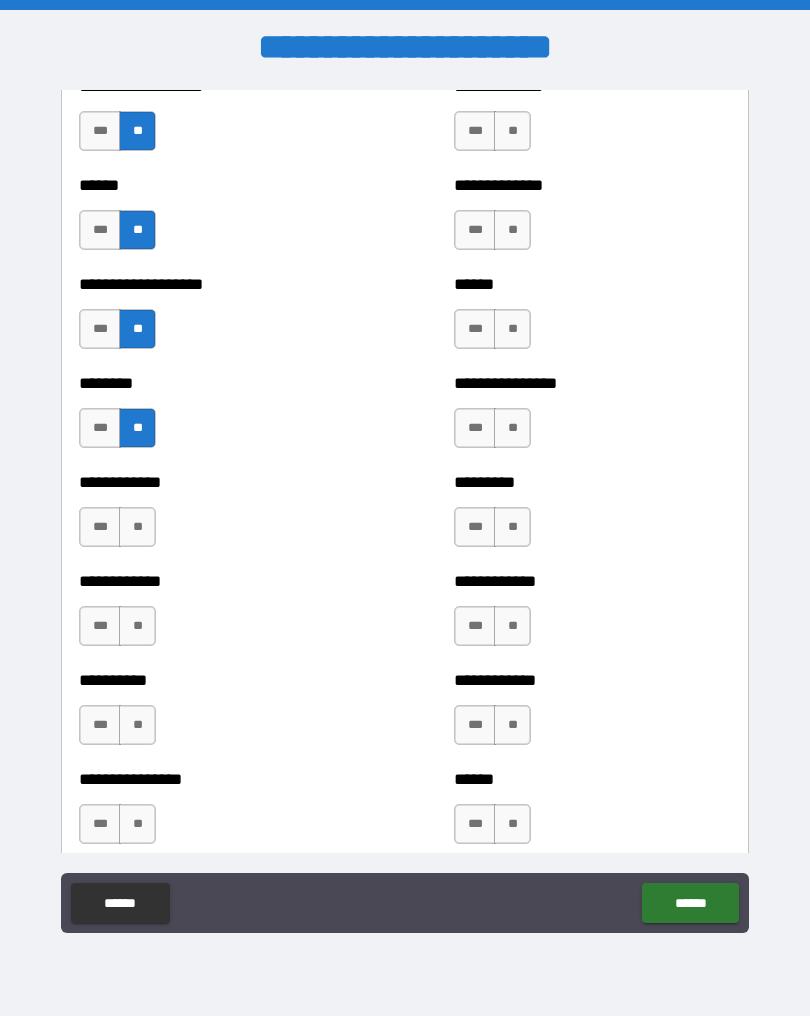 scroll, scrollTop: 1841, scrollLeft: 0, axis: vertical 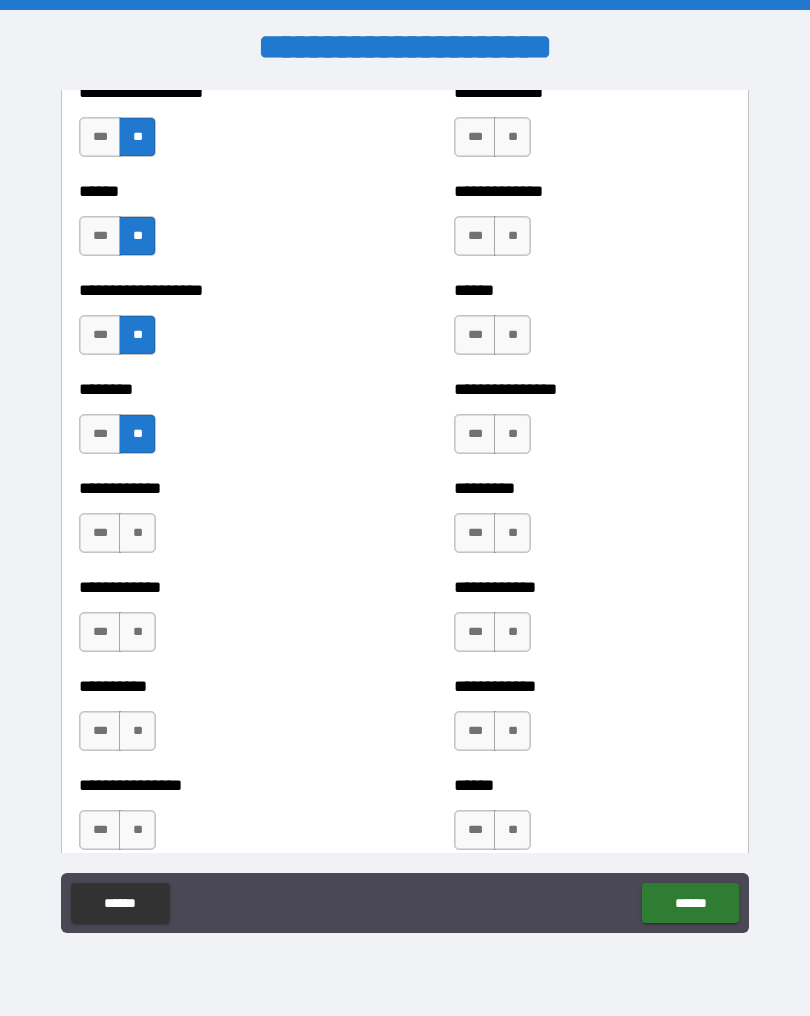 click on "**" at bounding box center [137, 533] 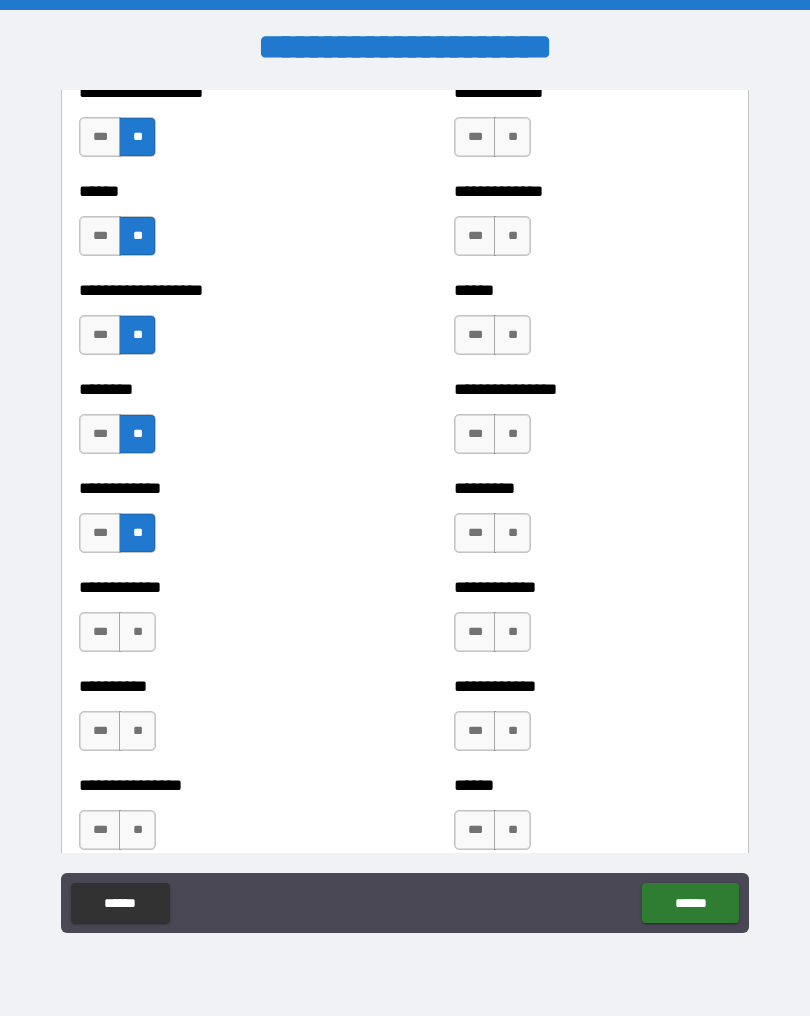 click on "**" at bounding box center (137, 632) 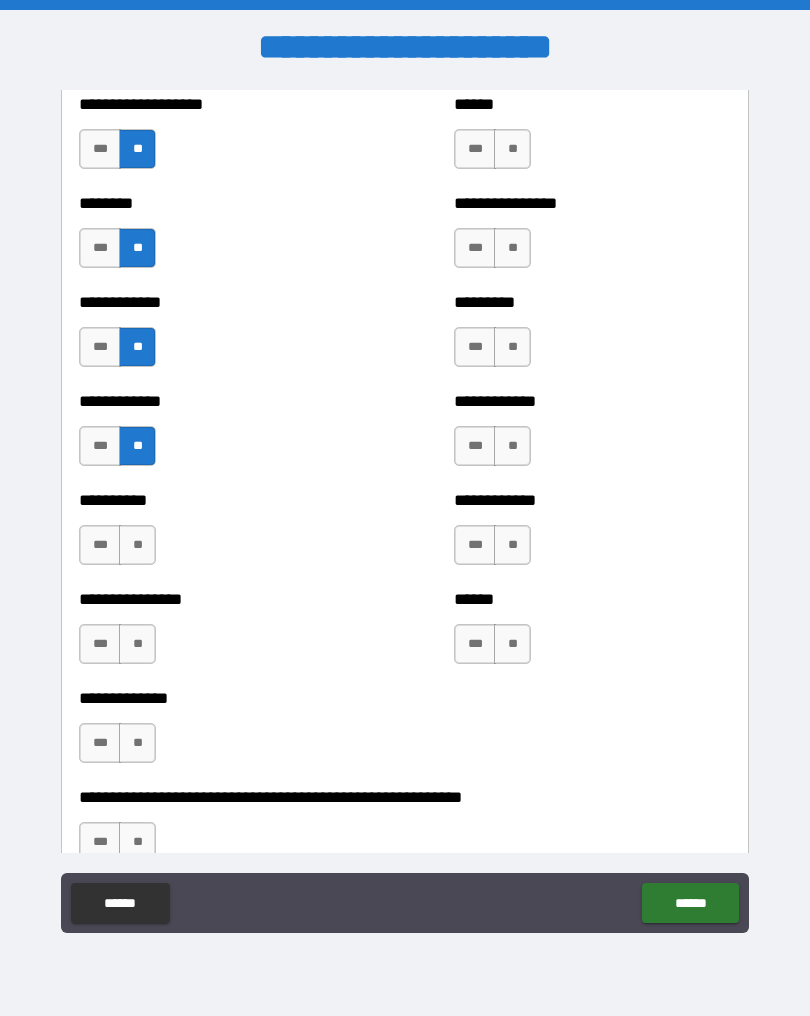 scroll, scrollTop: 2033, scrollLeft: 0, axis: vertical 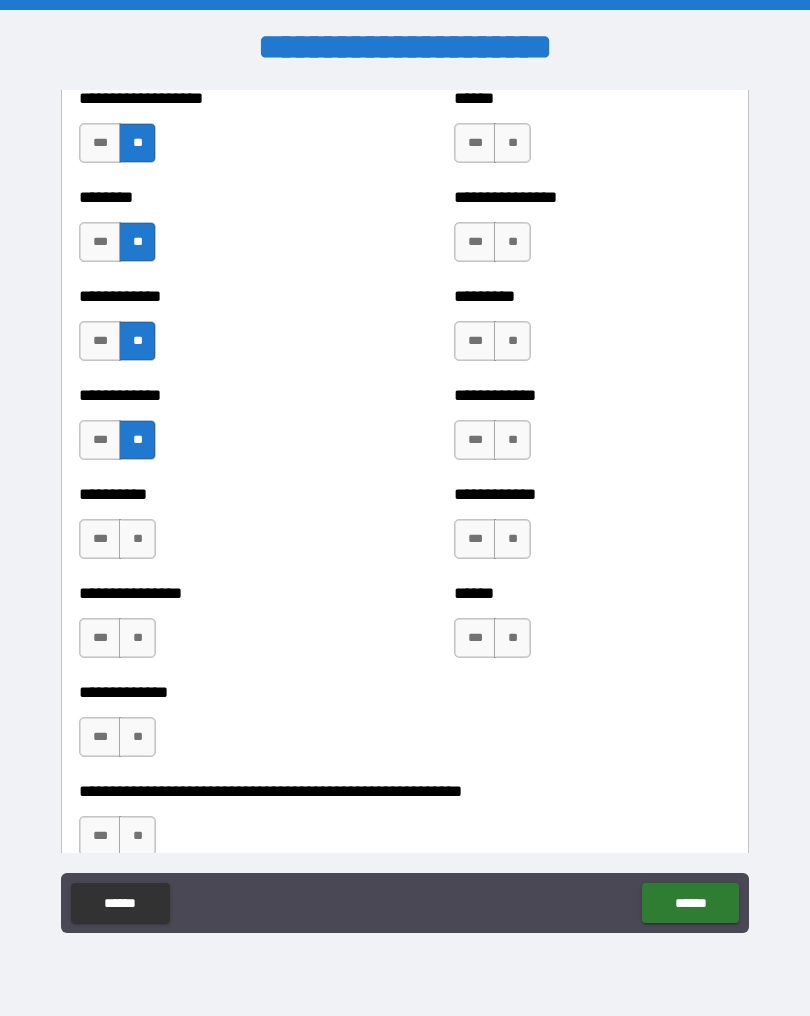 click on "**" at bounding box center [137, 539] 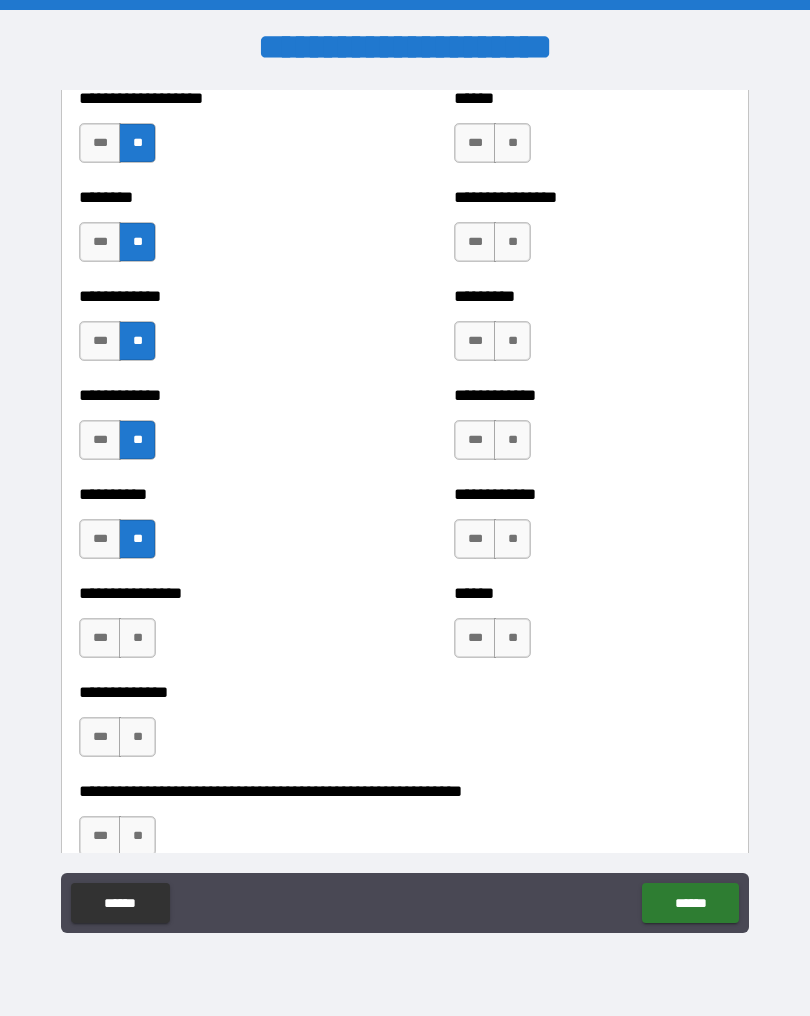 click on "**" at bounding box center [137, 638] 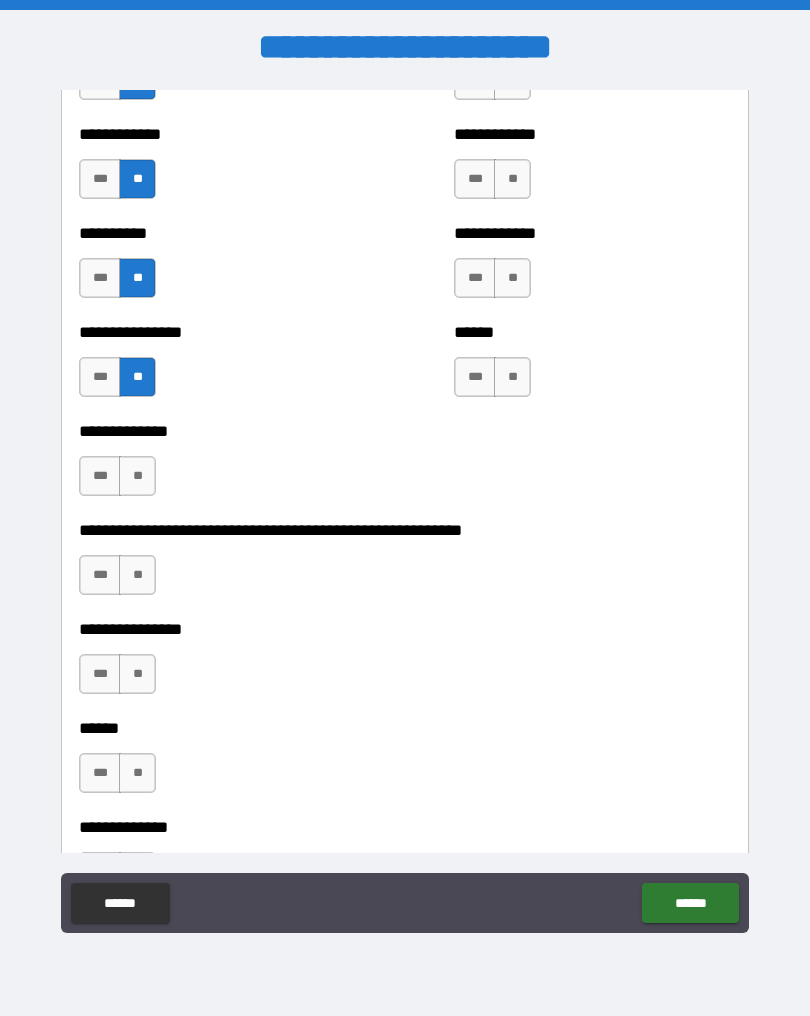scroll, scrollTop: 2291, scrollLeft: 0, axis: vertical 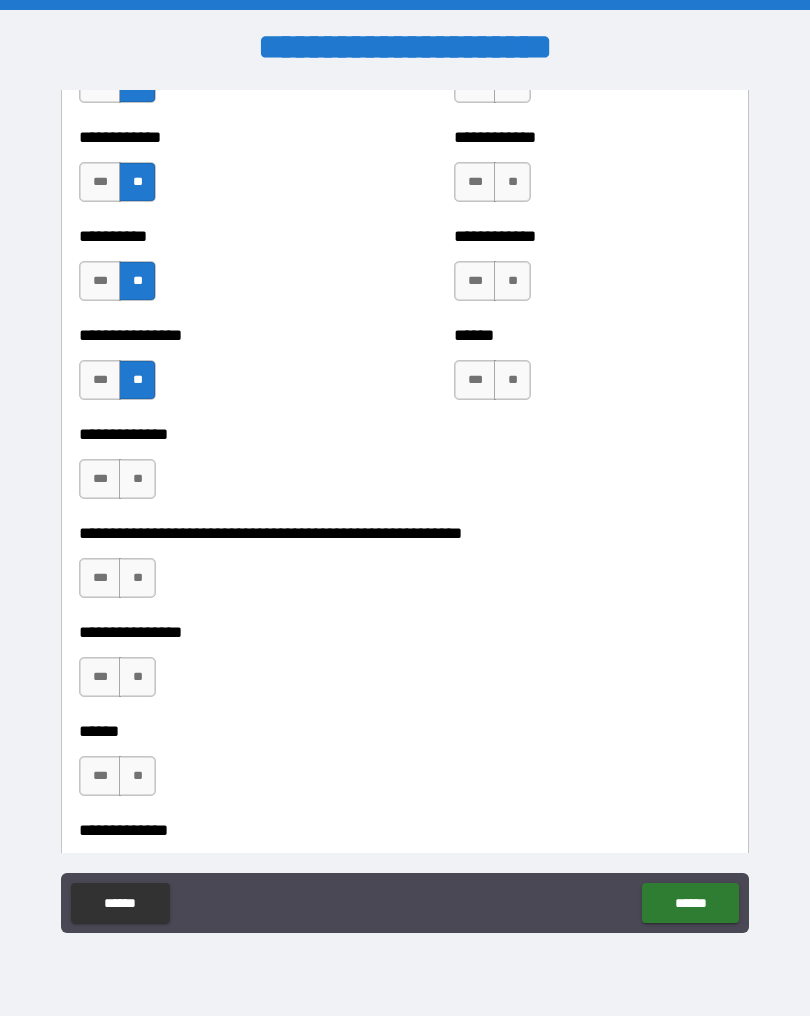 click on "**" at bounding box center [137, 479] 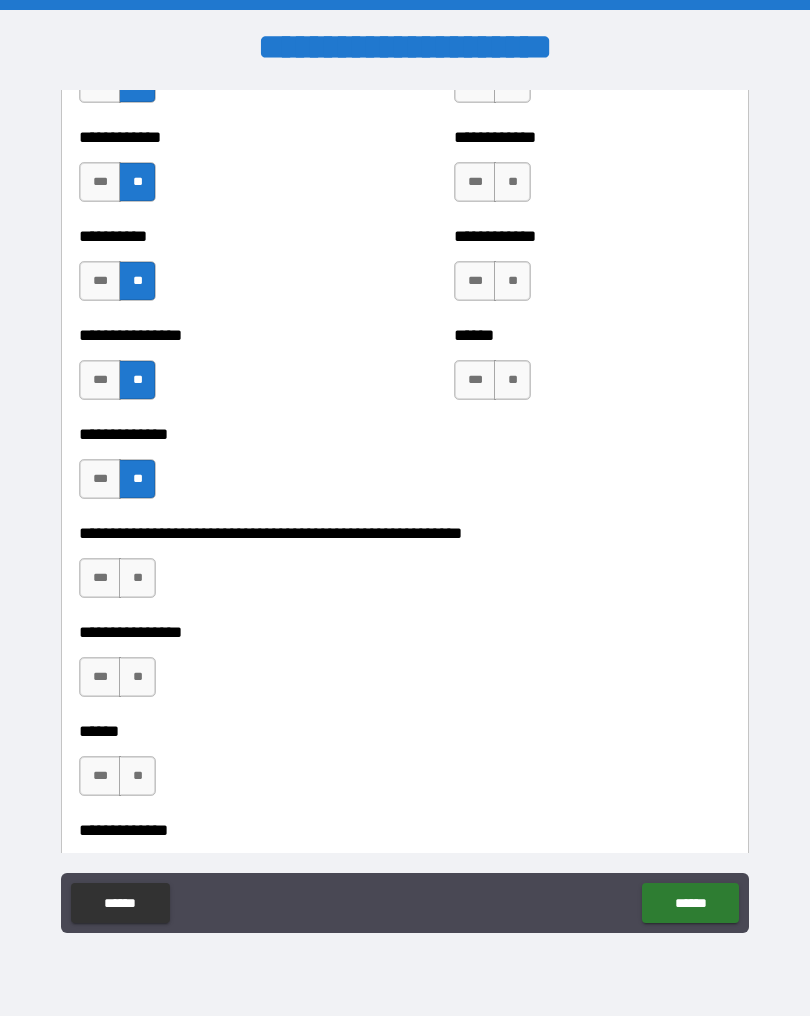 click on "**" at bounding box center (137, 578) 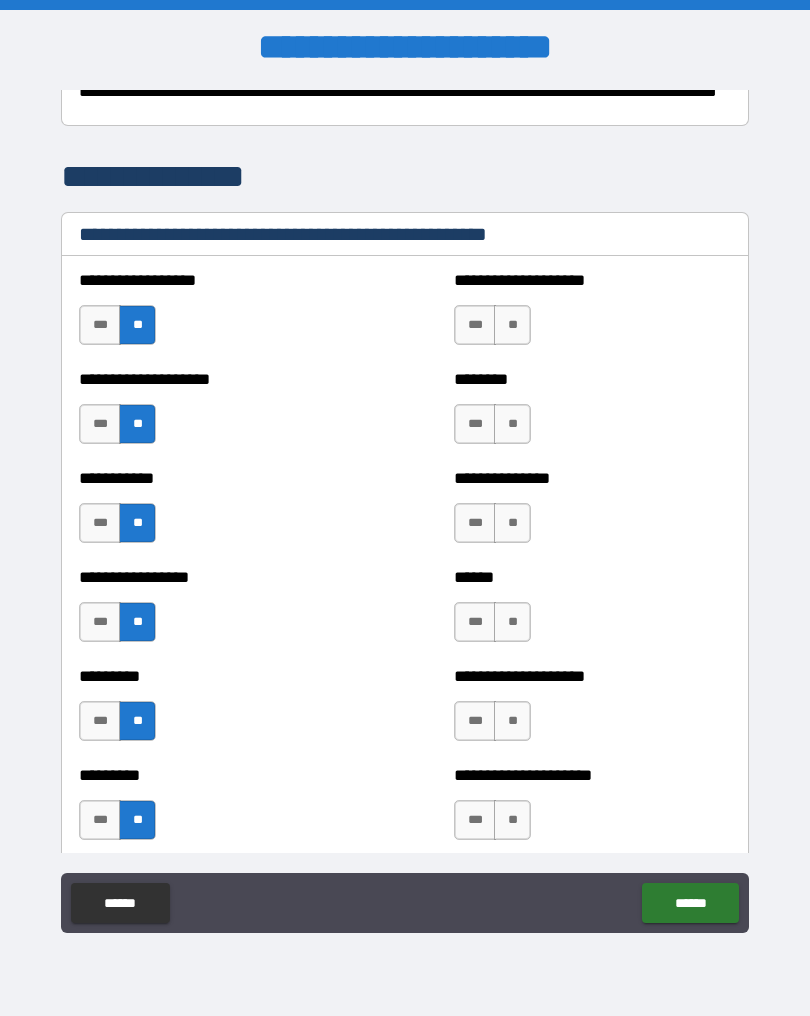 scroll, scrollTop: 561, scrollLeft: 0, axis: vertical 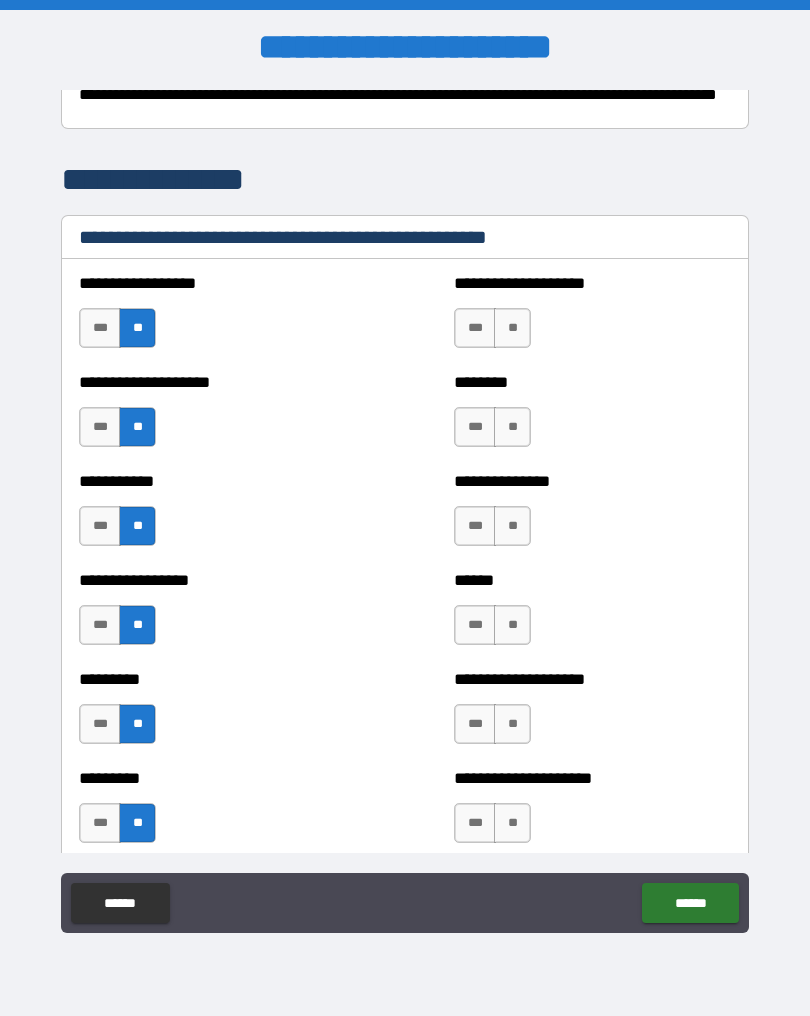 click on "**" at bounding box center [512, 328] 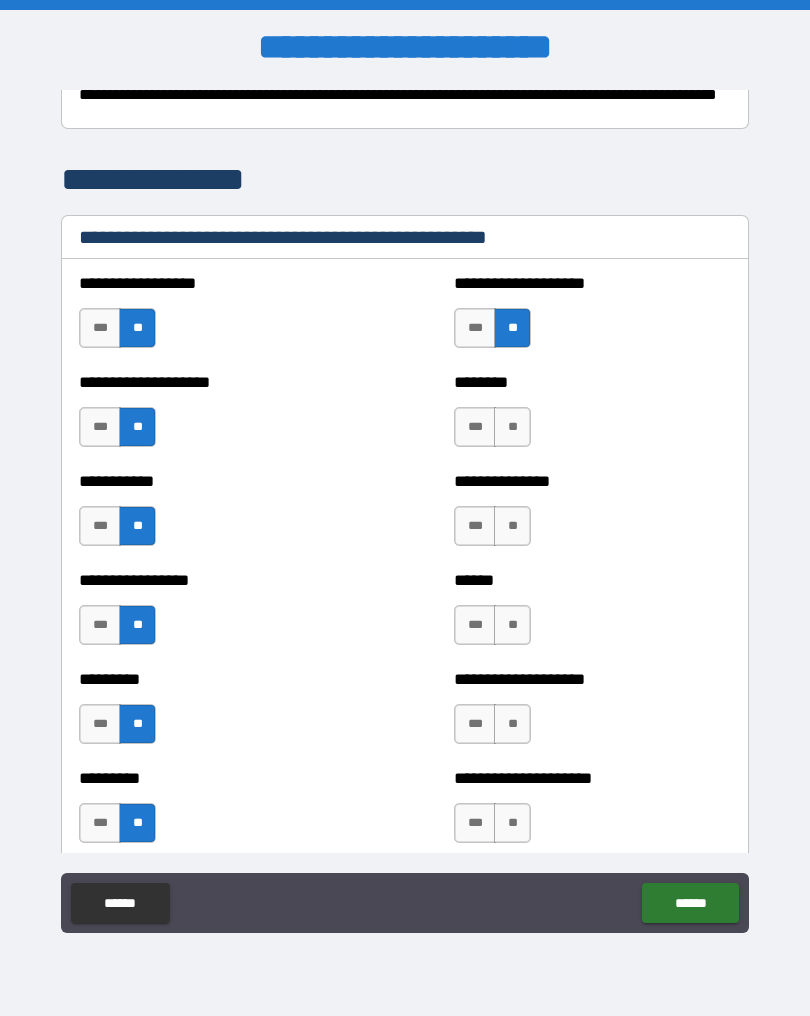 click on "**" at bounding box center [512, 427] 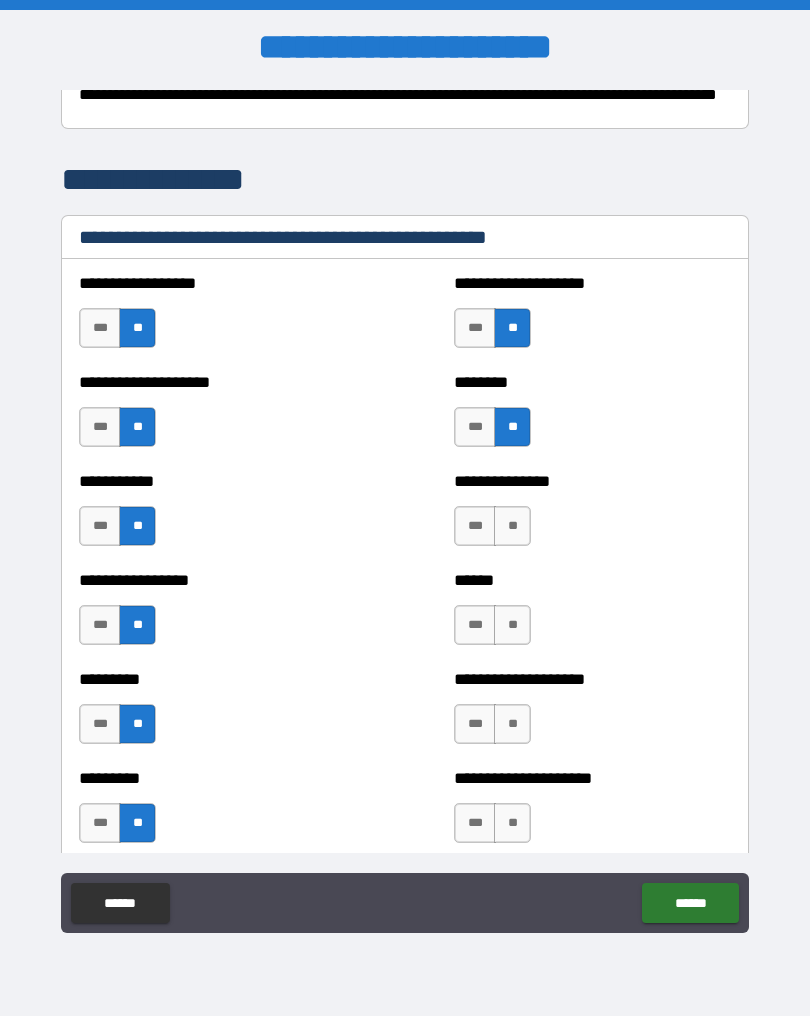 click on "**" at bounding box center (512, 526) 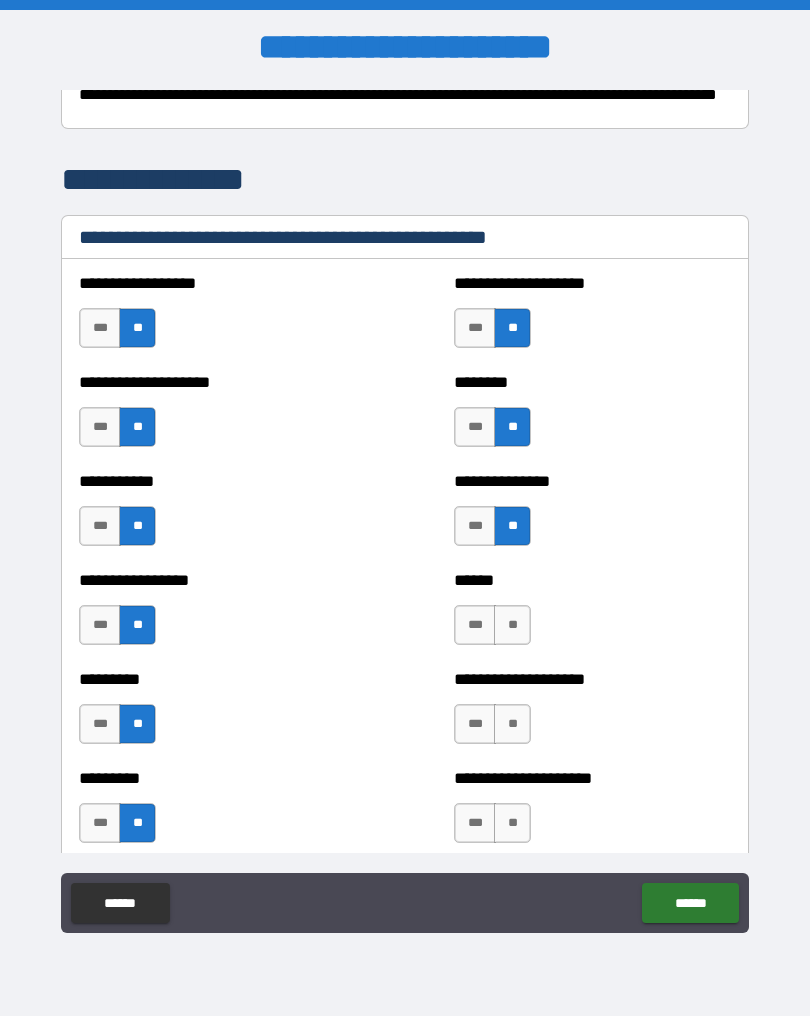 click on "**" at bounding box center (512, 625) 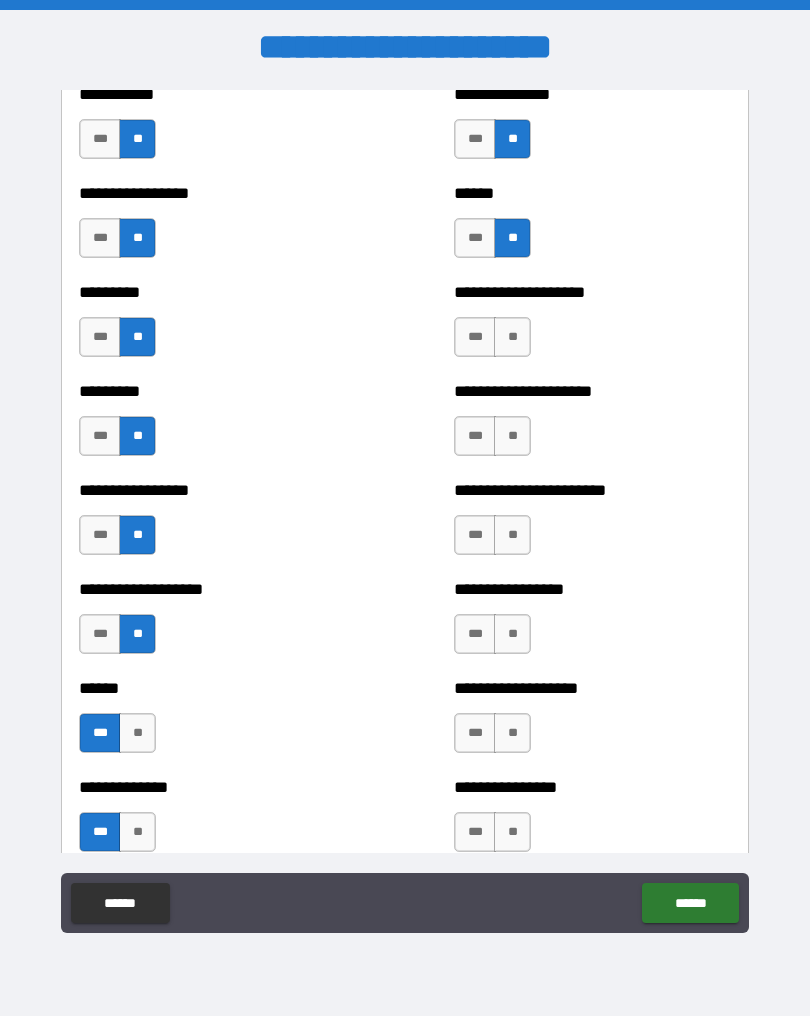 scroll, scrollTop: 953, scrollLeft: 0, axis: vertical 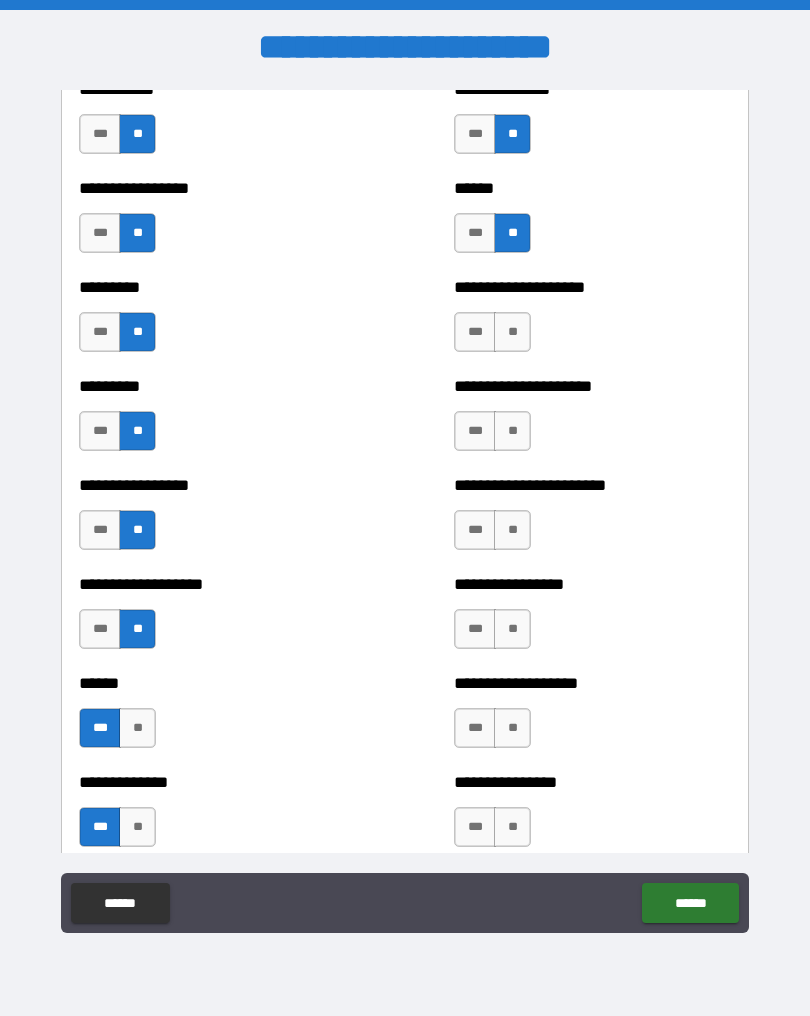 click on "**" at bounding box center (512, 332) 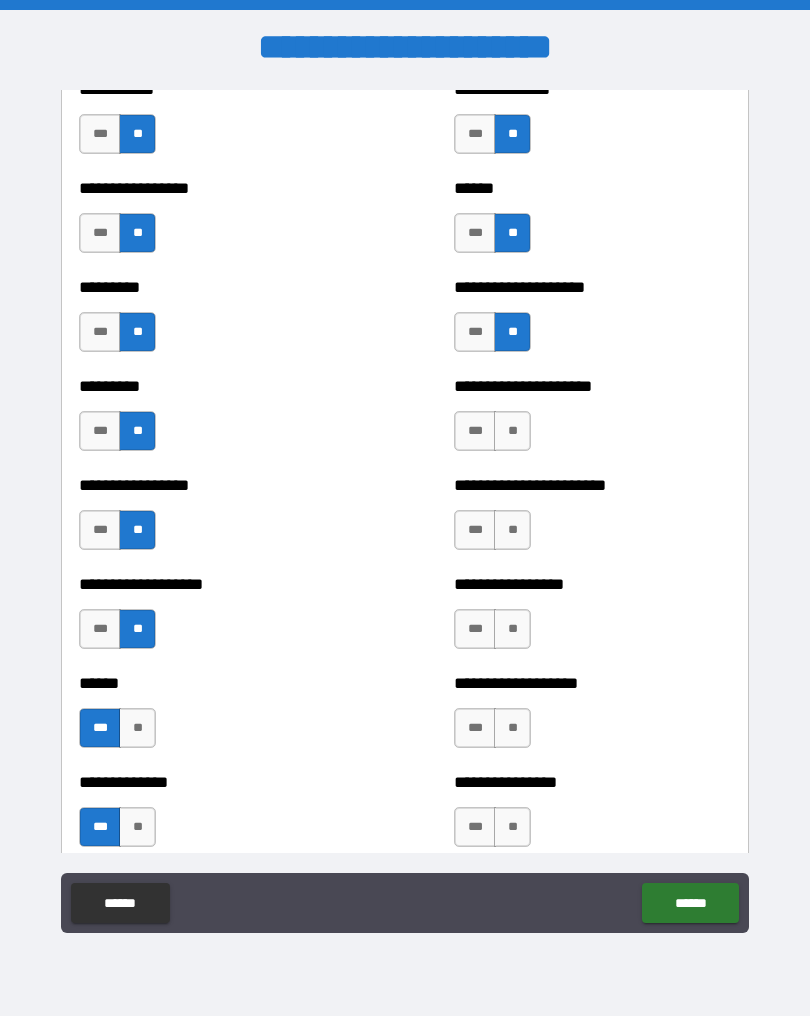 click on "**" at bounding box center (512, 431) 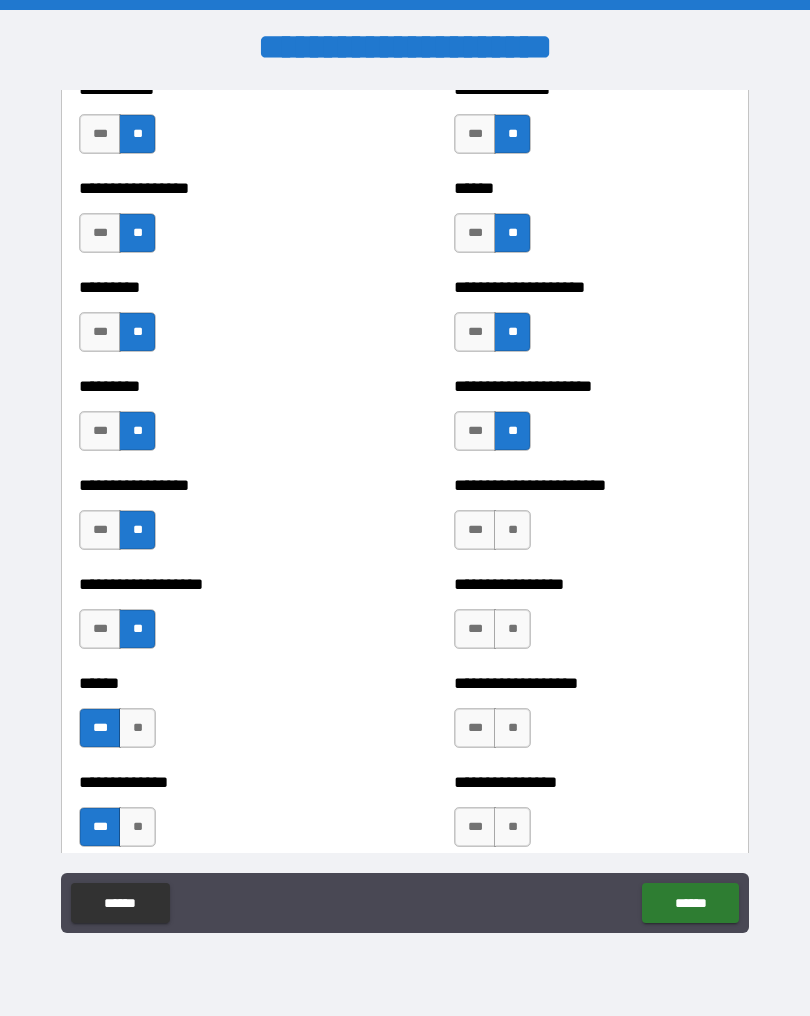 click on "**" at bounding box center (512, 530) 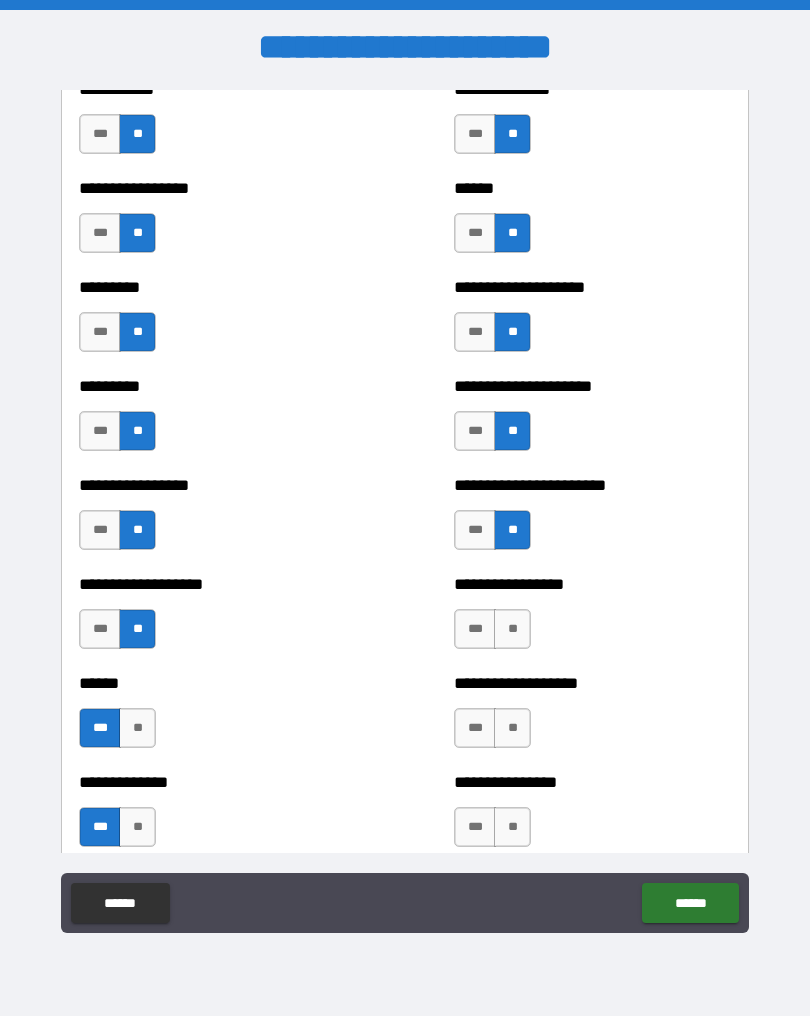 click on "**" at bounding box center [512, 629] 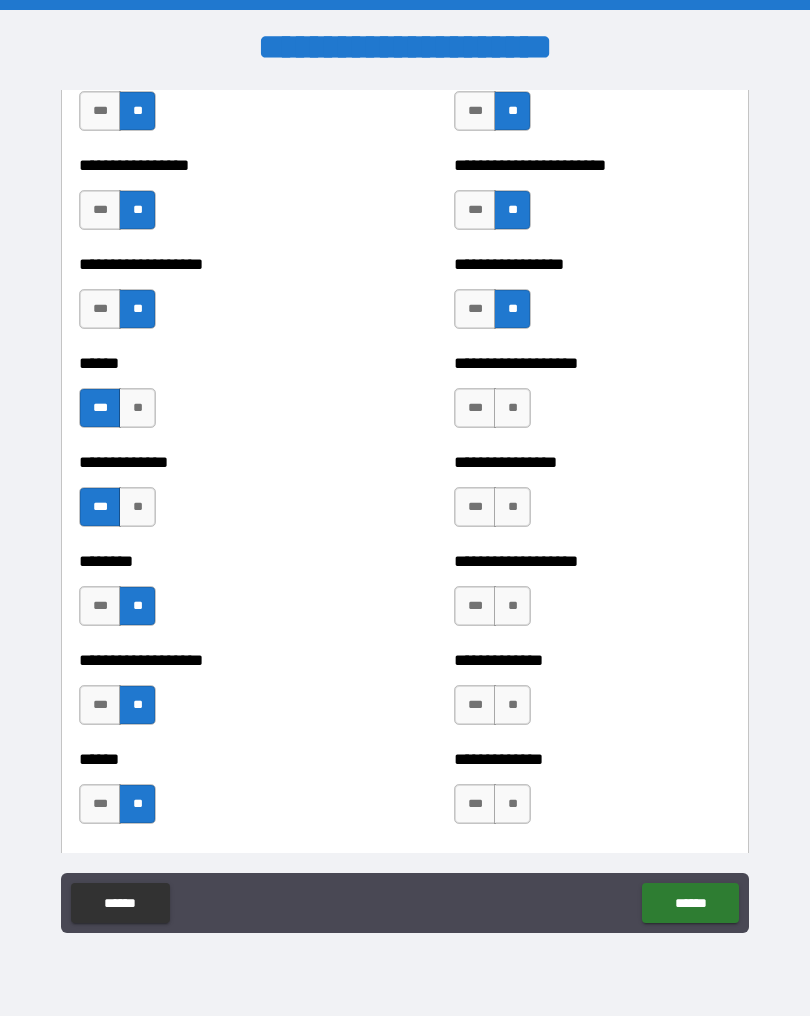 click on "**" at bounding box center [512, 408] 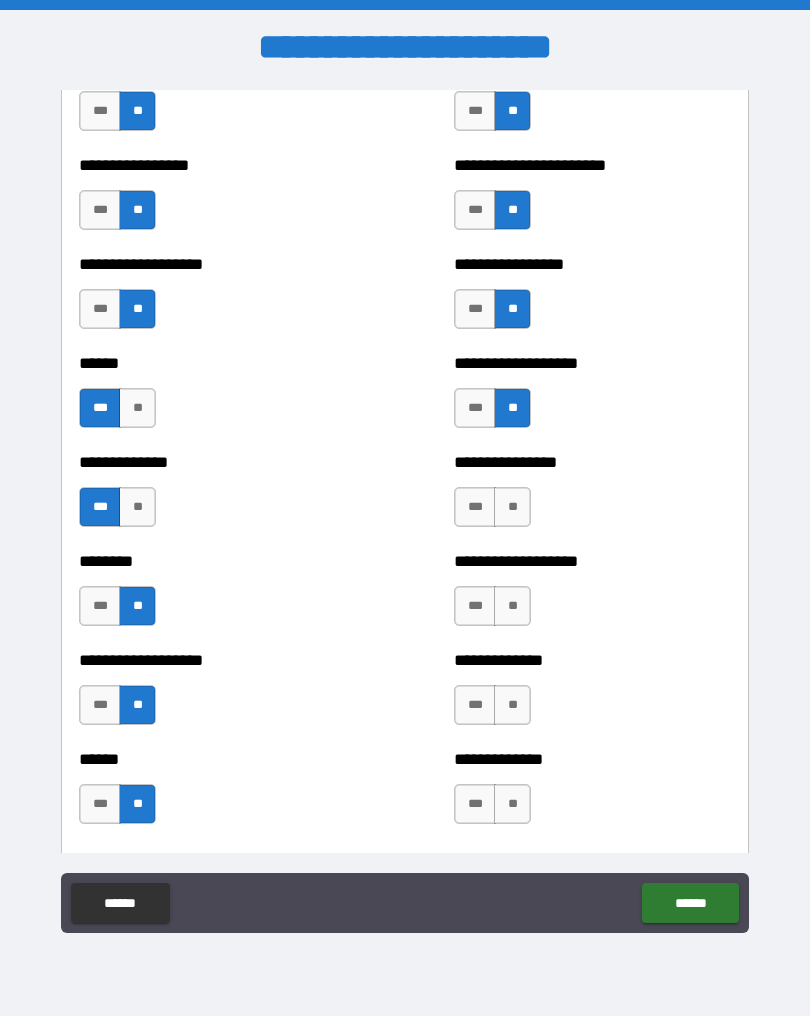 scroll, scrollTop: 1274, scrollLeft: 0, axis: vertical 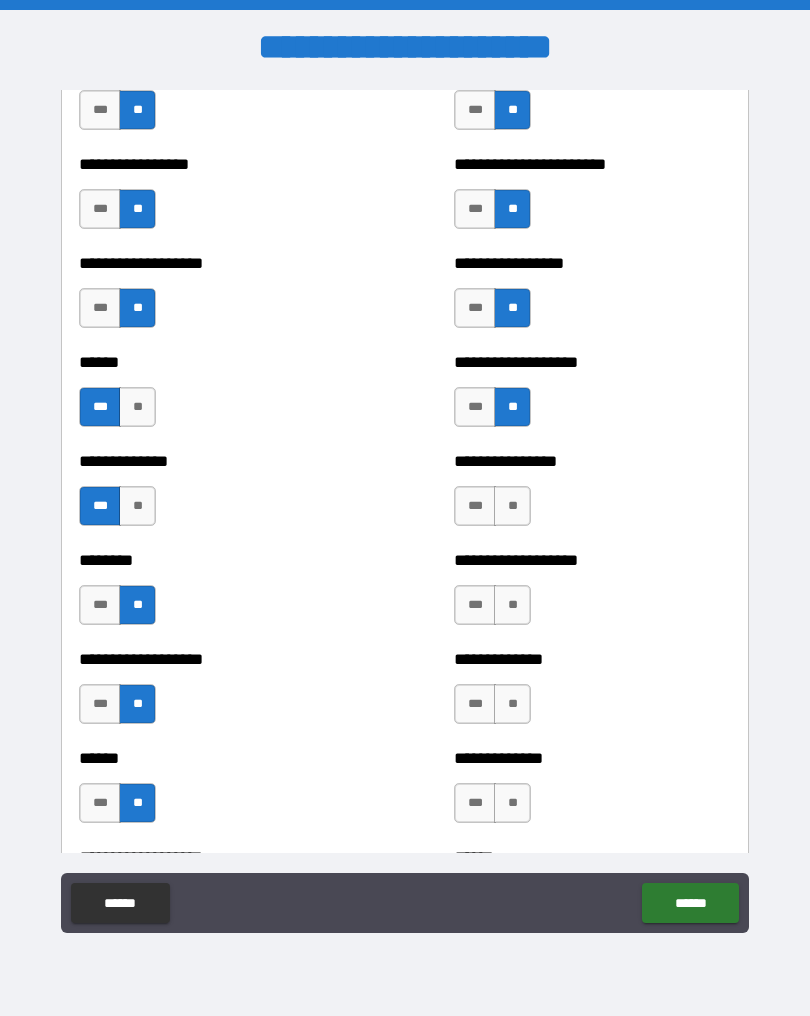 click on "**" at bounding box center [512, 605] 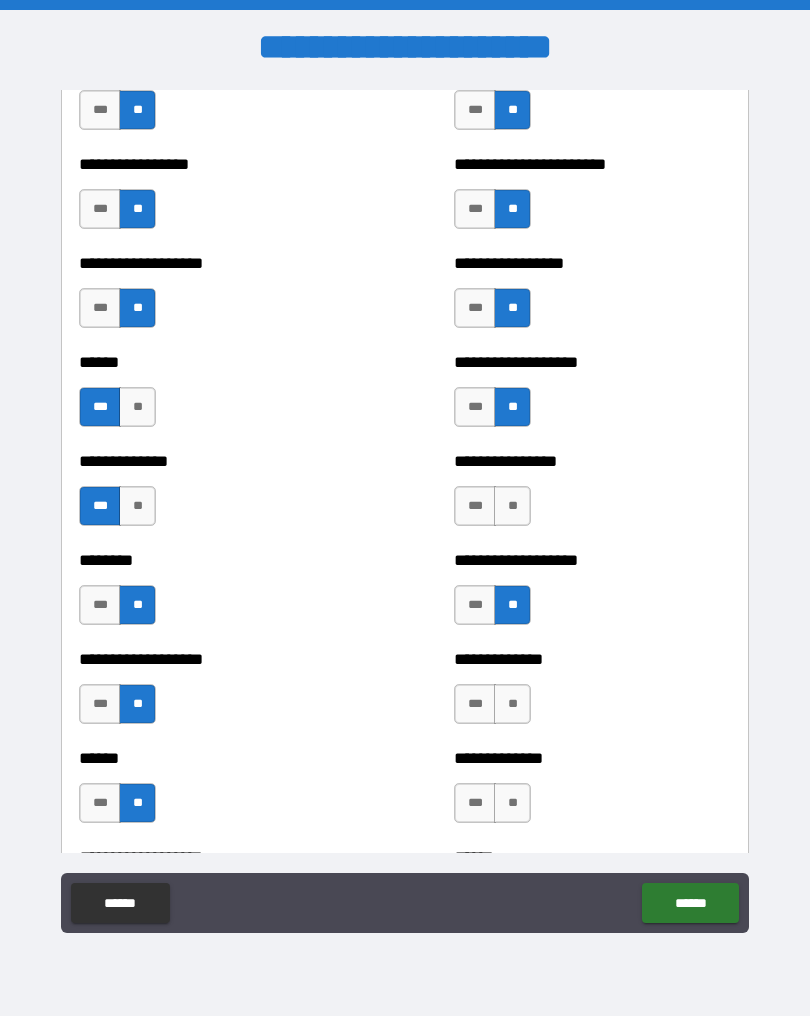 click on "**" at bounding box center [512, 506] 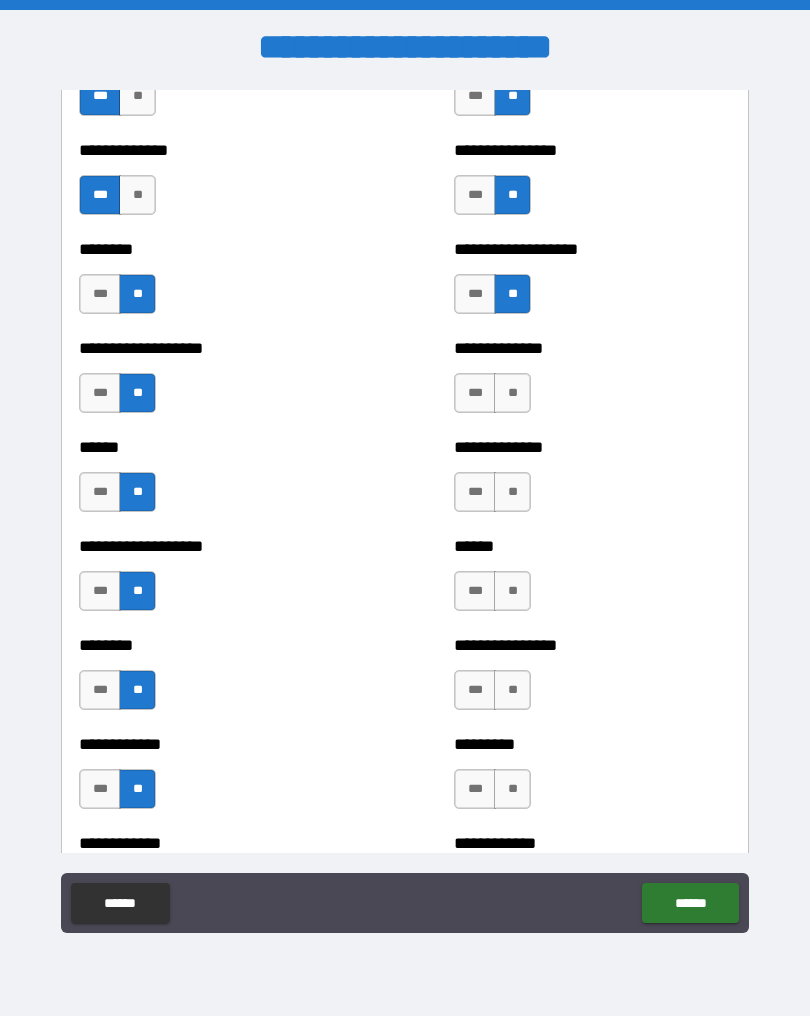 scroll, scrollTop: 1589, scrollLeft: 0, axis: vertical 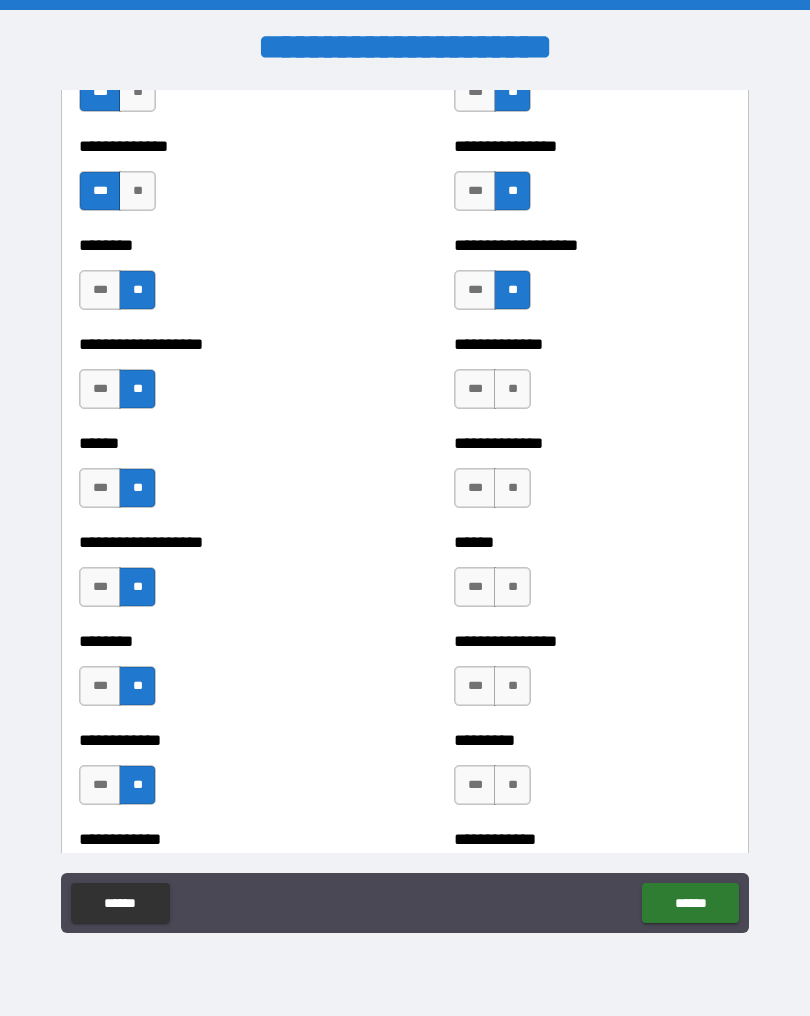 click on "**" at bounding box center [512, 389] 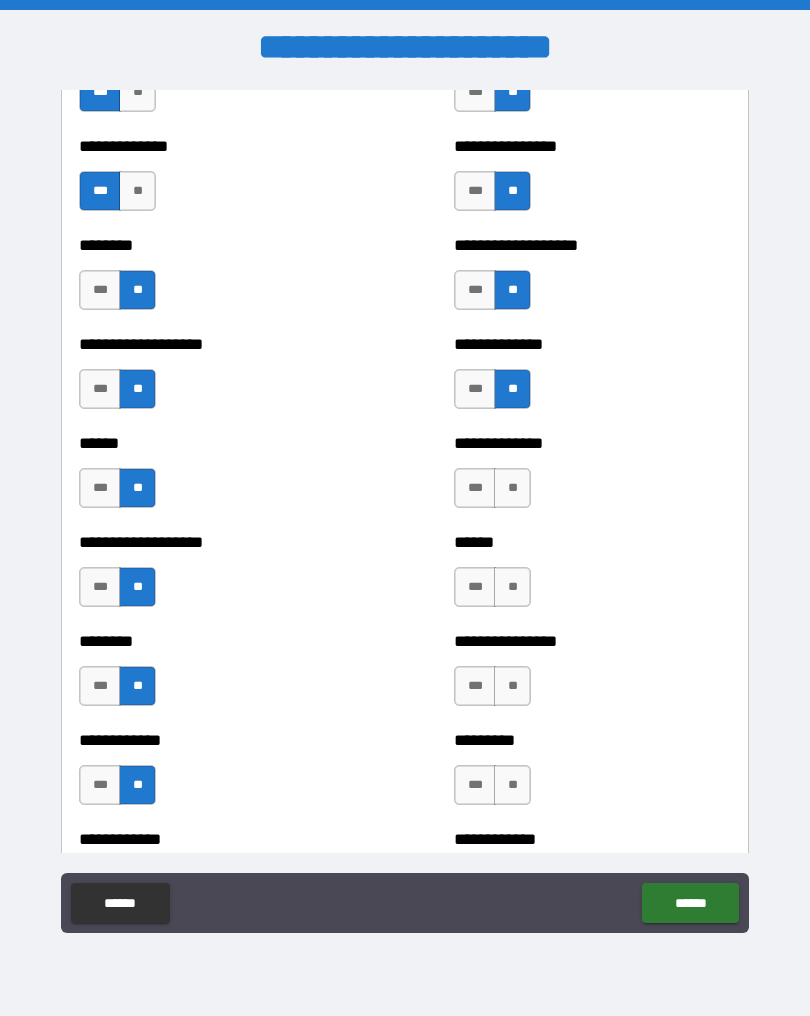 click on "**" at bounding box center (512, 488) 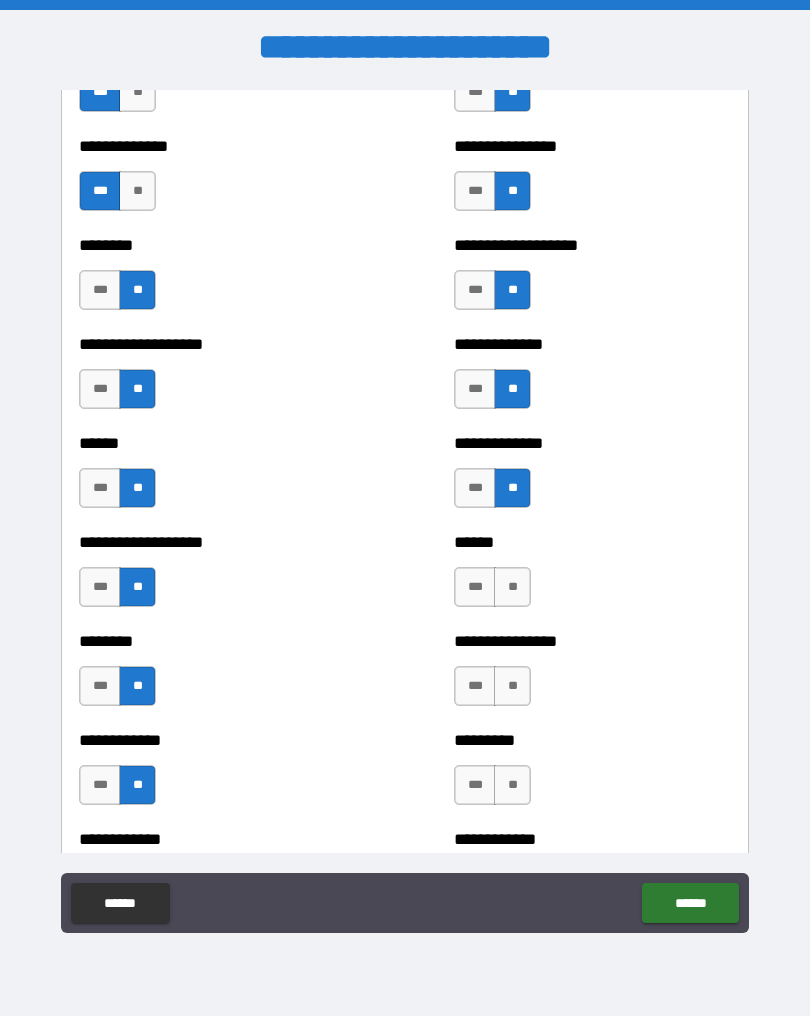 click on "**" at bounding box center [512, 587] 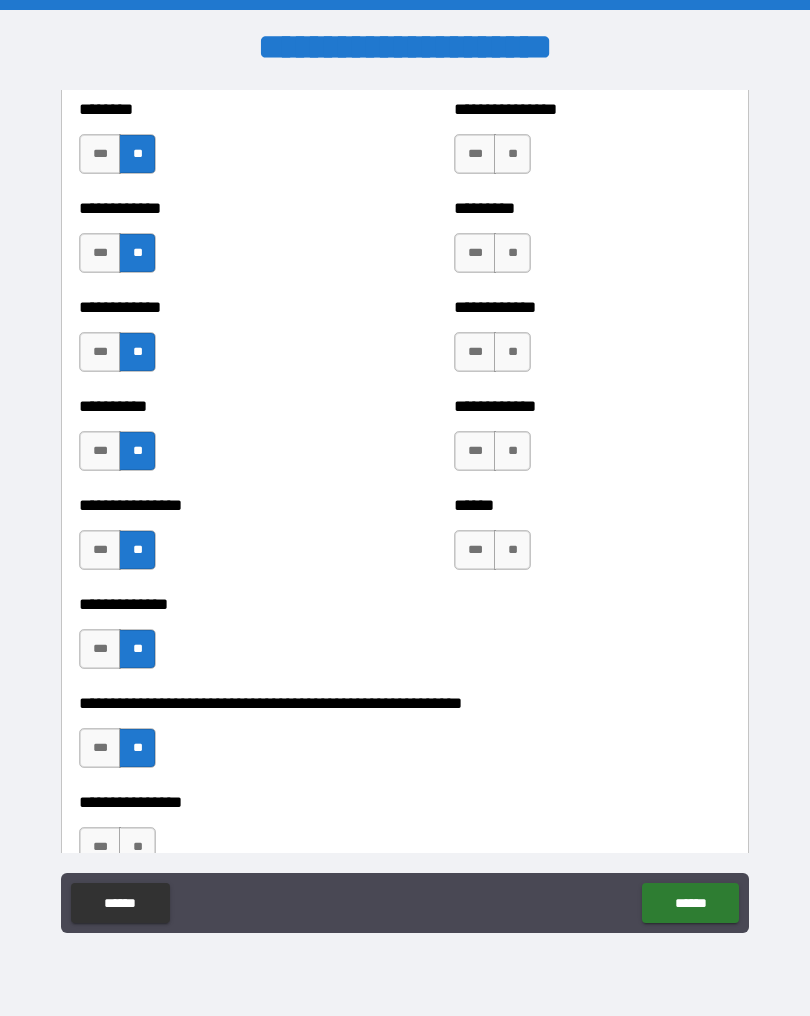scroll, scrollTop: 2103, scrollLeft: 0, axis: vertical 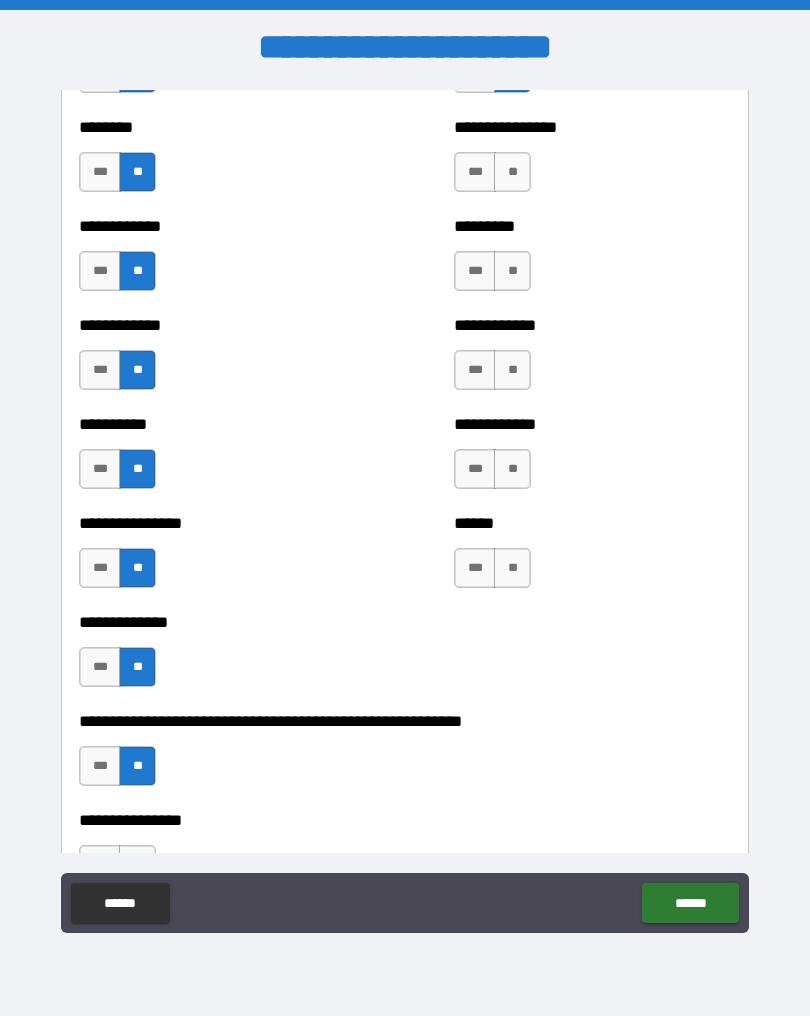 click on "**" at bounding box center [512, 172] 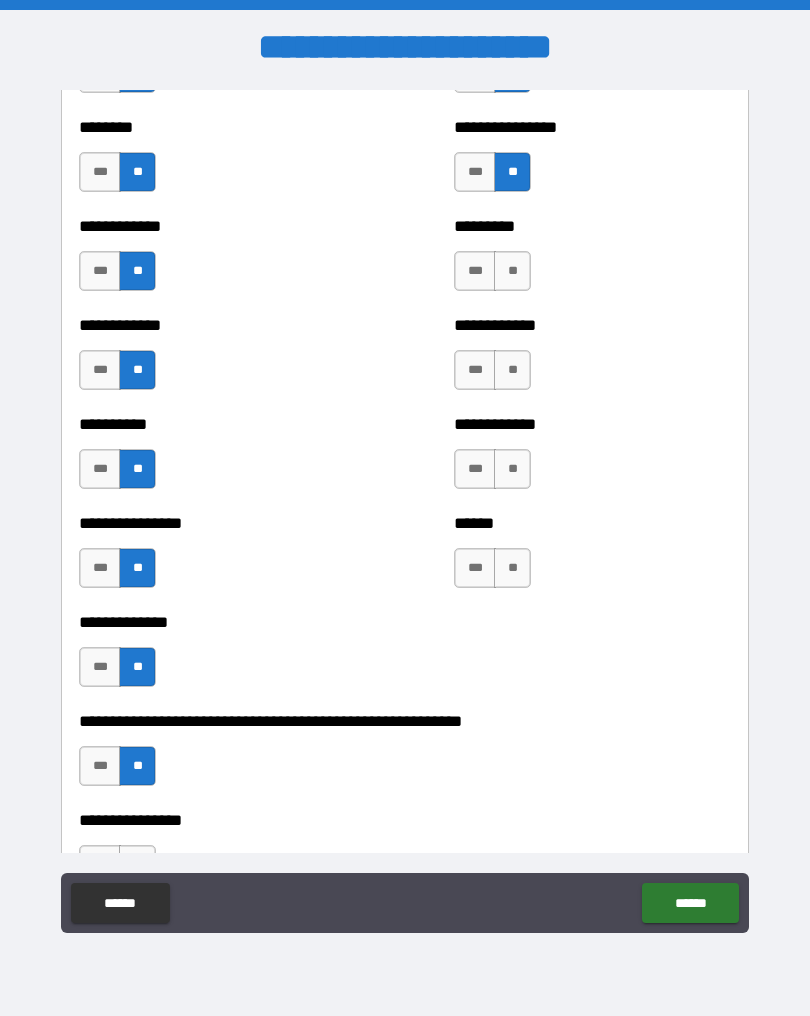 click on "**" at bounding box center (512, 271) 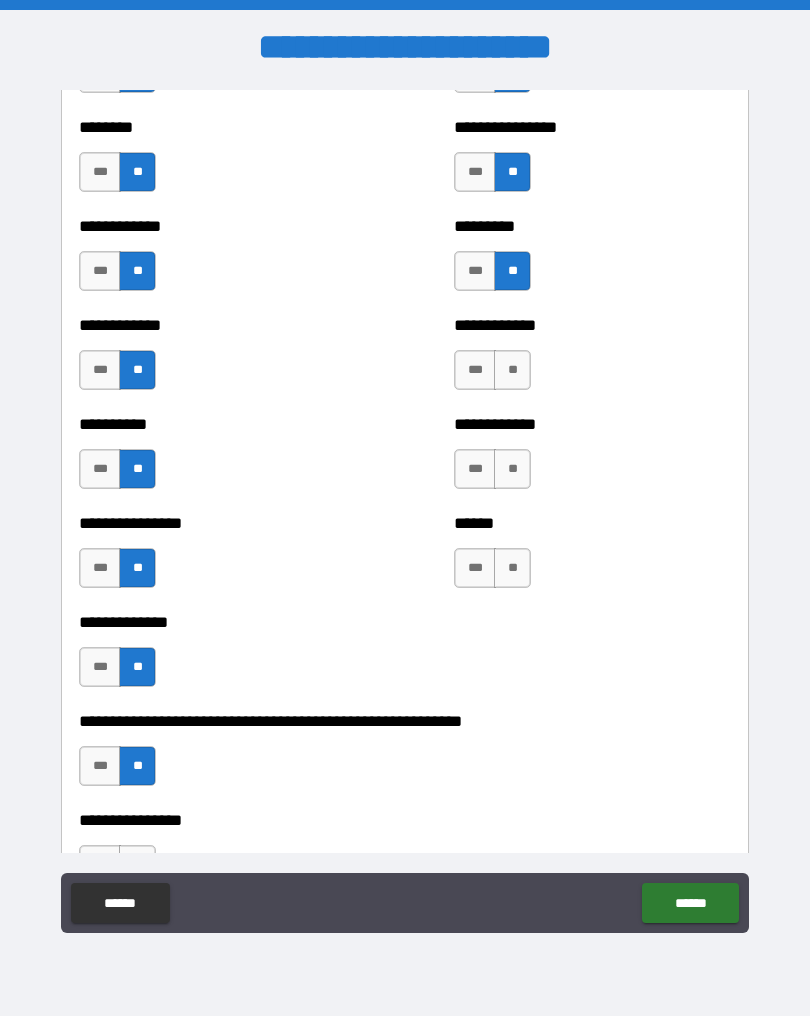 click on "**" at bounding box center (512, 370) 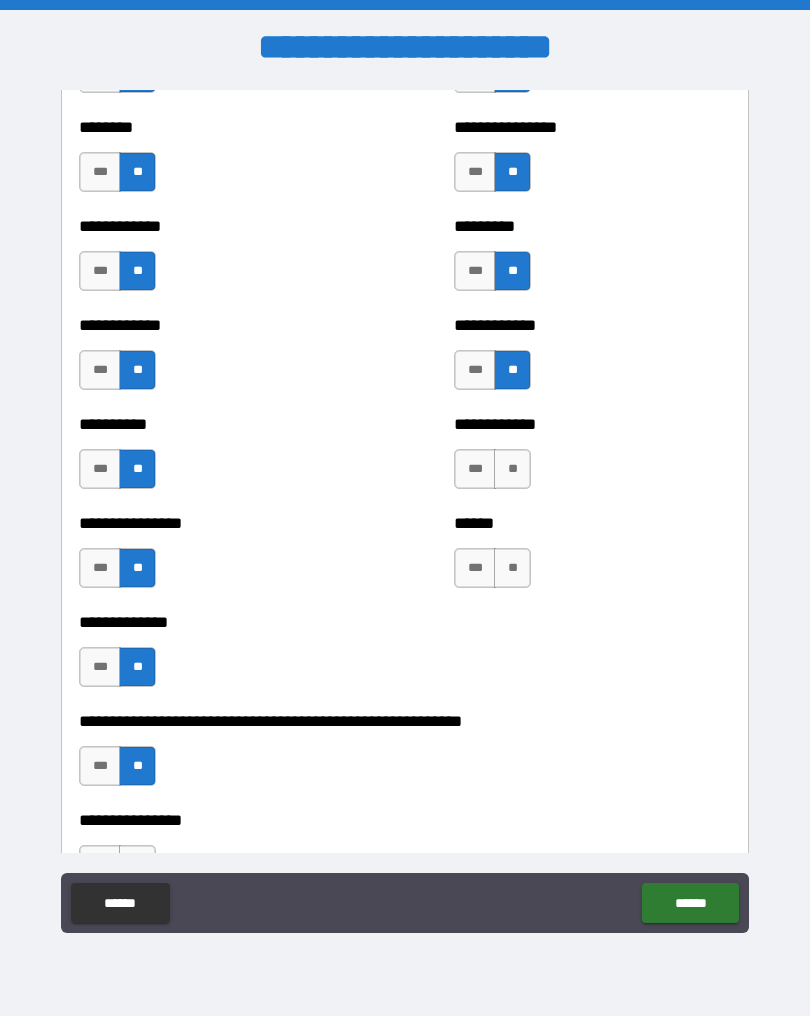 click on "**" at bounding box center (512, 469) 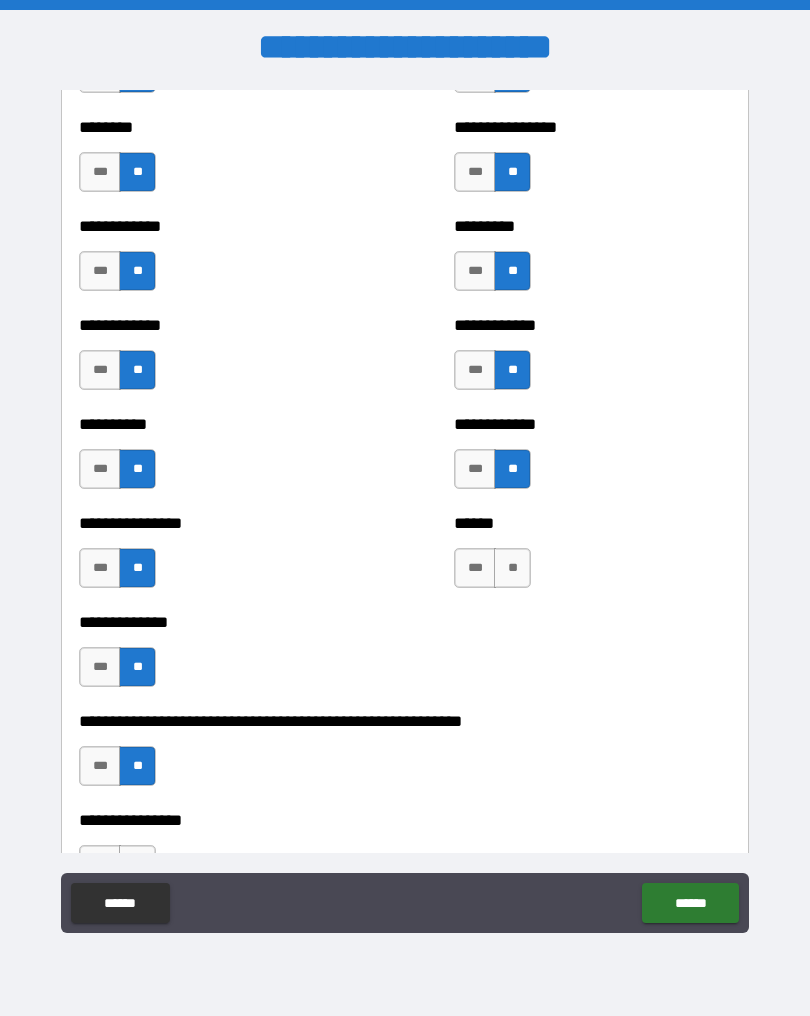 click on "**" at bounding box center [512, 568] 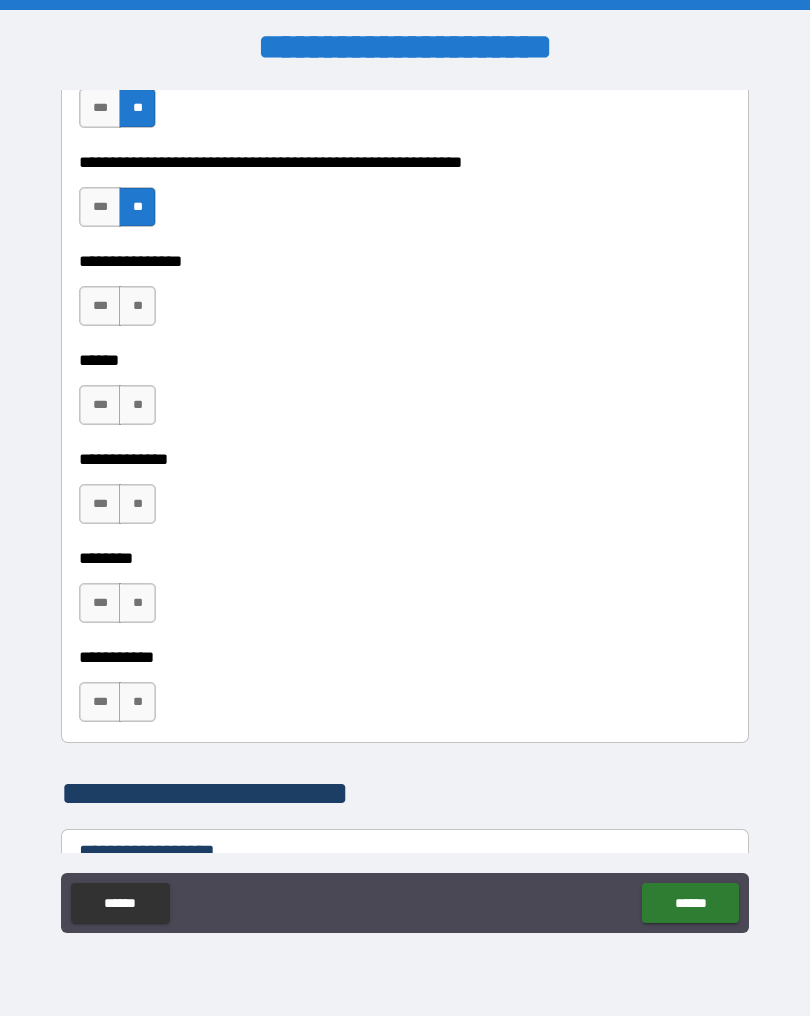 scroll, scrollTop: 2663, scrollLeft: 0, axis: vertical 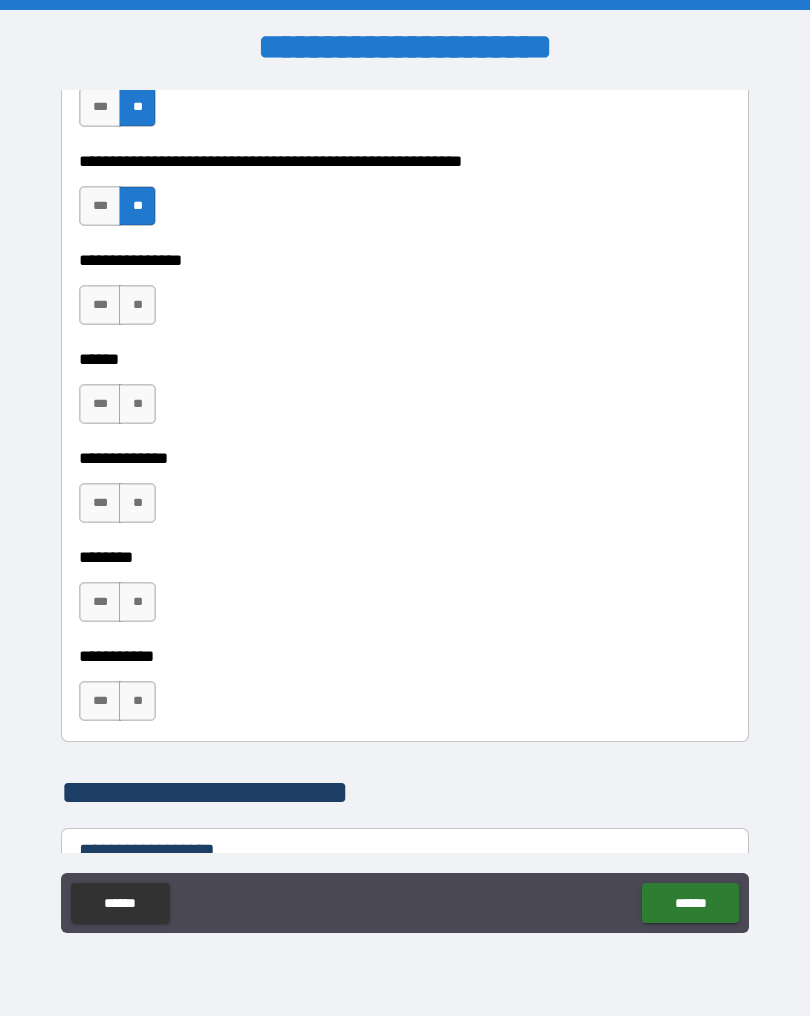 click on "***" at bounding box center (100, 305) 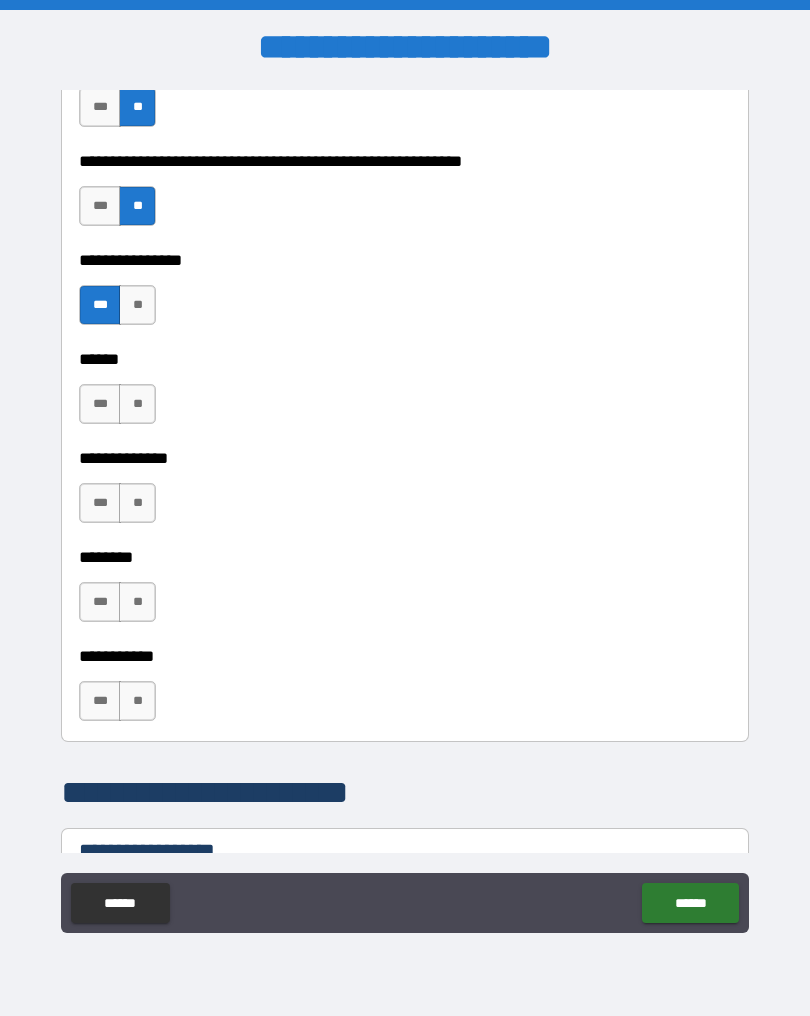 click on "**" at bounding box center [137, 404] 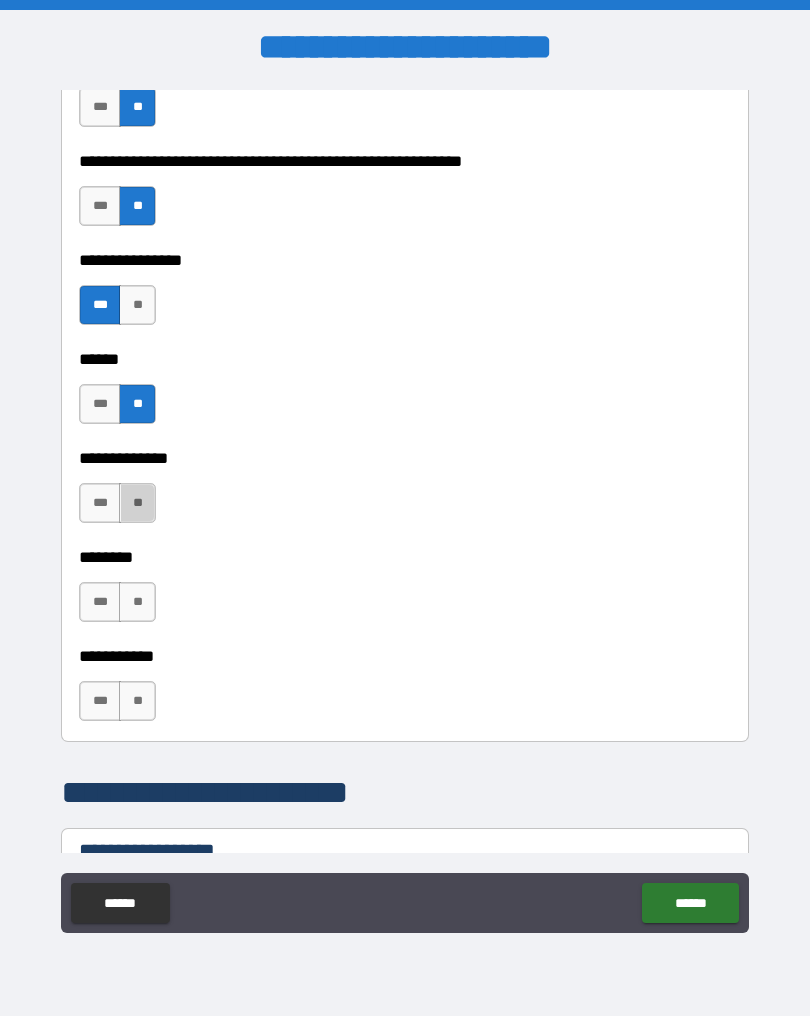 click on "**" at bounding box center (137, 503) 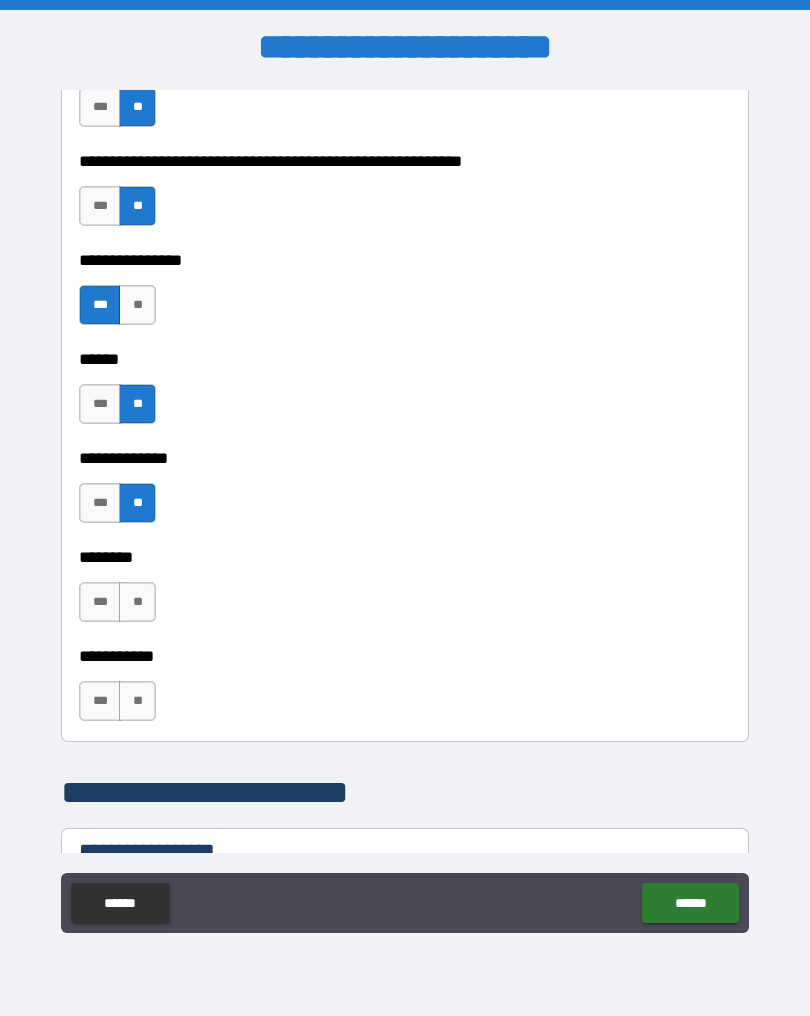 click on "**" at bounding box center (137, 602) 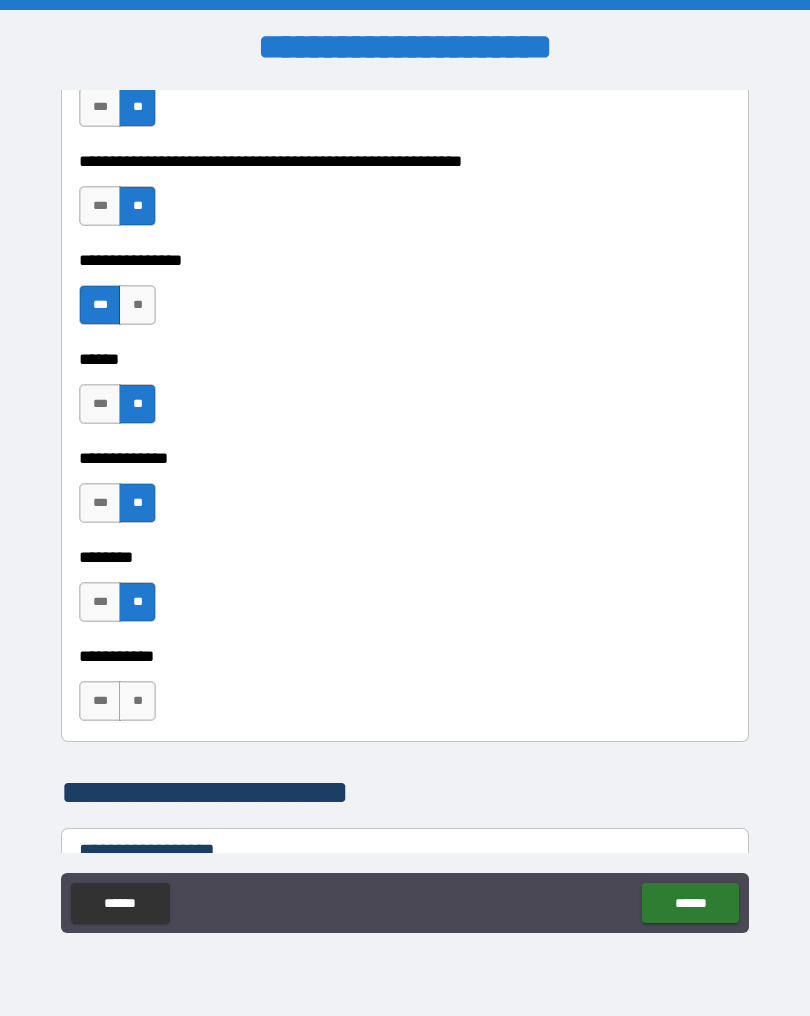 click on "**" at bounding box center [137, 701] 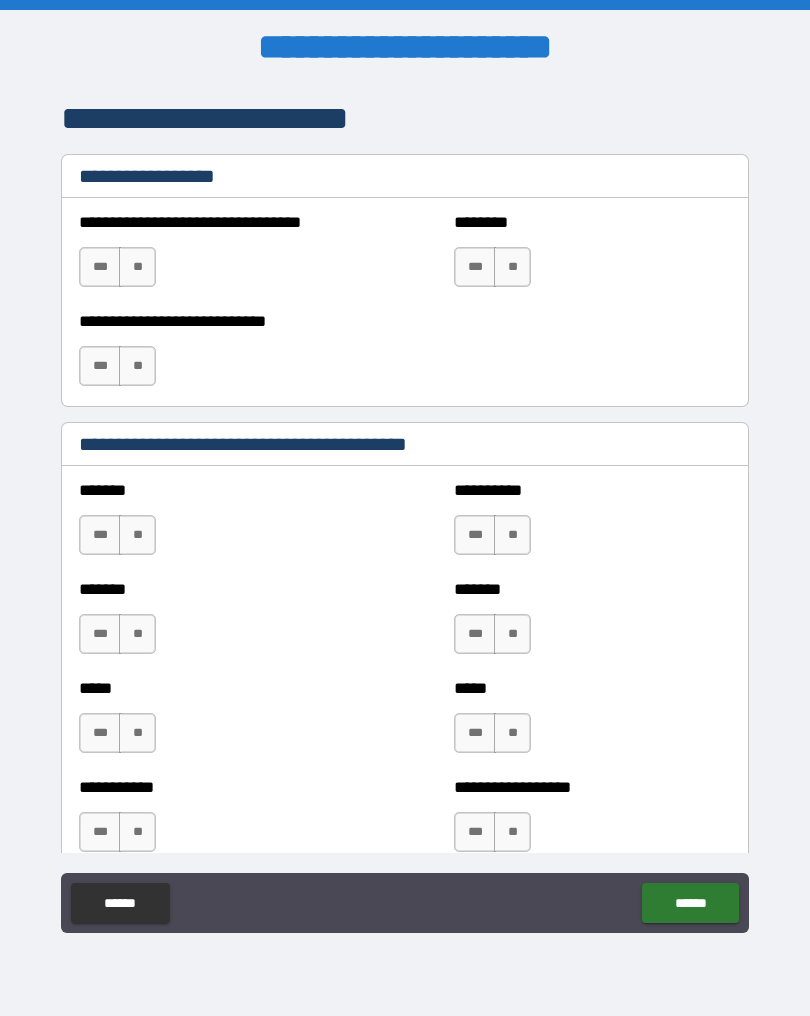 scroll, scrollTop: 3341, scrollLeft: 0, axis: vertical 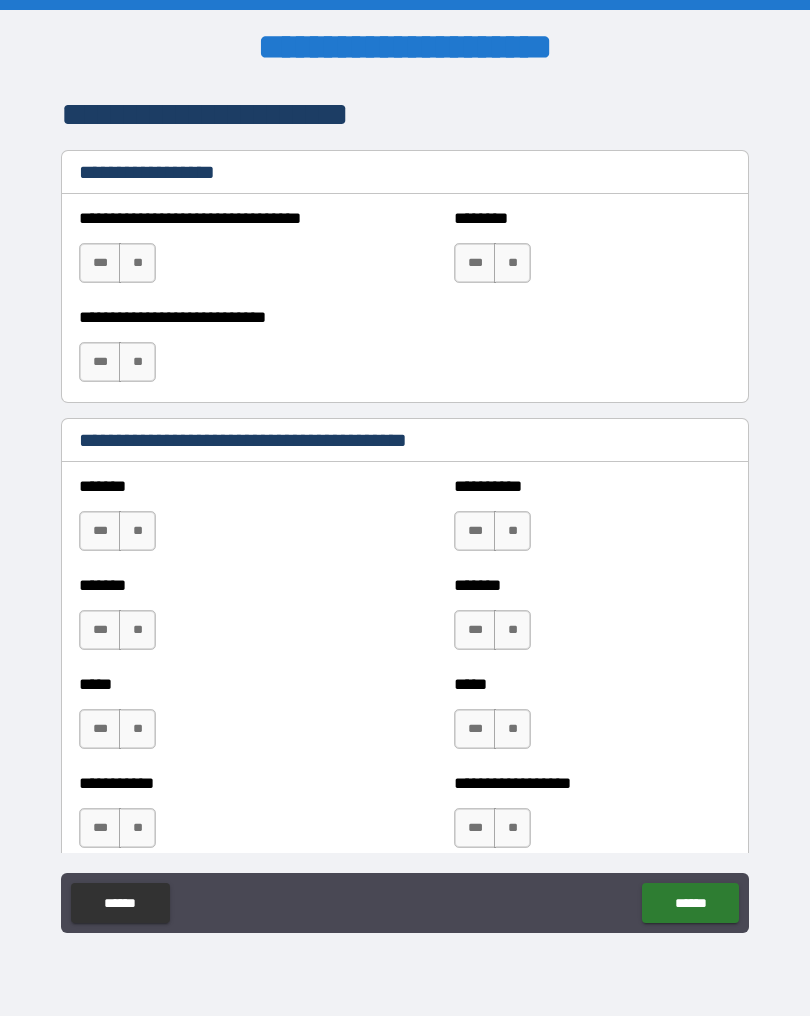 click on "**" at bounding box center [137, 263] 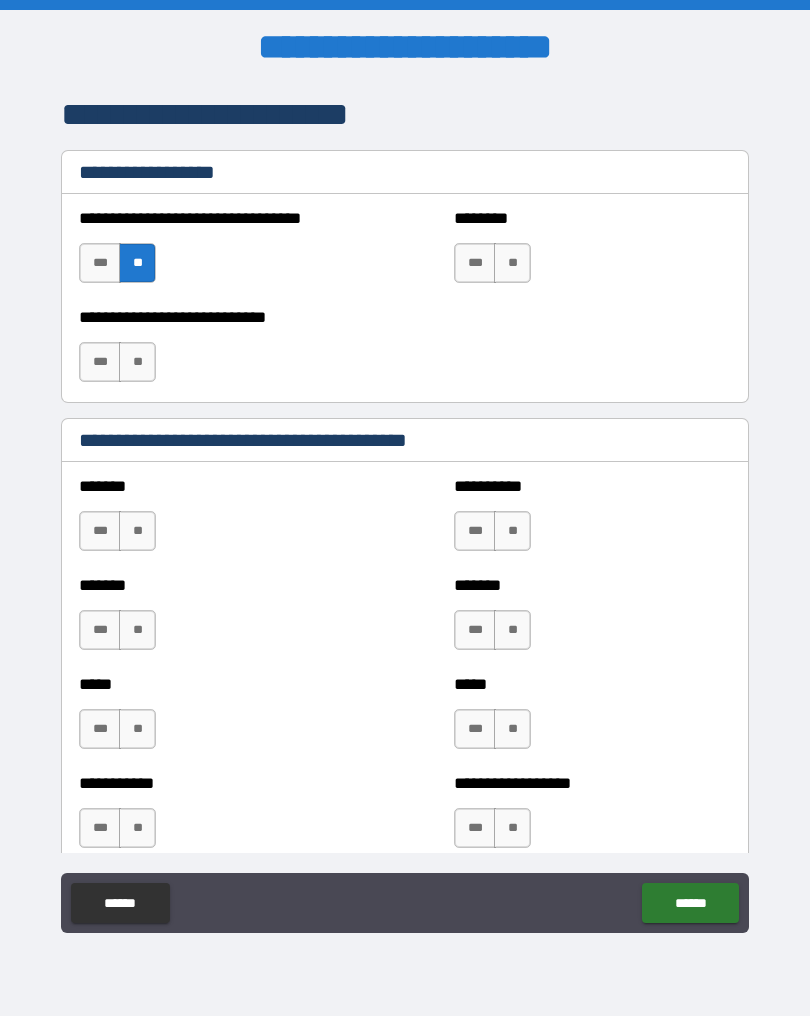 click on "**" at bounding box center [512, 263] 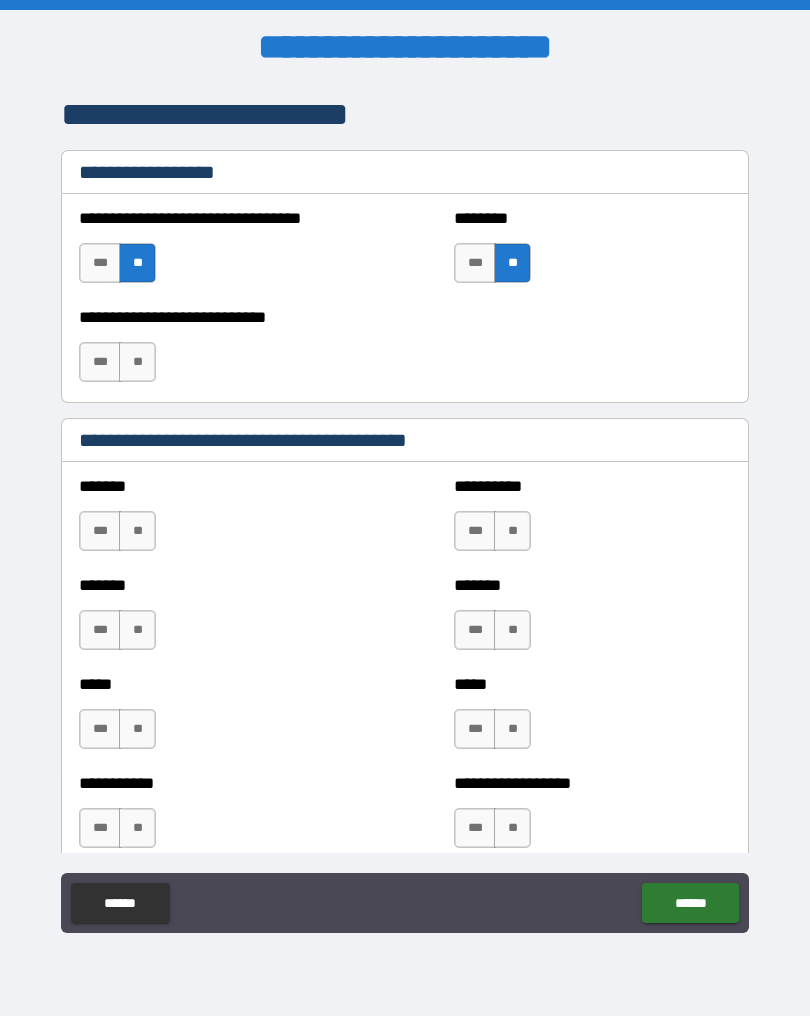 click on "**" at bounding box center [137, 362] 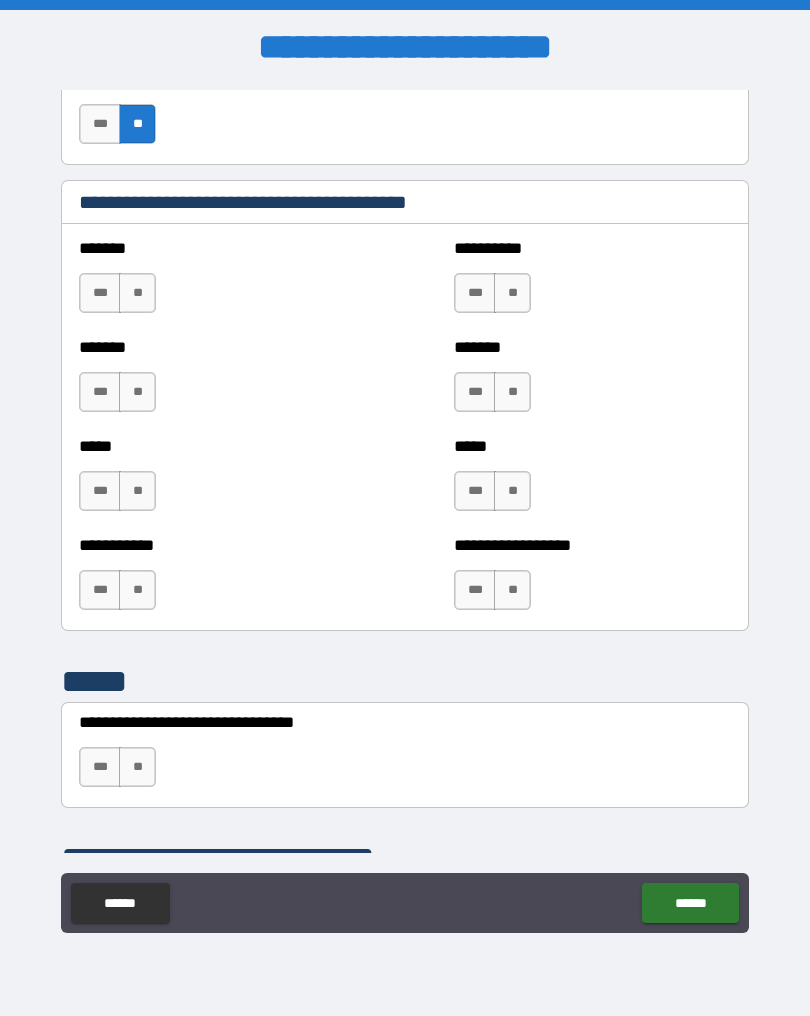 scroll, scrollTop: 3593, scrollLeft: 0, axis: vertical 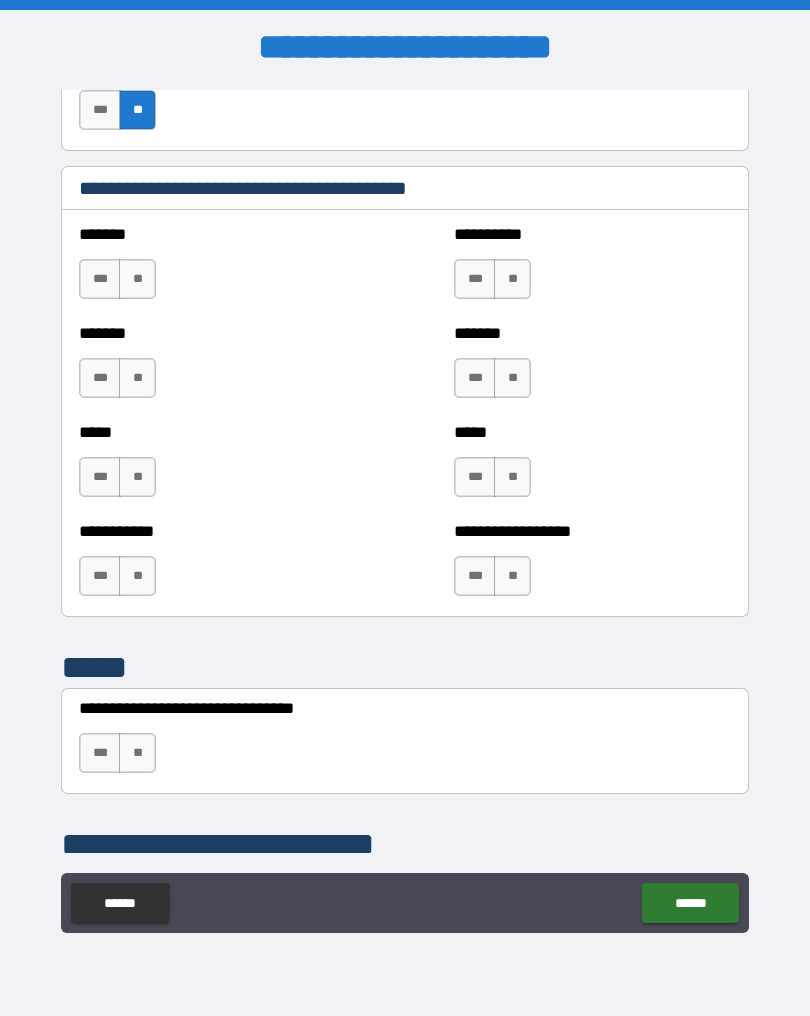 click on "**" at bounding box center (137, 279) 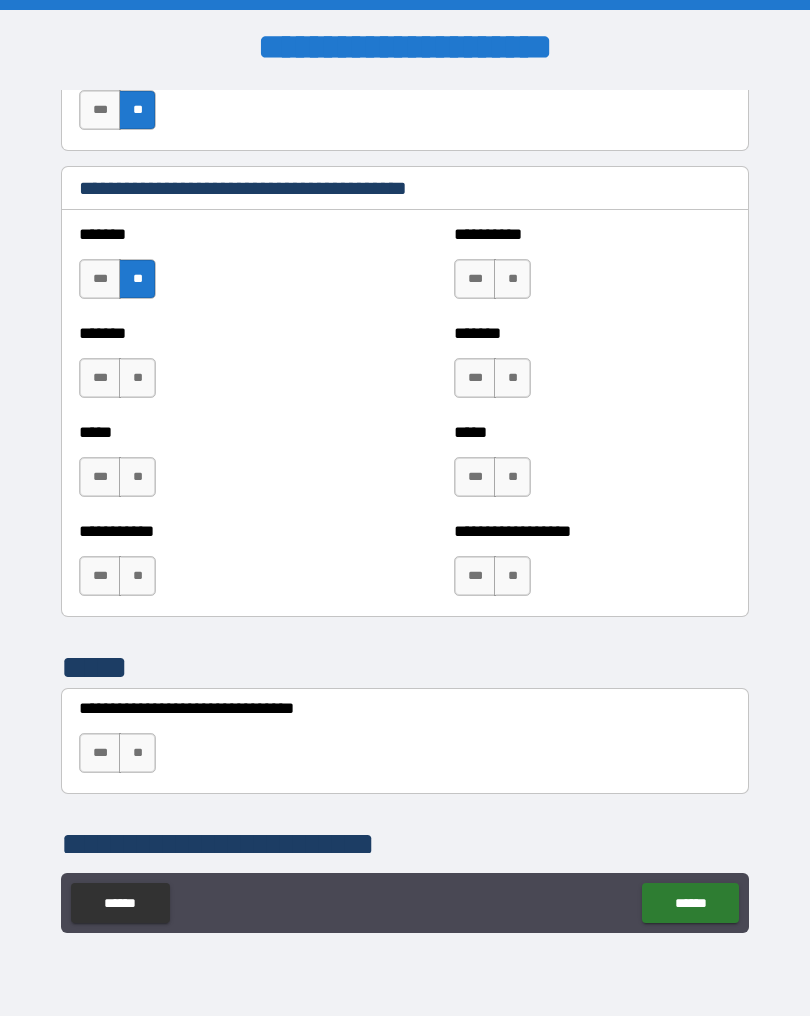click on "**" at bounding box center [137, 378] 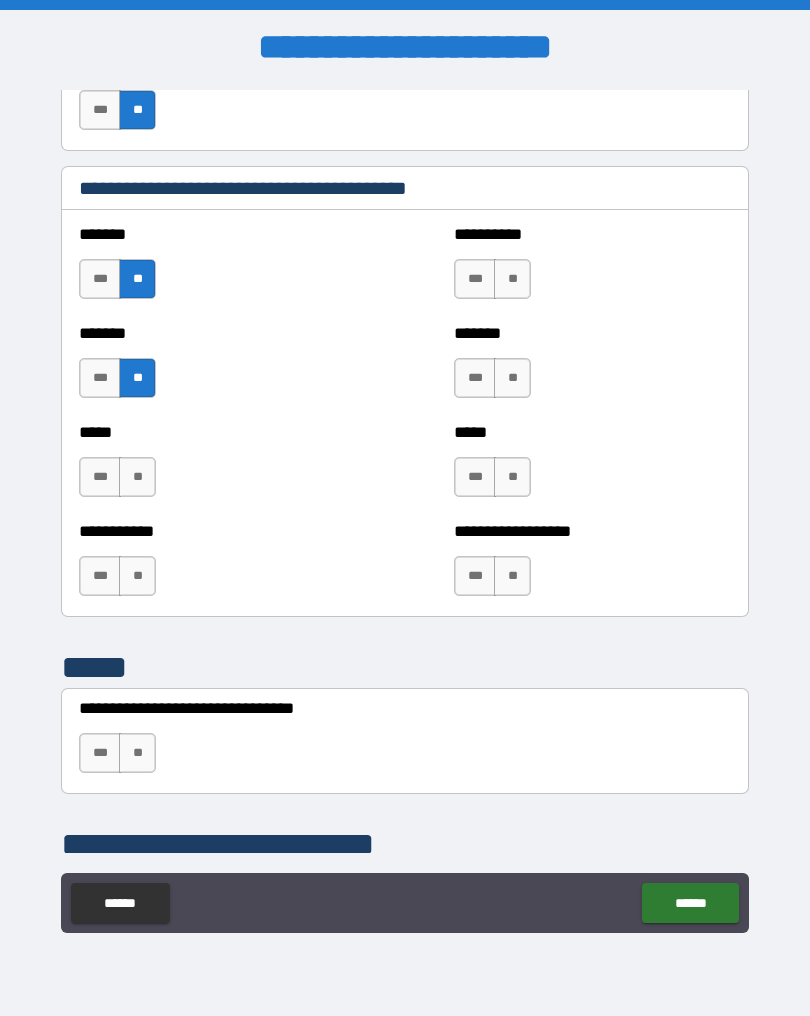 click on "**" at bounding box center [137, 477] 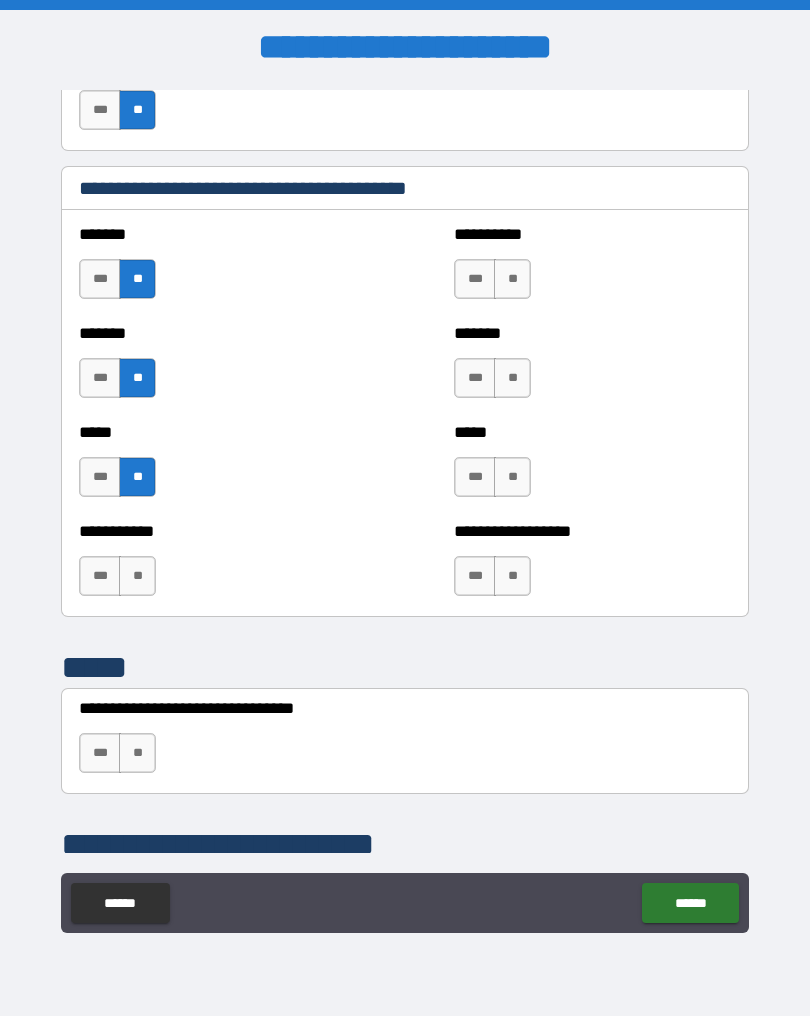 click on "**" at bounding box center [137, 576] 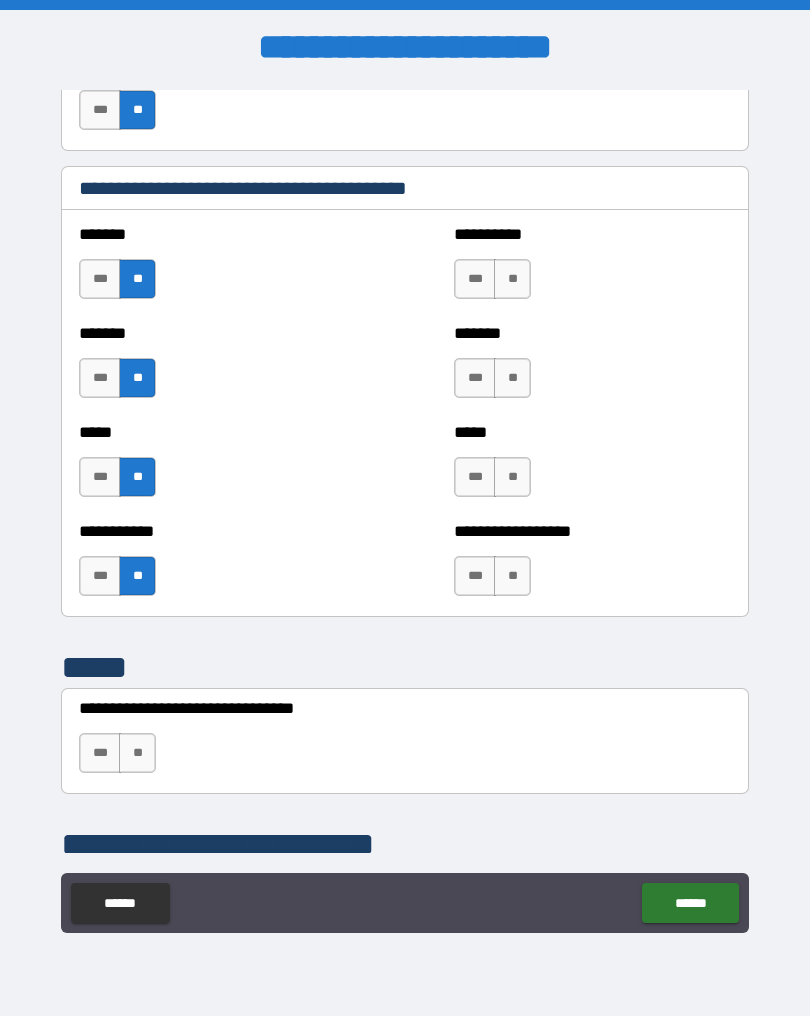 click on "**" at bounding box center (512, 576) 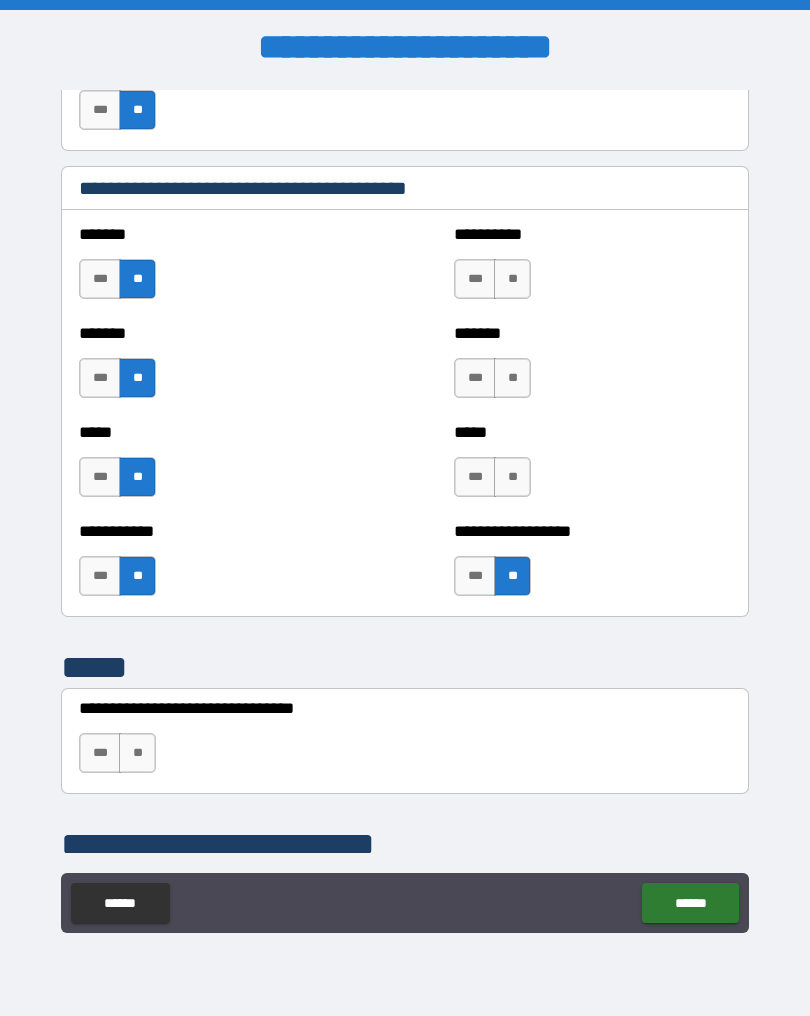 click on "**" at bounding box center [512, 477] 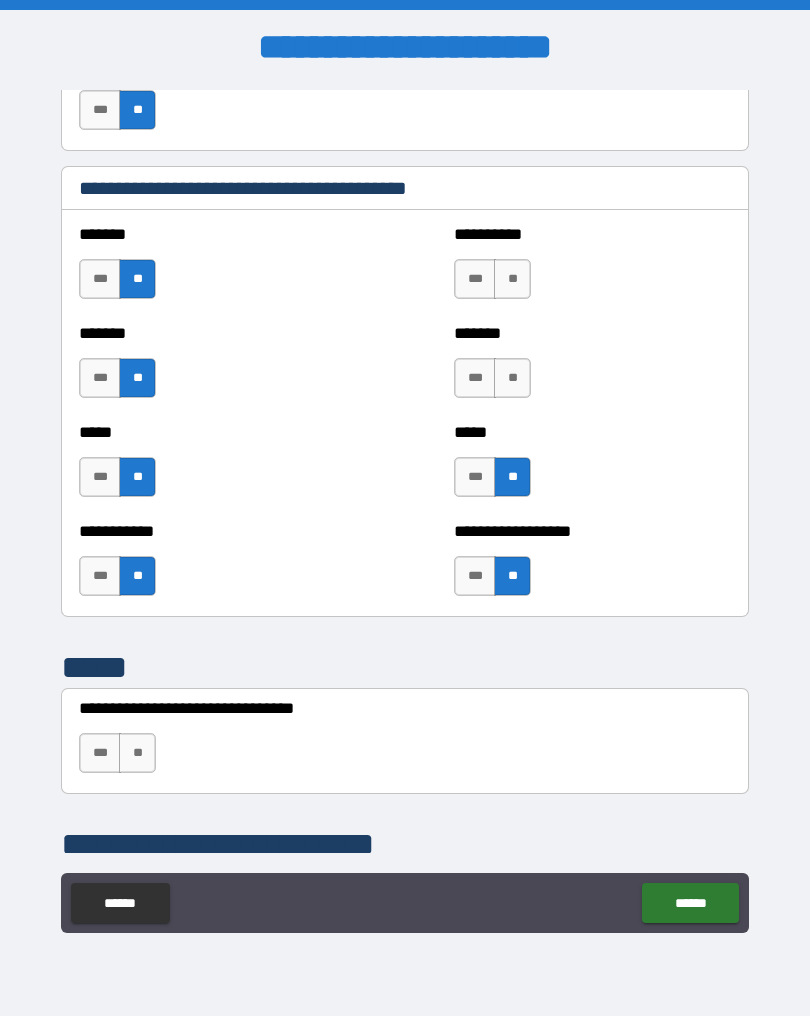 click on "**" at bounding box center [512, 378] 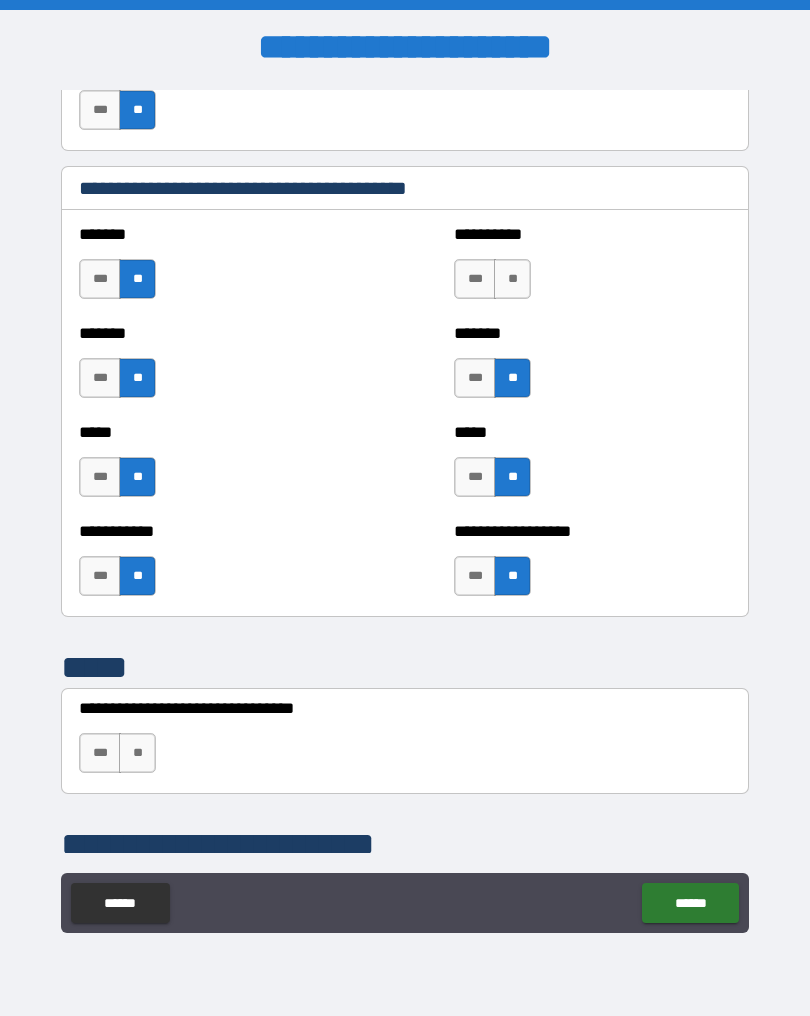 click on "**" at bounding box center [512, 279] 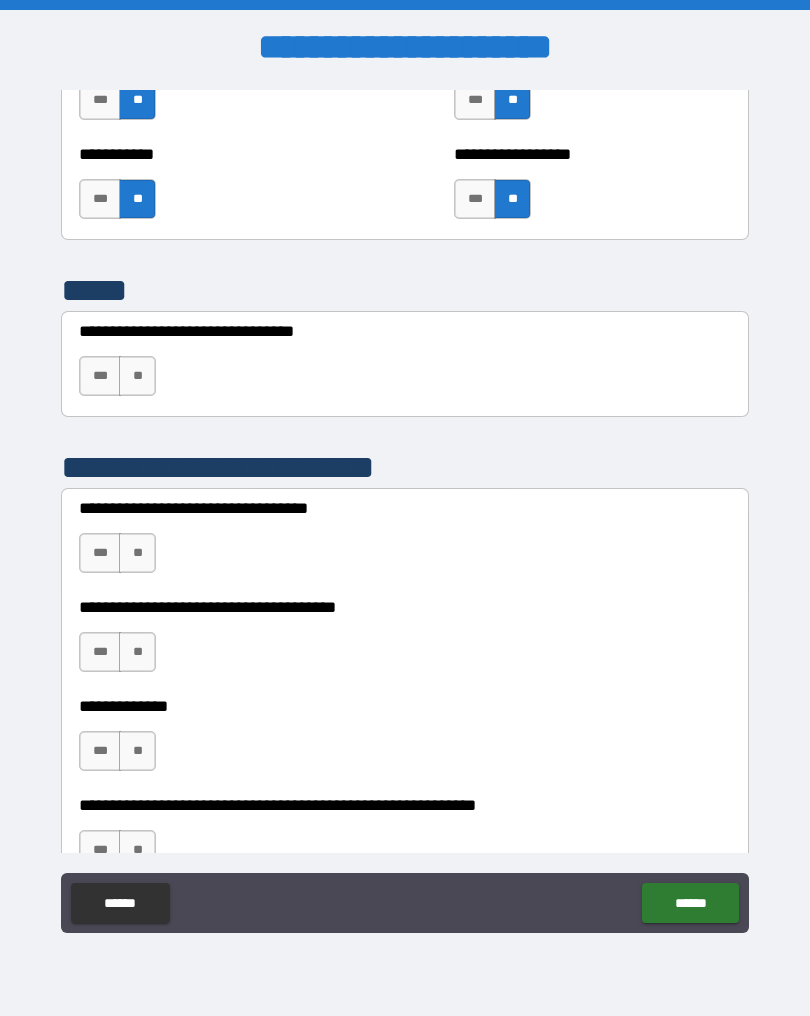scroll, scrollTop: 3971, scrollLeft: 0, axis: vertical 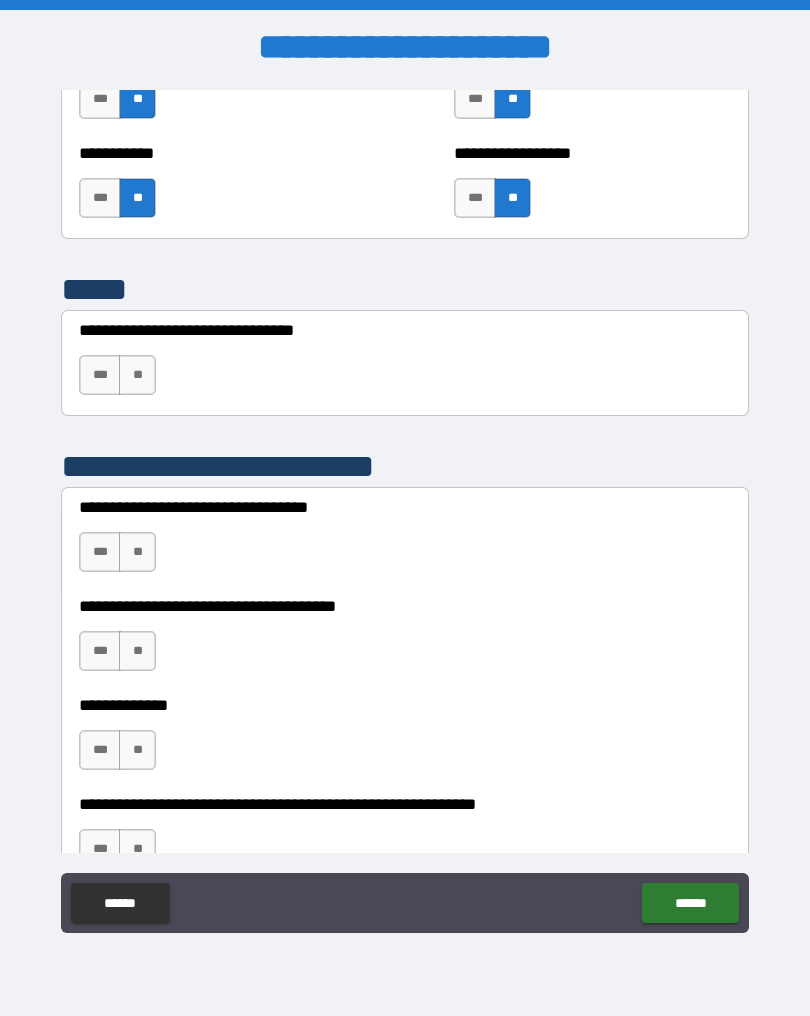 click on "**" at bounding box center [137, 375] 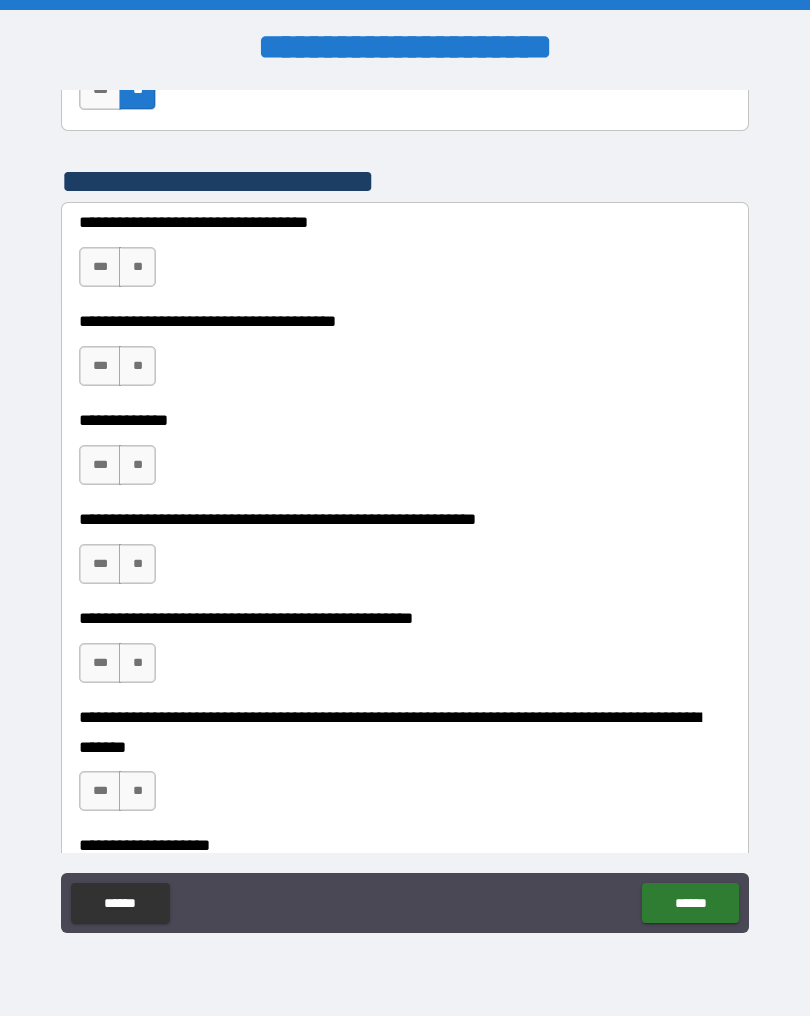 scroll, scrollTop: 4261, scrollLeft: 0, axis: vertical 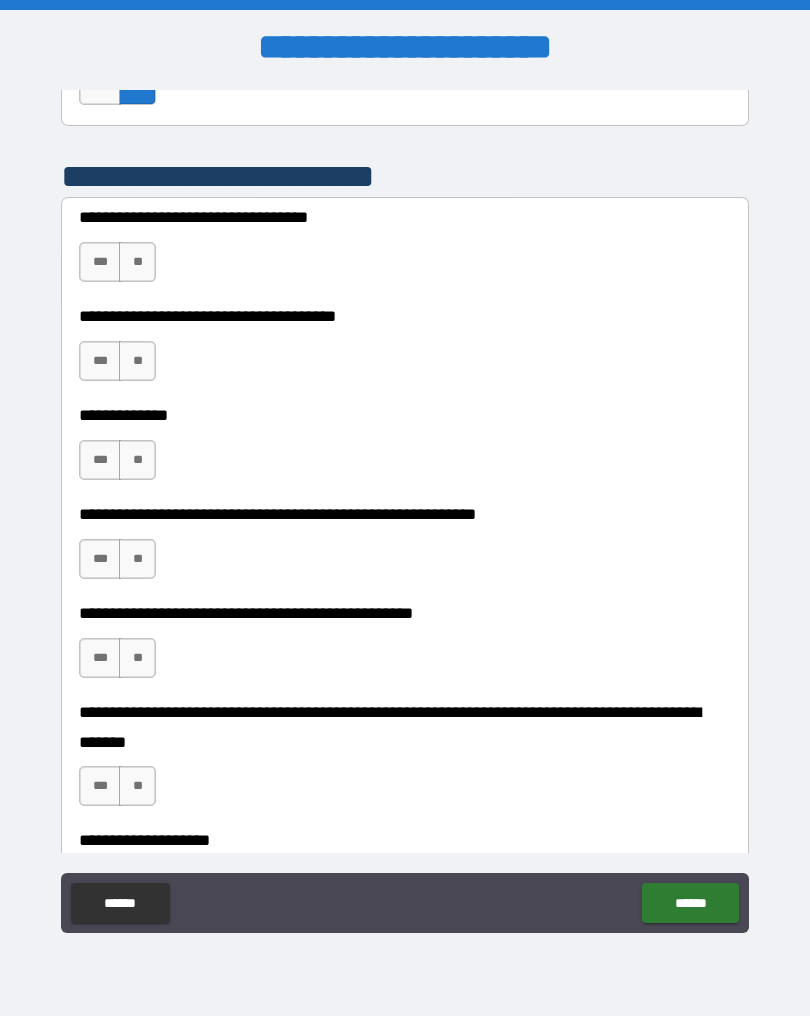 click on "**" at bounding box center (137, 262) 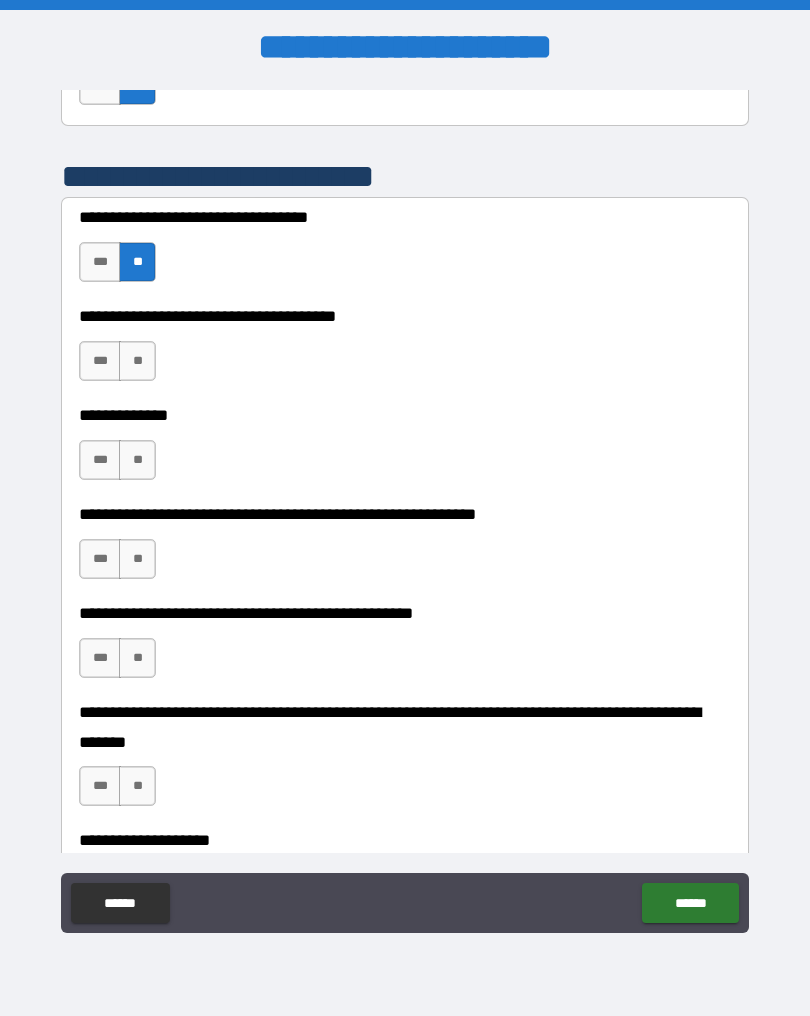 click on "***" at bounding box center [100, 361] 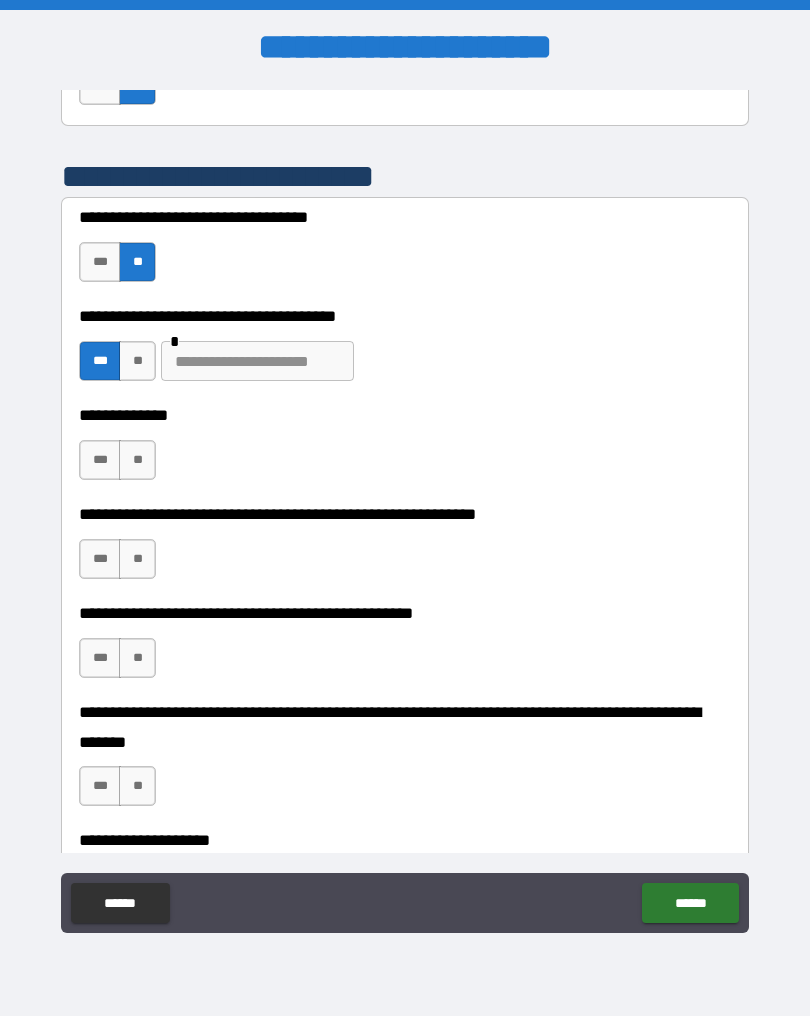 click at bounding box center [257, 361] 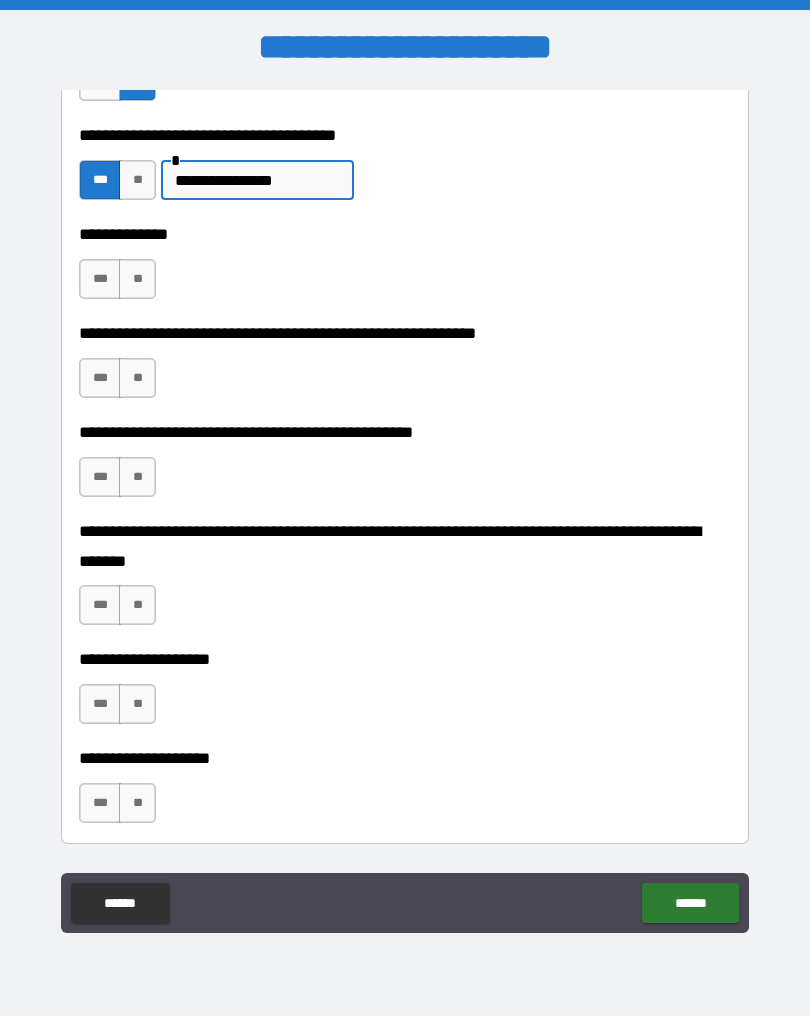 scroll, scrollTop: 4444, scrollLeft: 0, axis: vertical 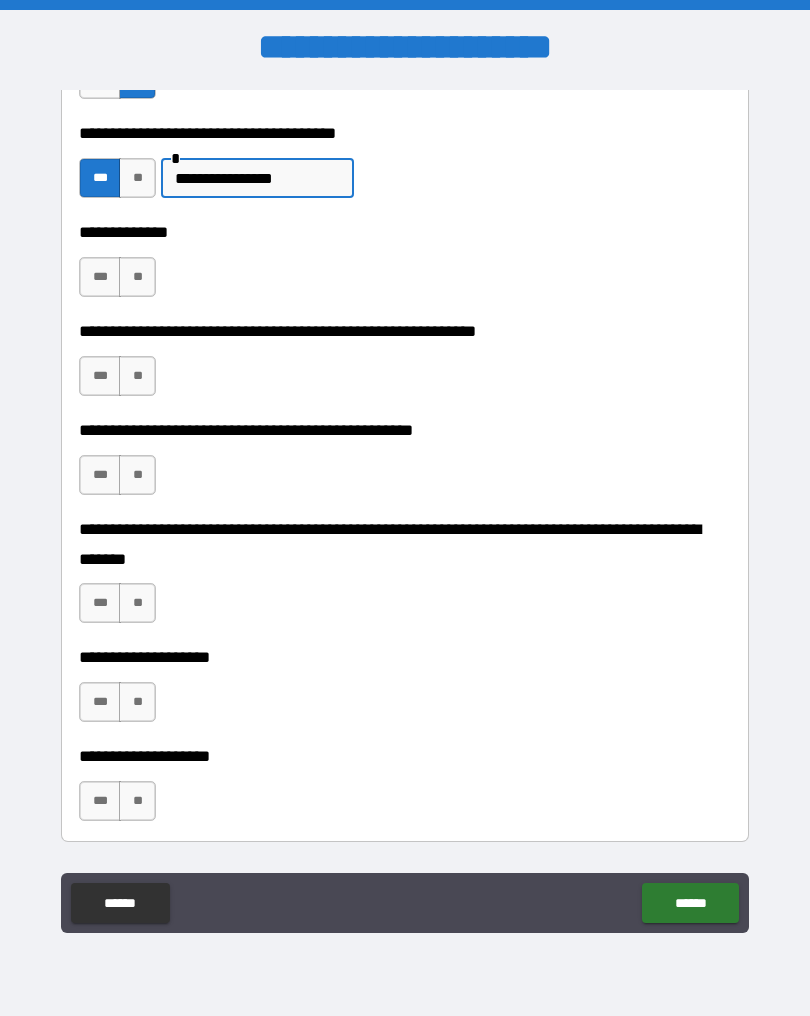 type on "**********" 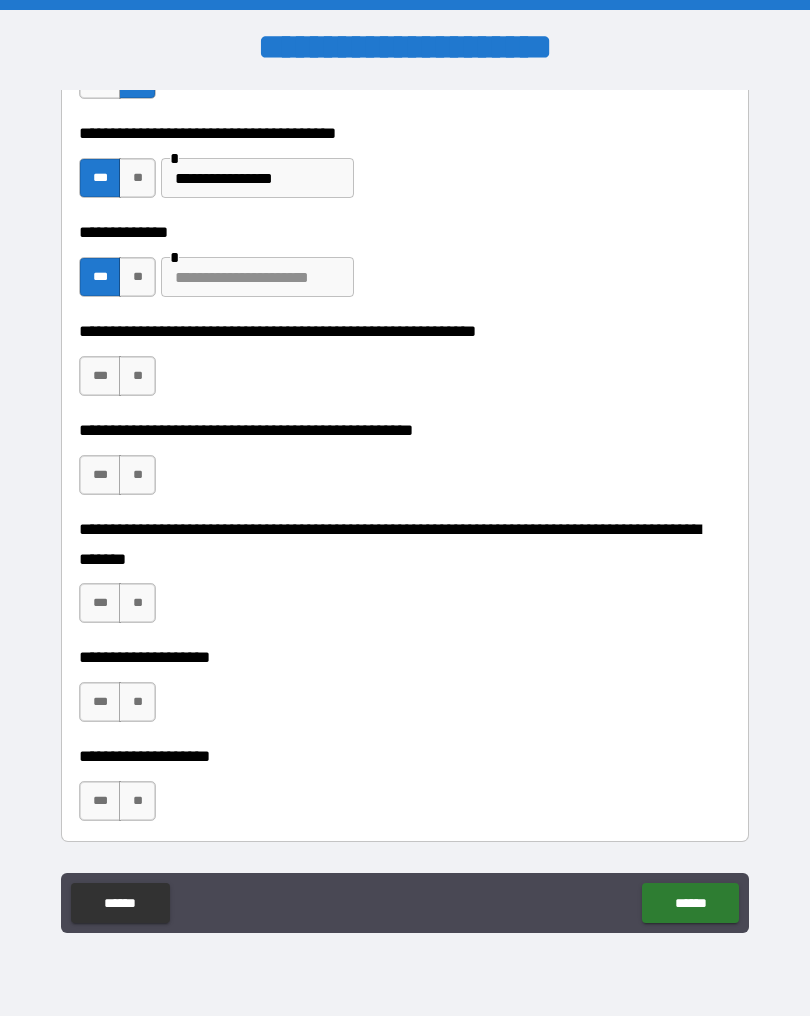 click at bounding box center (257, 277) 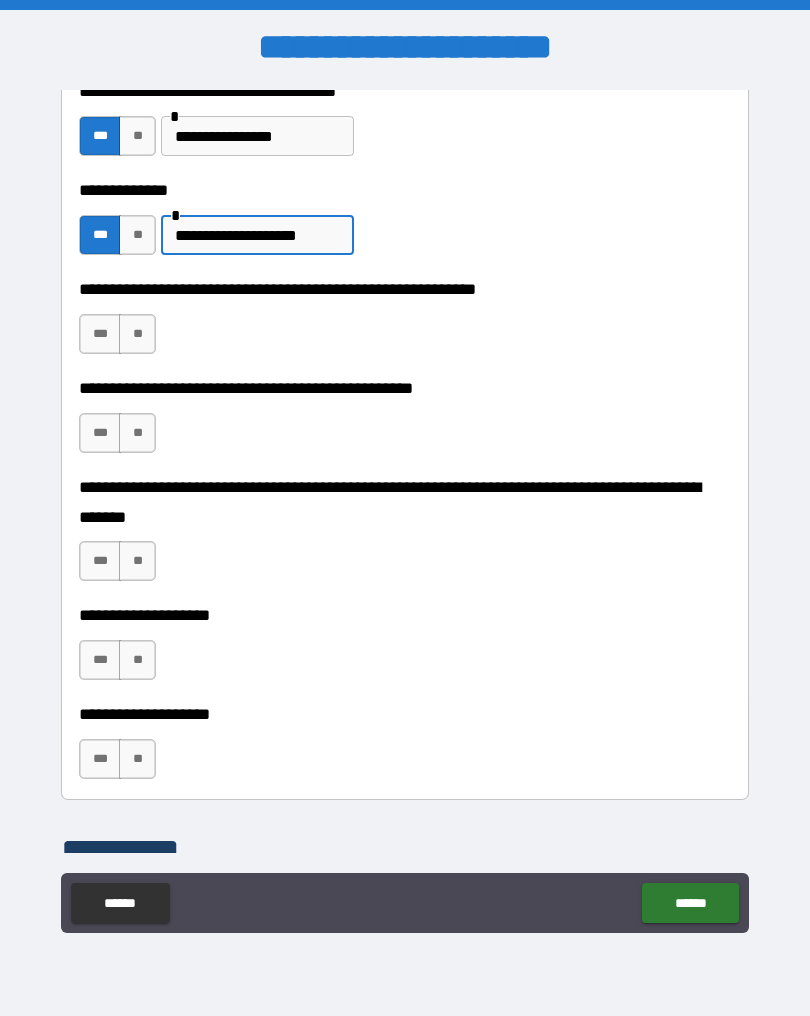 scroll, scrollTop: 4487, scrollLeft: 0, axis: vertical 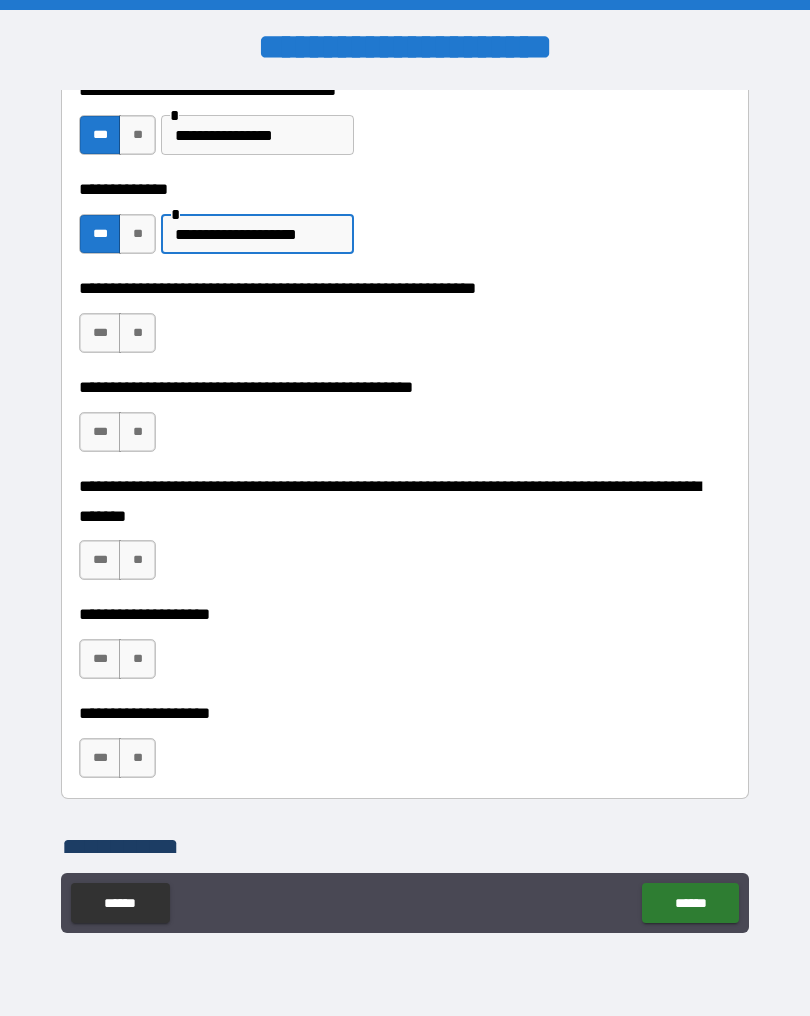 type on "**********" 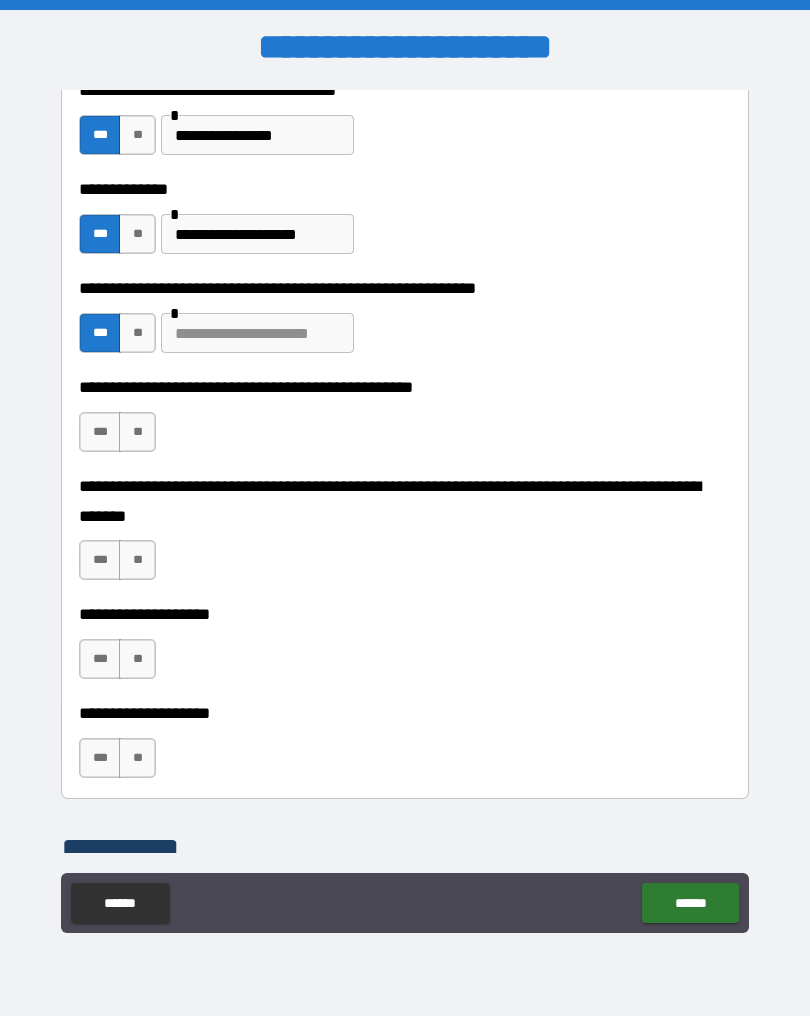 click at bounding box center (257, 333) 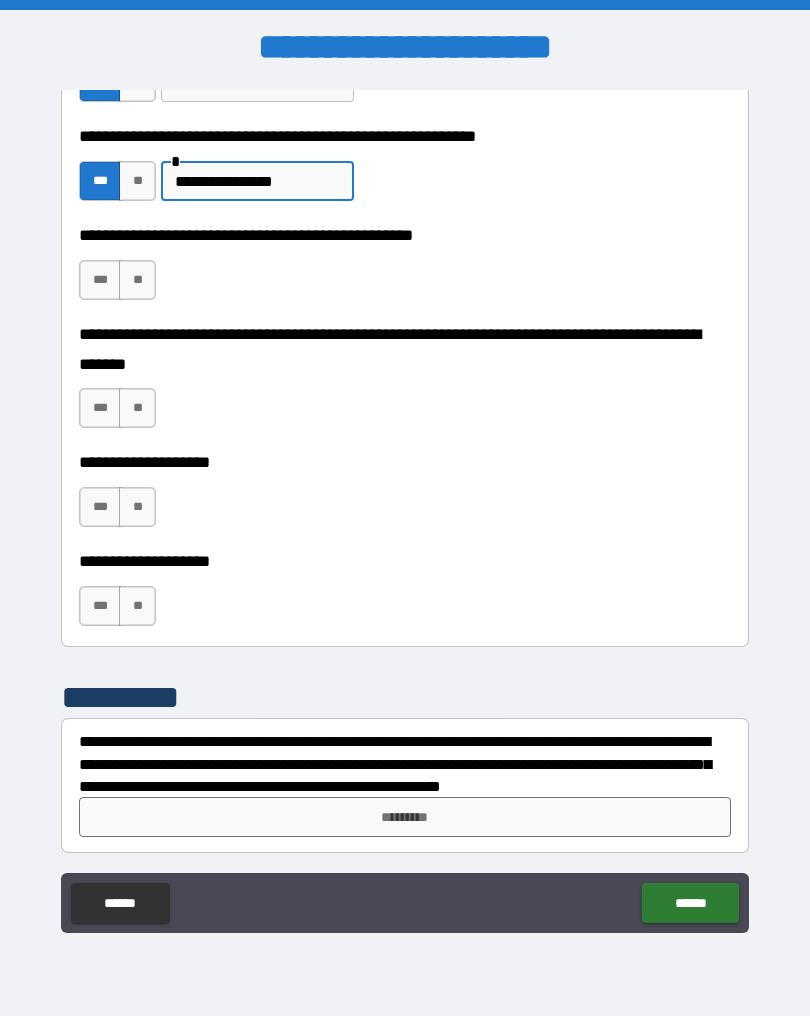 scroll, scrollTop: 4642, scrollLeft: 0, axis: vertical 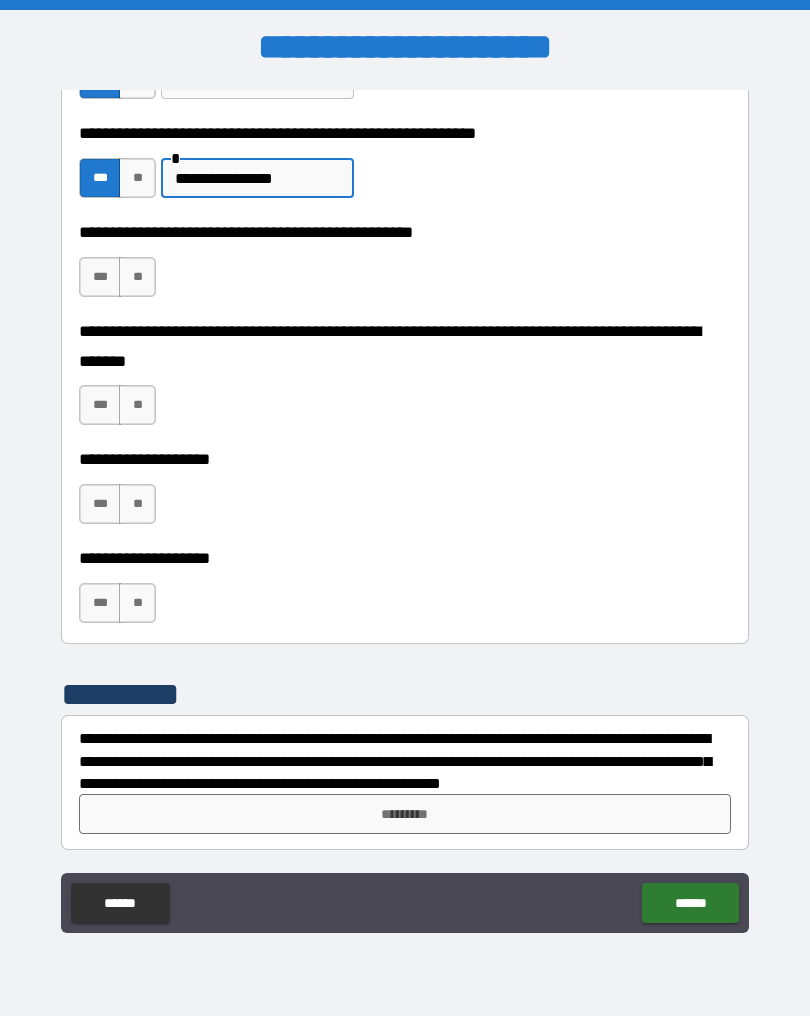 type on "**********" 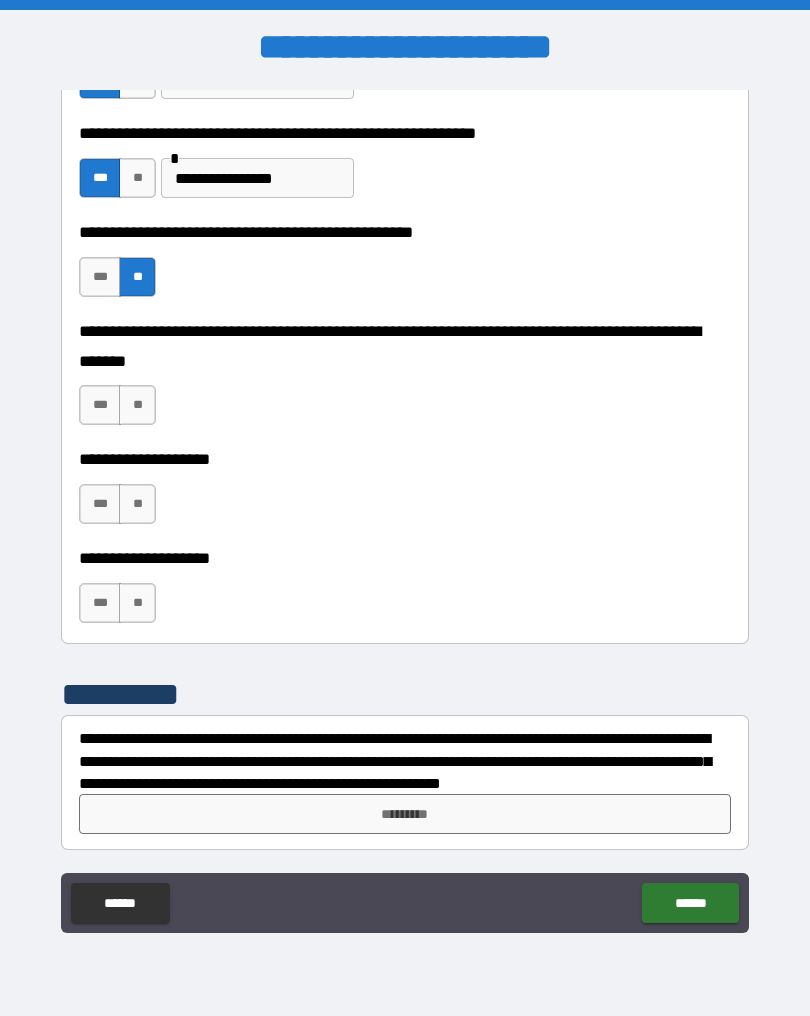click on "**" at bounding box center [137, 405] 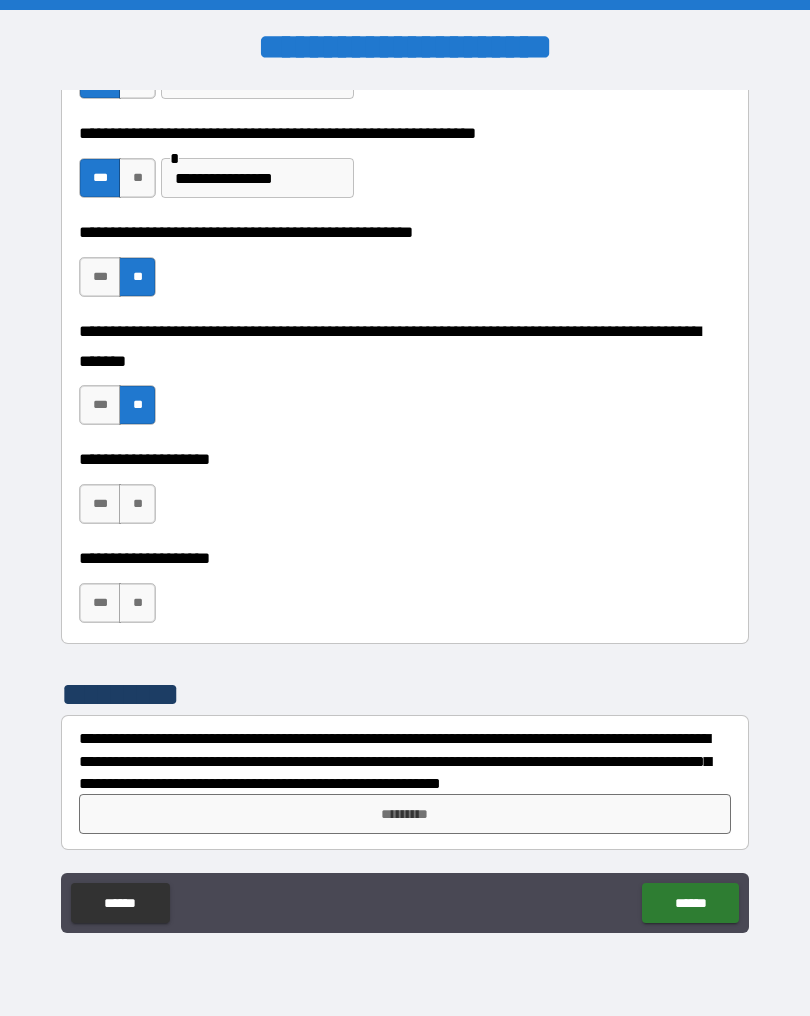 click on "**" at bounding box center [137, 504] 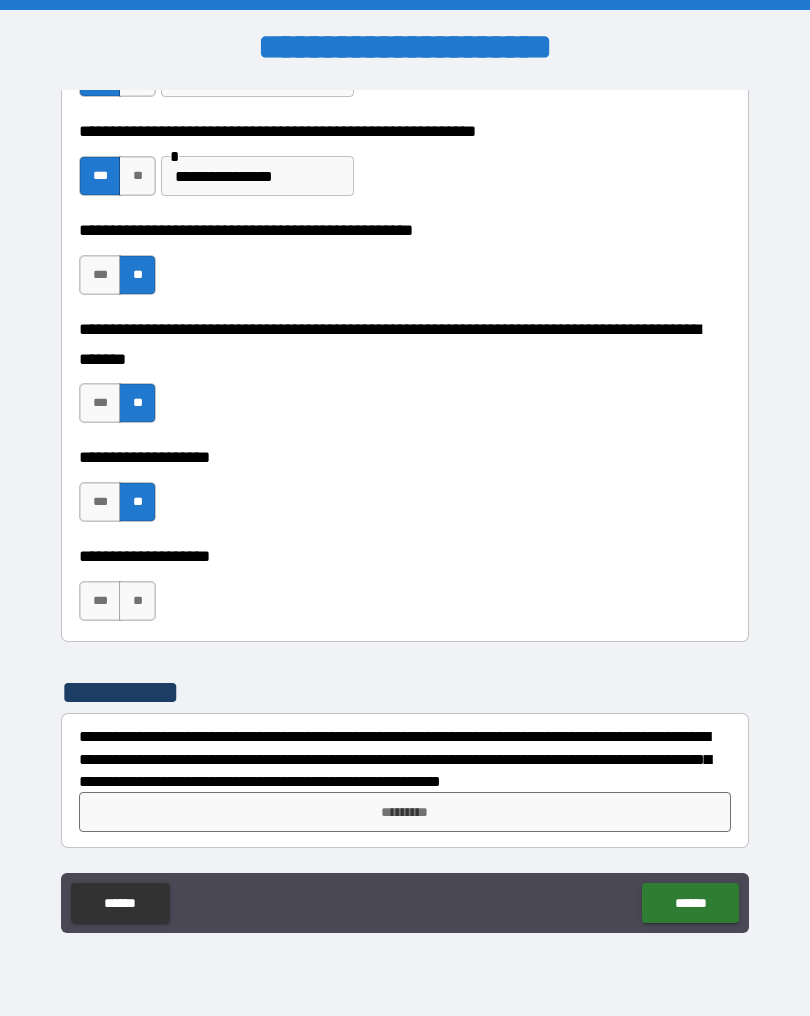 scroll, scrollTop: 4644, scrollLeft: 0, axis: vertical 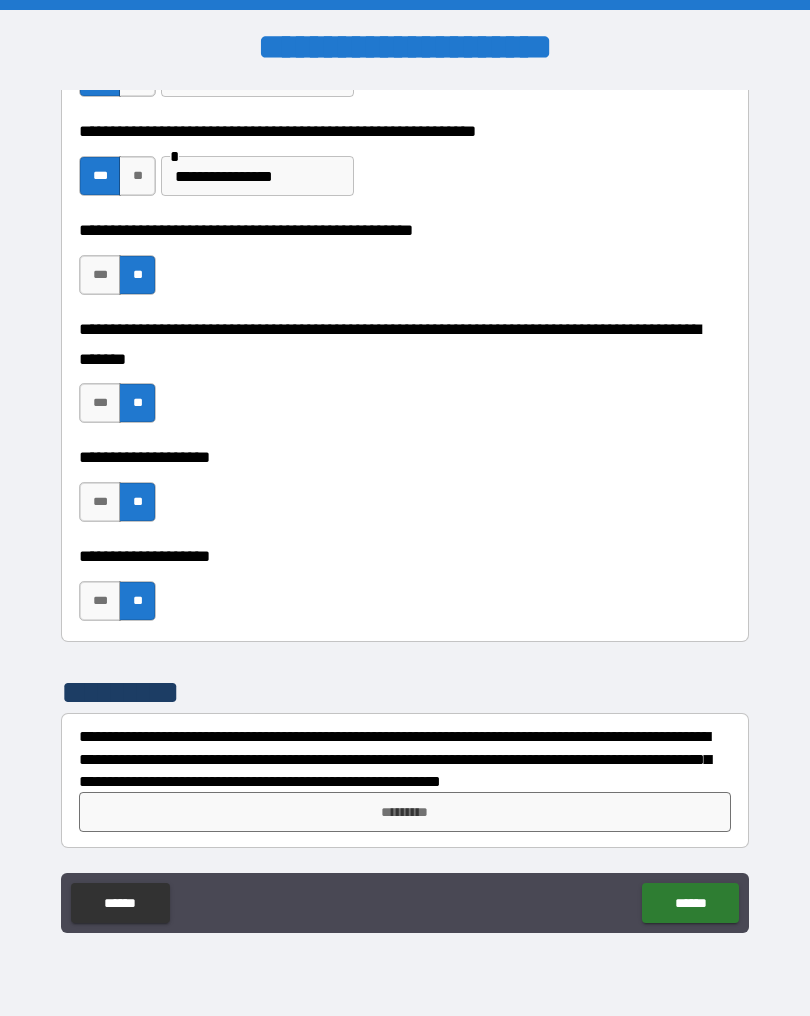 click on "*********" at bounding box center (405, 812) 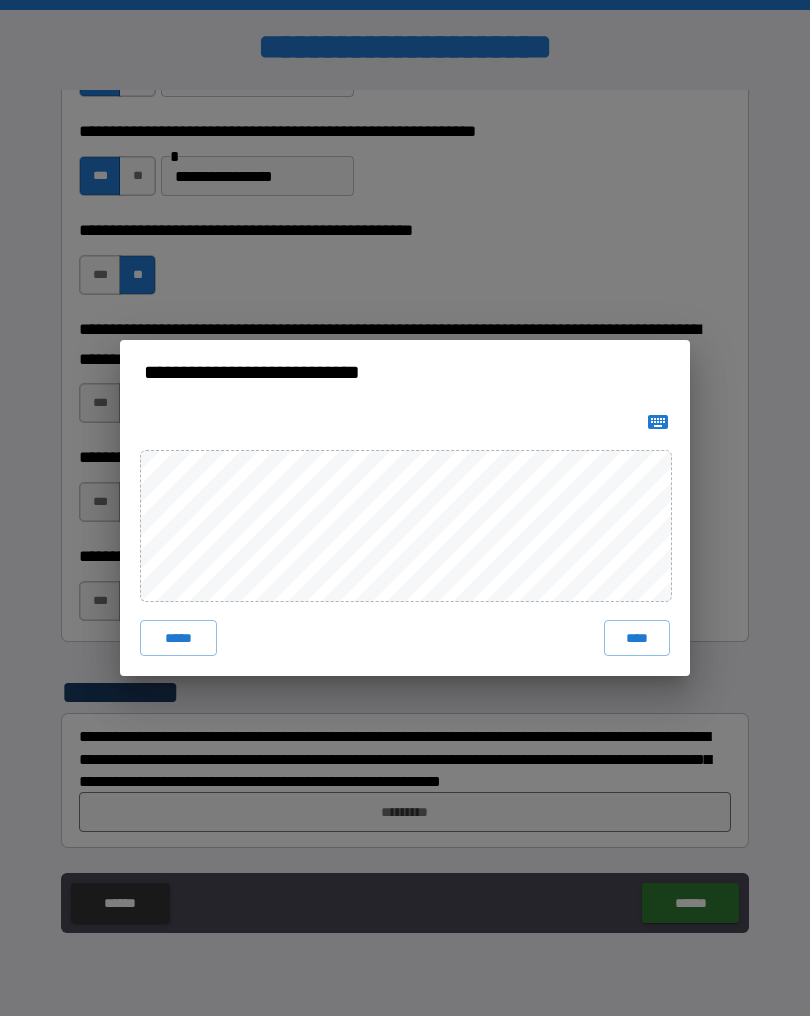 click on "****" at bounding box center (637, 638) 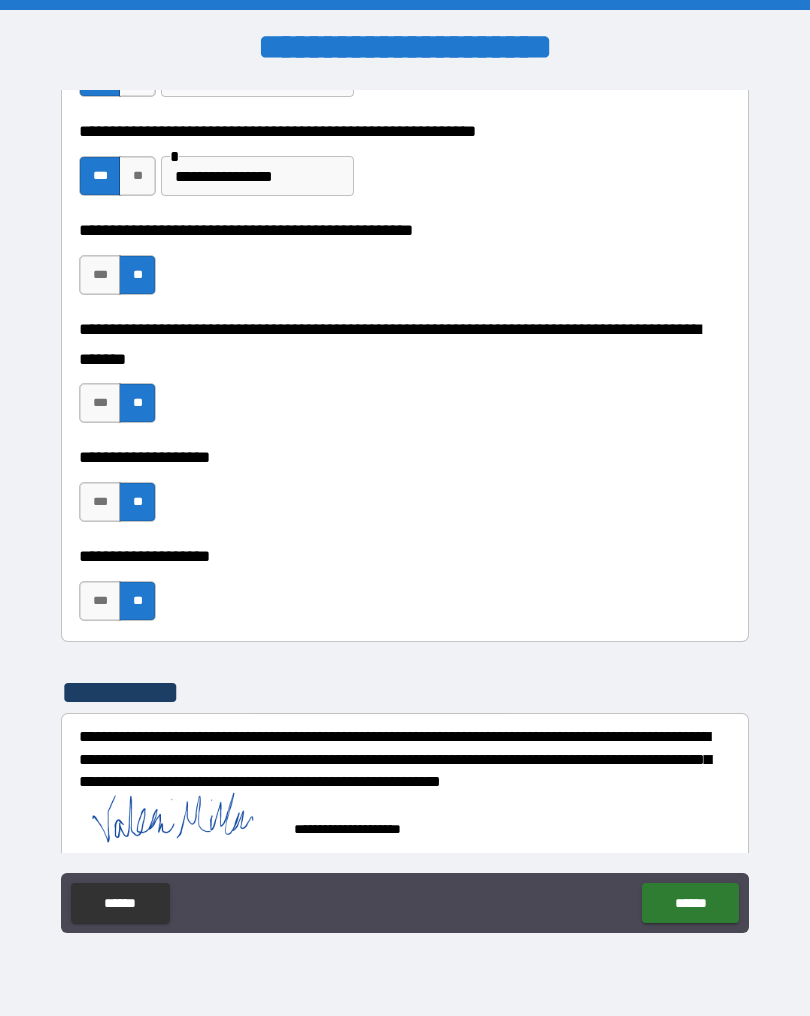 scroll, scrollTop: 4634, scrollLeft: 0, axis: vertical 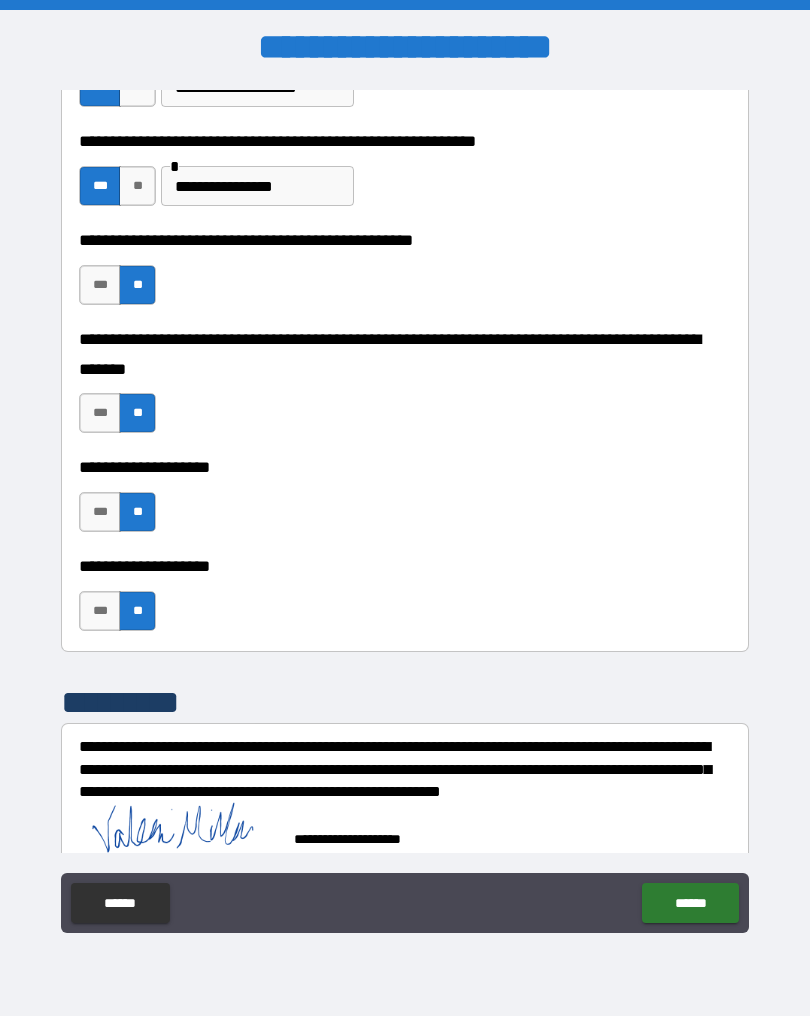 click on "******" at bounding box center [690, 903] 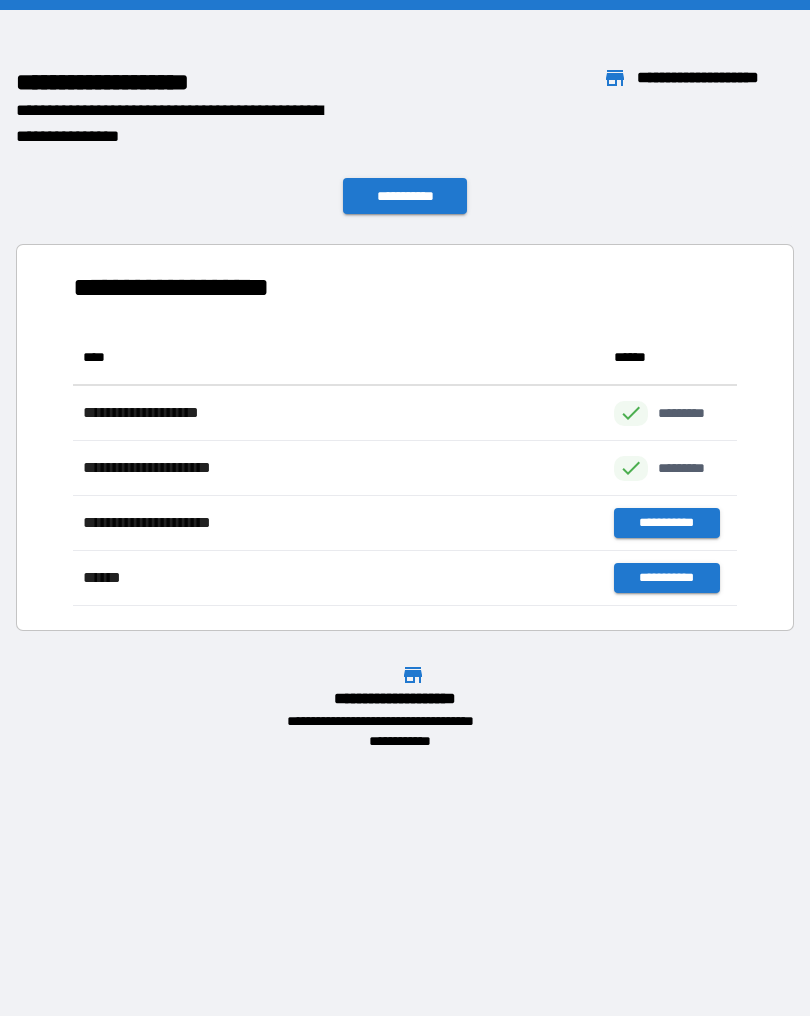 scroll, scrollTop: 1, scrollLeft: 1, axis: both 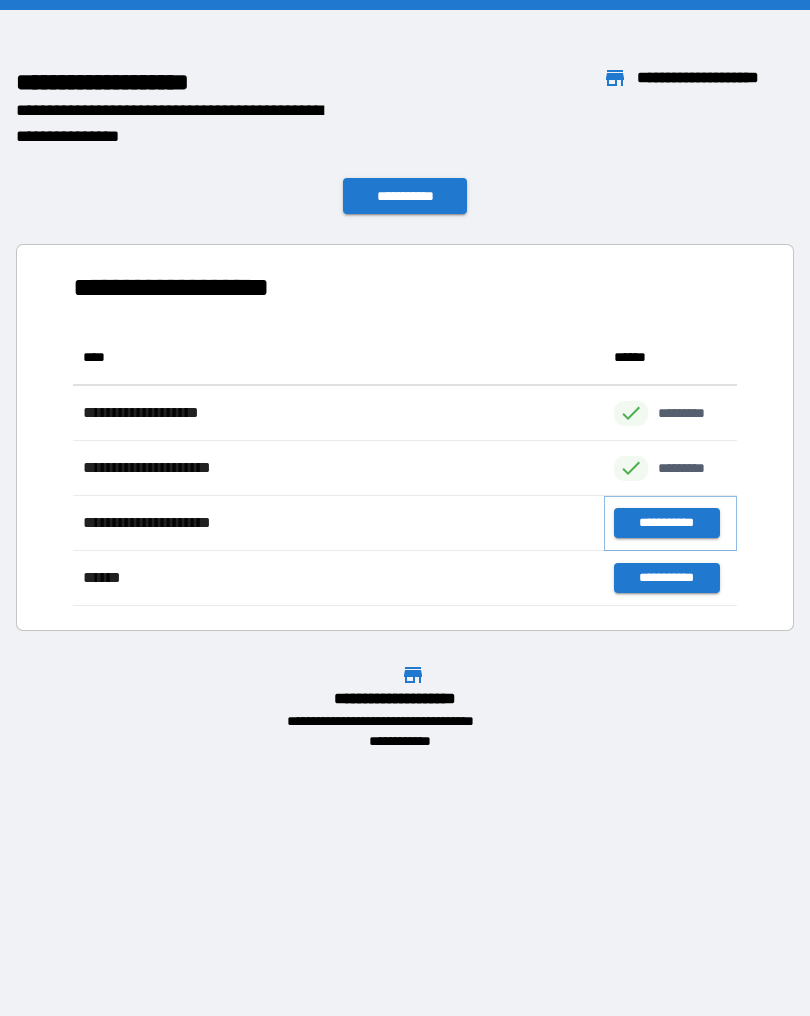 click on "**********" at bounding box center (666, 523) 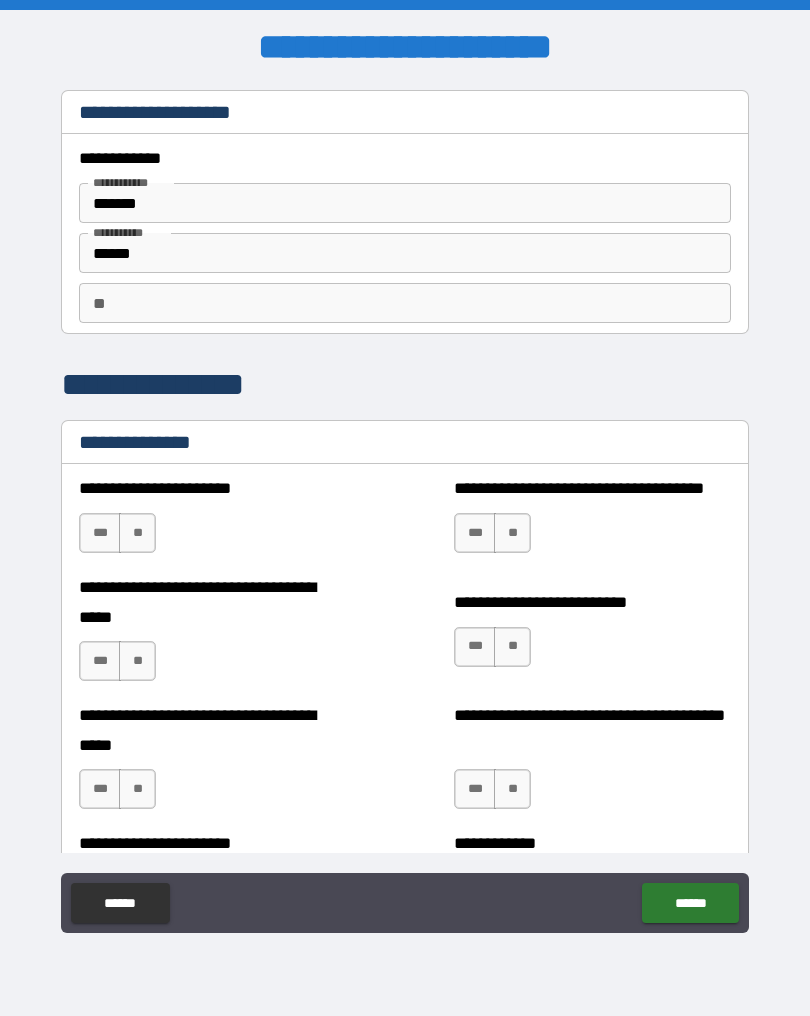 click on "**" at bounding box center (405, 303) 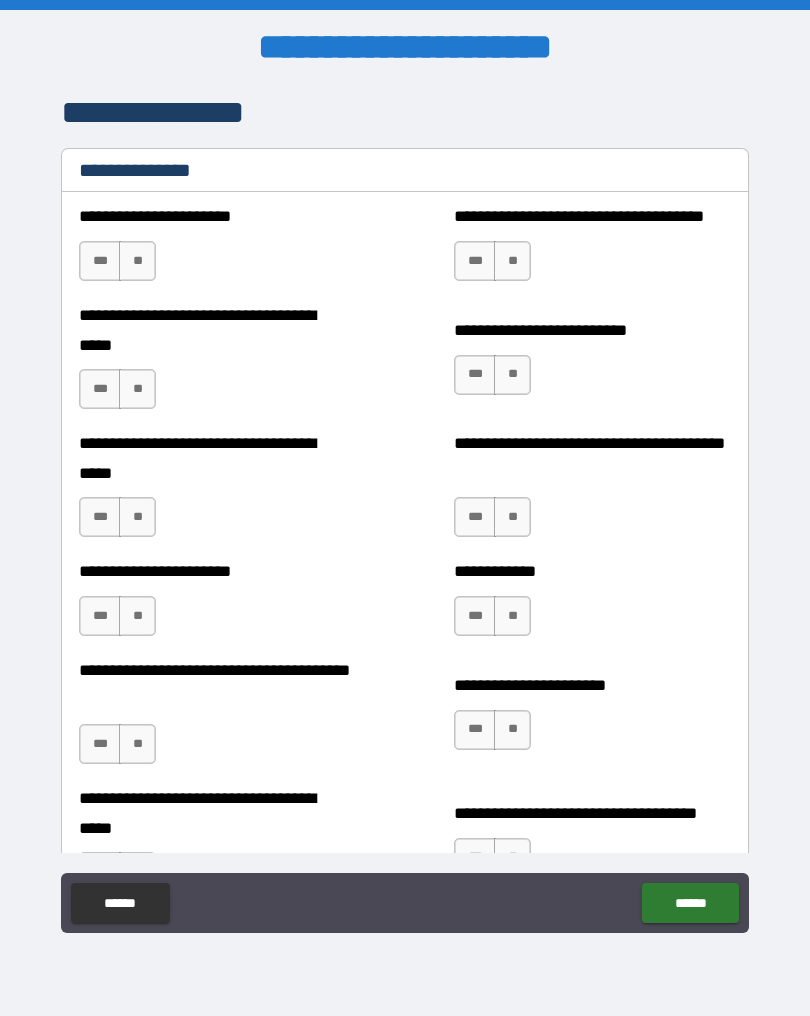 scroll, scrollTop: 269, scrollLeft: 0, axis: vertical 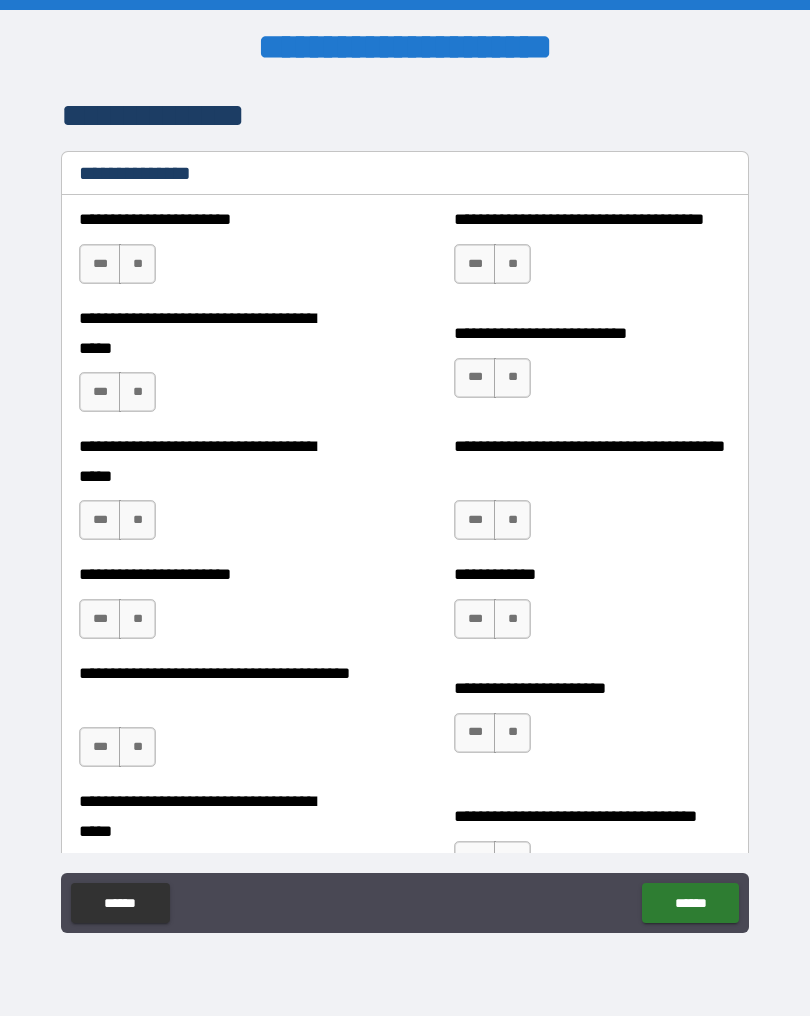 type on "*****" 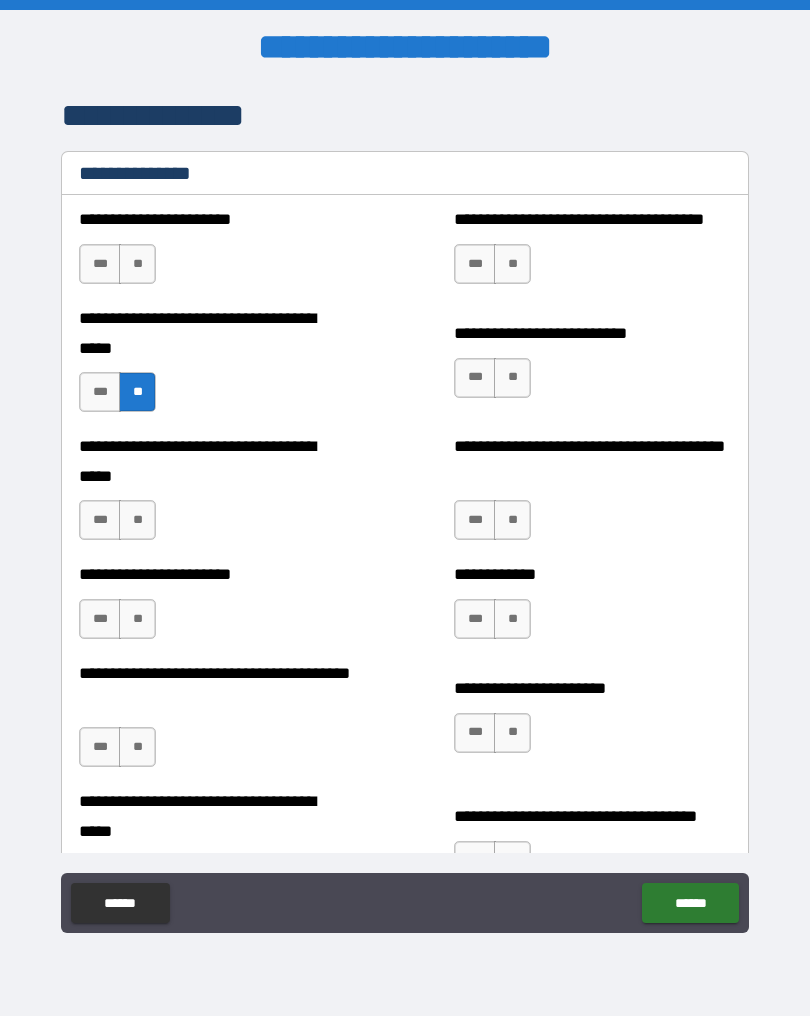 click on "**" at bounding box center (137, 520) 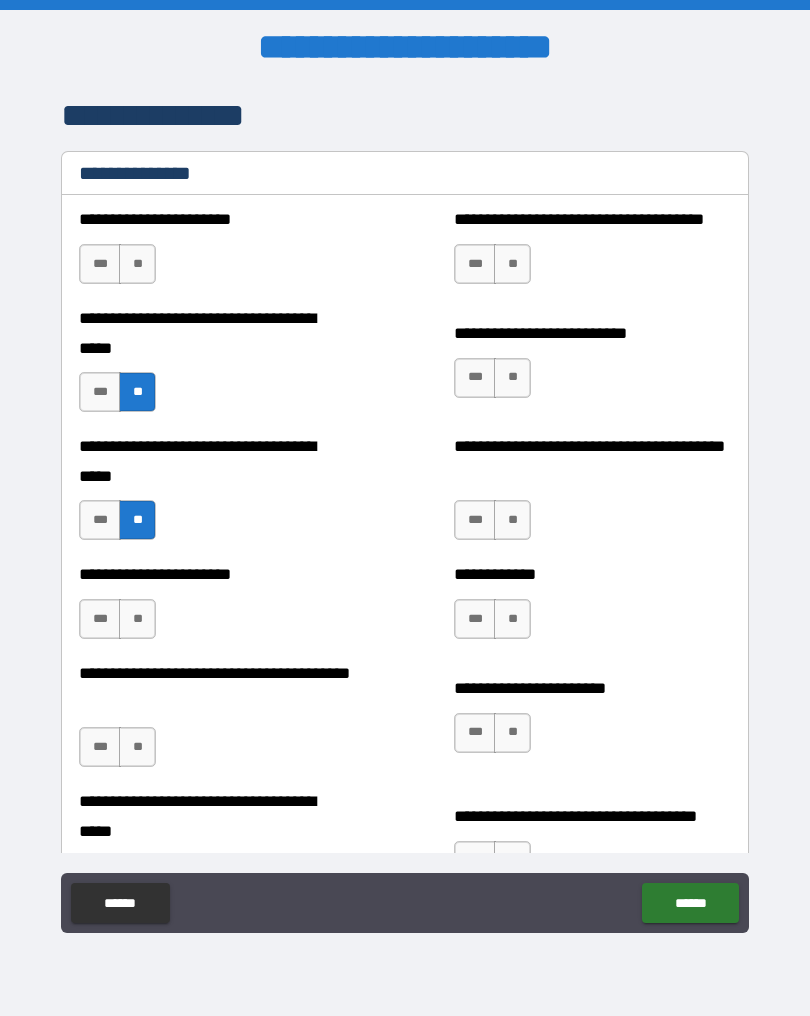 click on "***" at bounding box center (100, 264) 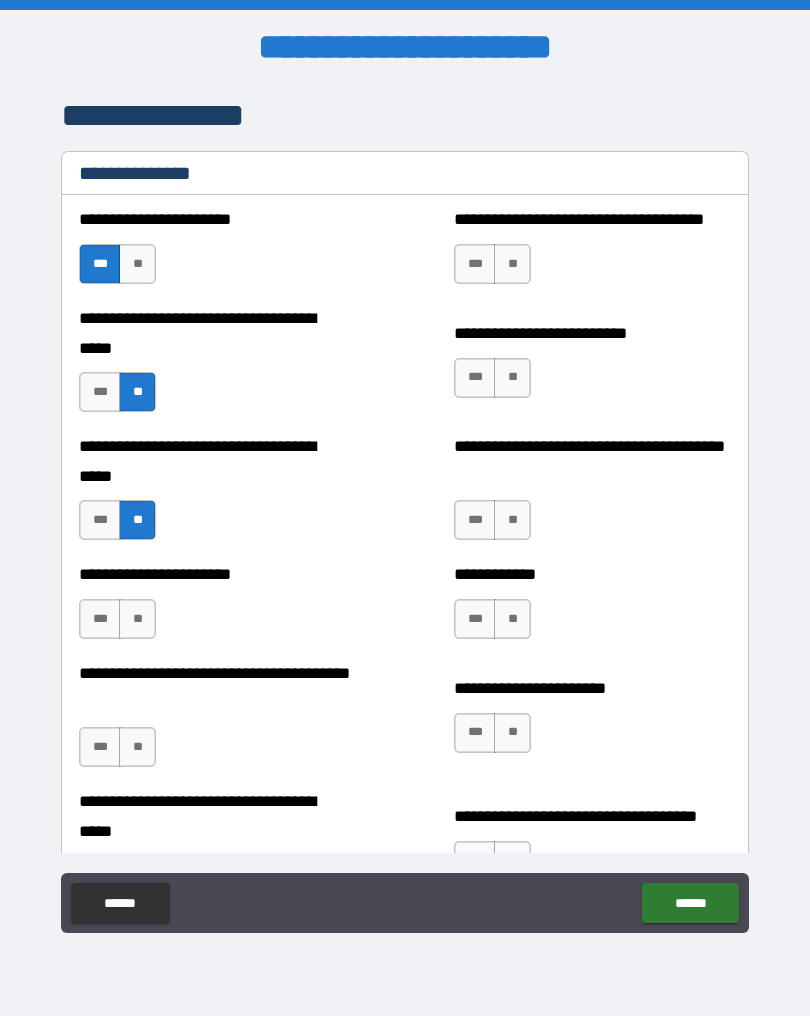 click on "**" at bounding box center [137, 264] 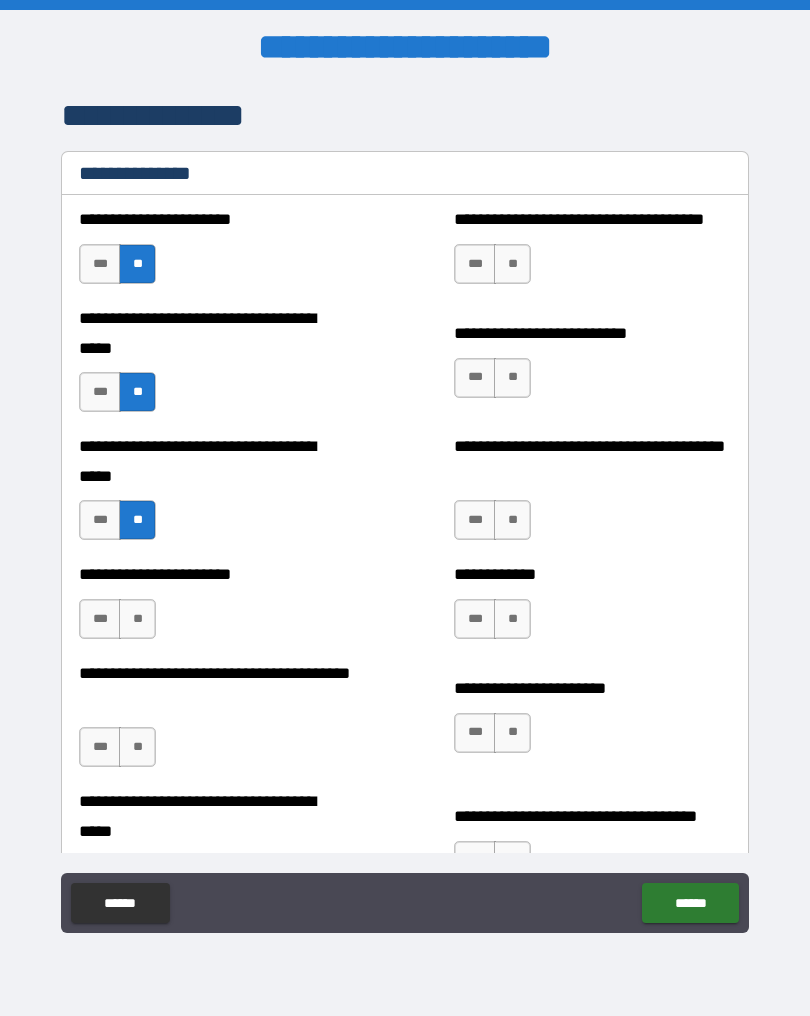 click on "**" at bounding box center [512, 264] 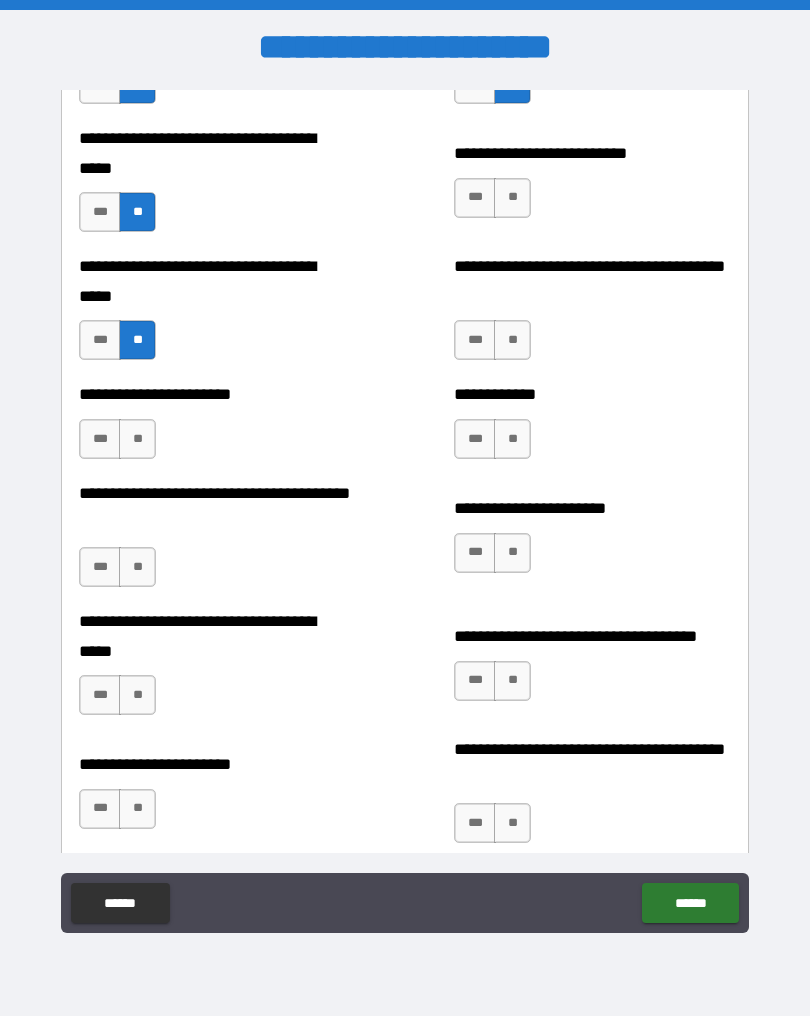 scroll, scrollTop: 486, scrollLeft: 0, axis: vertical 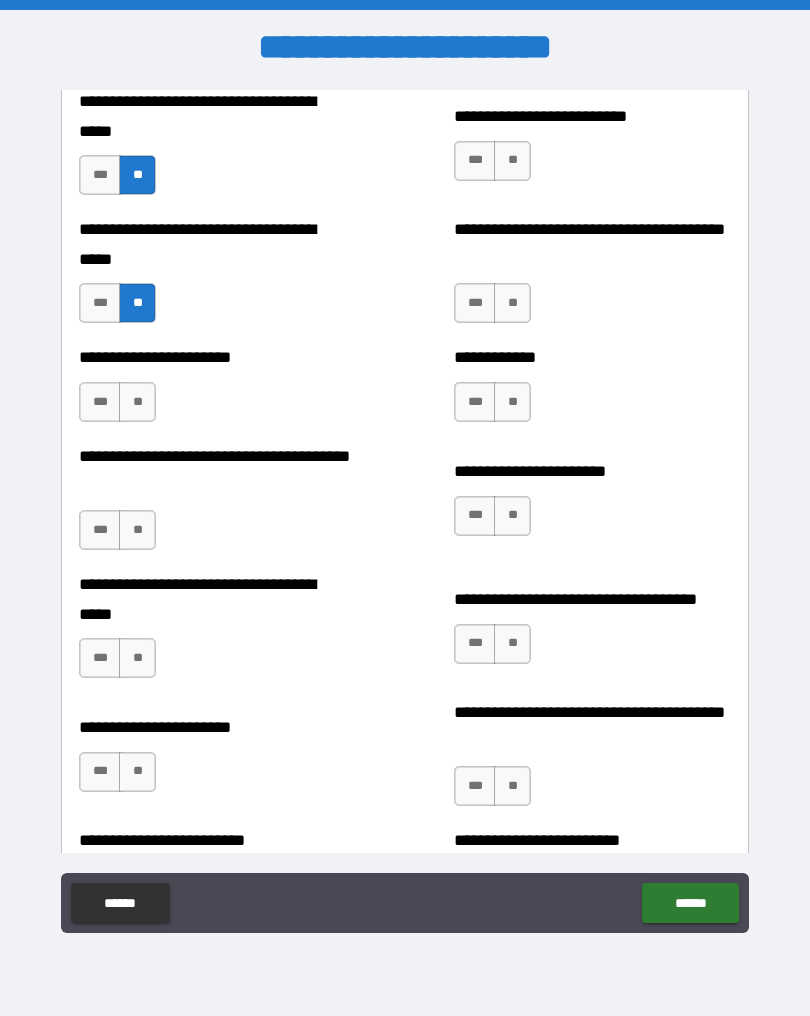 click on "**" at bounding box center (512, 161) 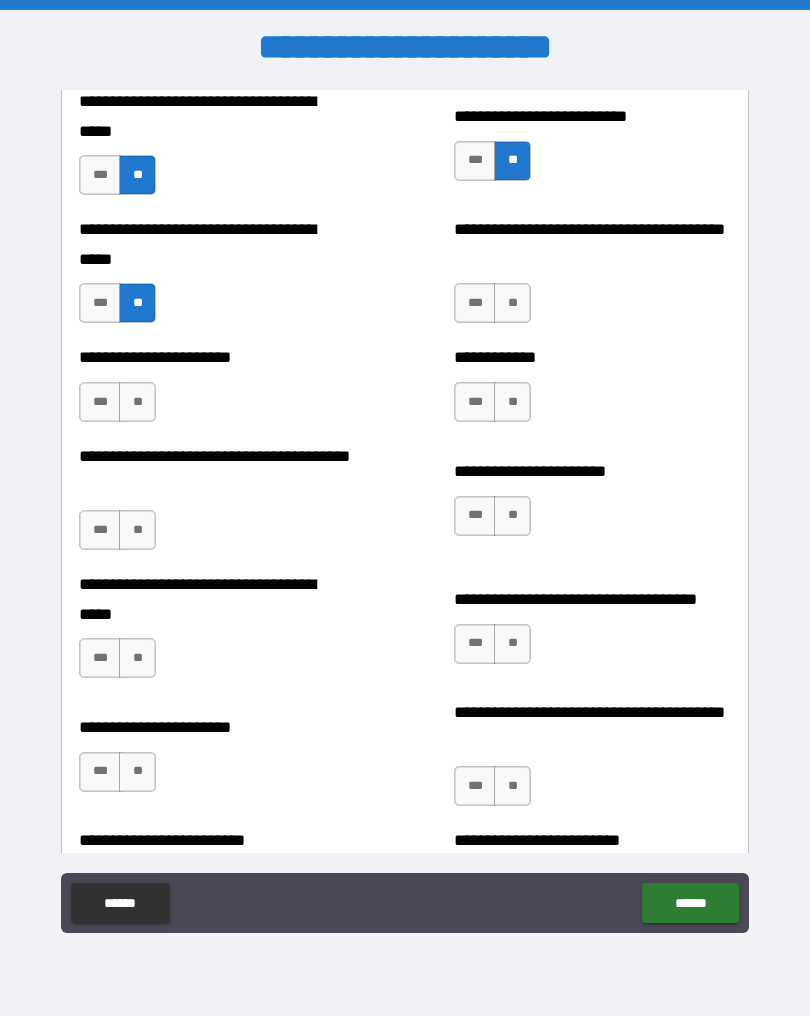 click on "**" at bounding box center [512, 303] 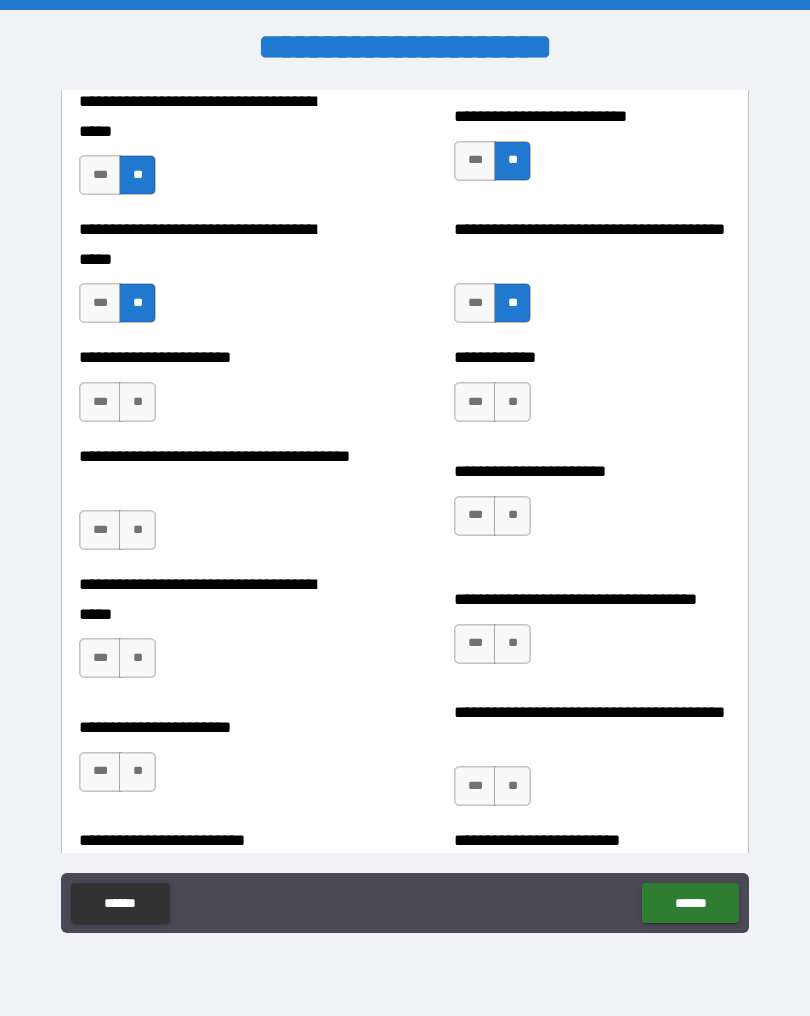 click on "**" at bounding box center (512, 402) 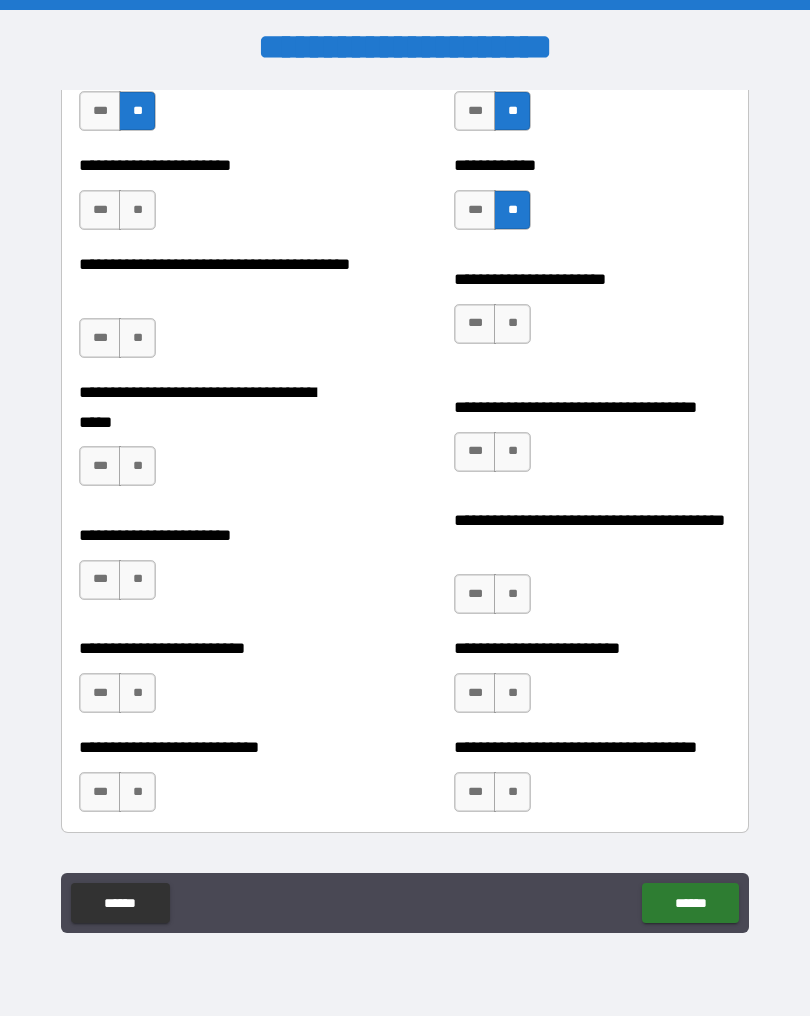 scroll, scrollTop: 682, scrollLeft: 0, axis: vertical 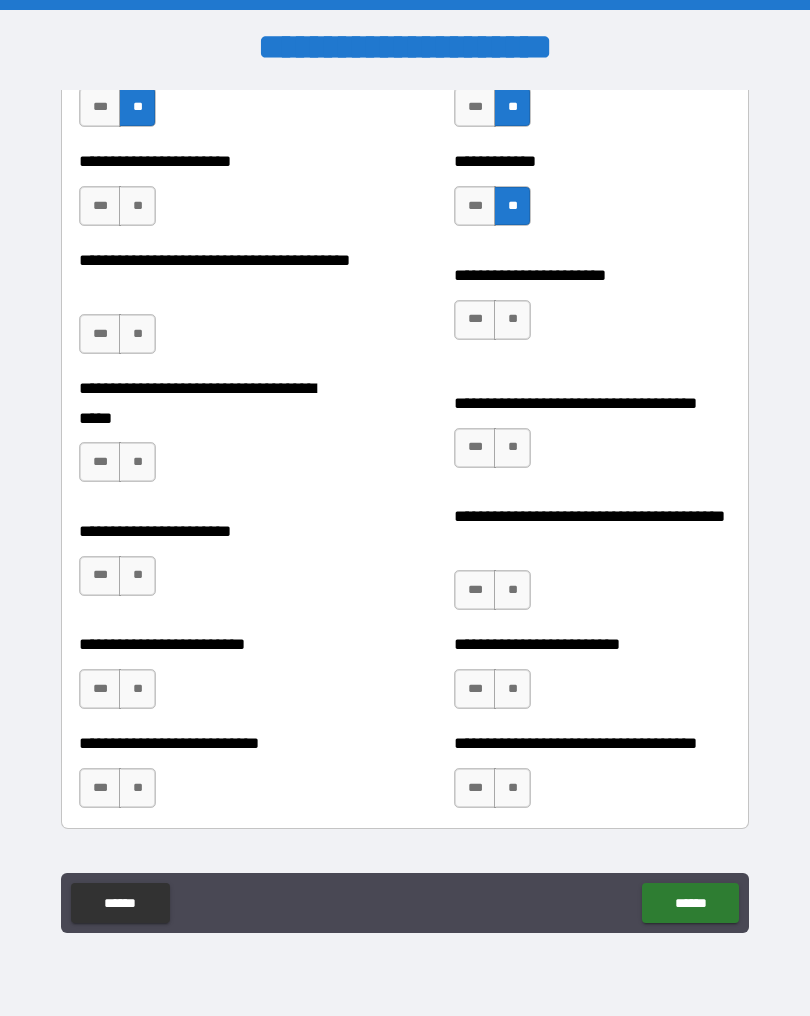 click on "**" at bounding box center [137, 334] 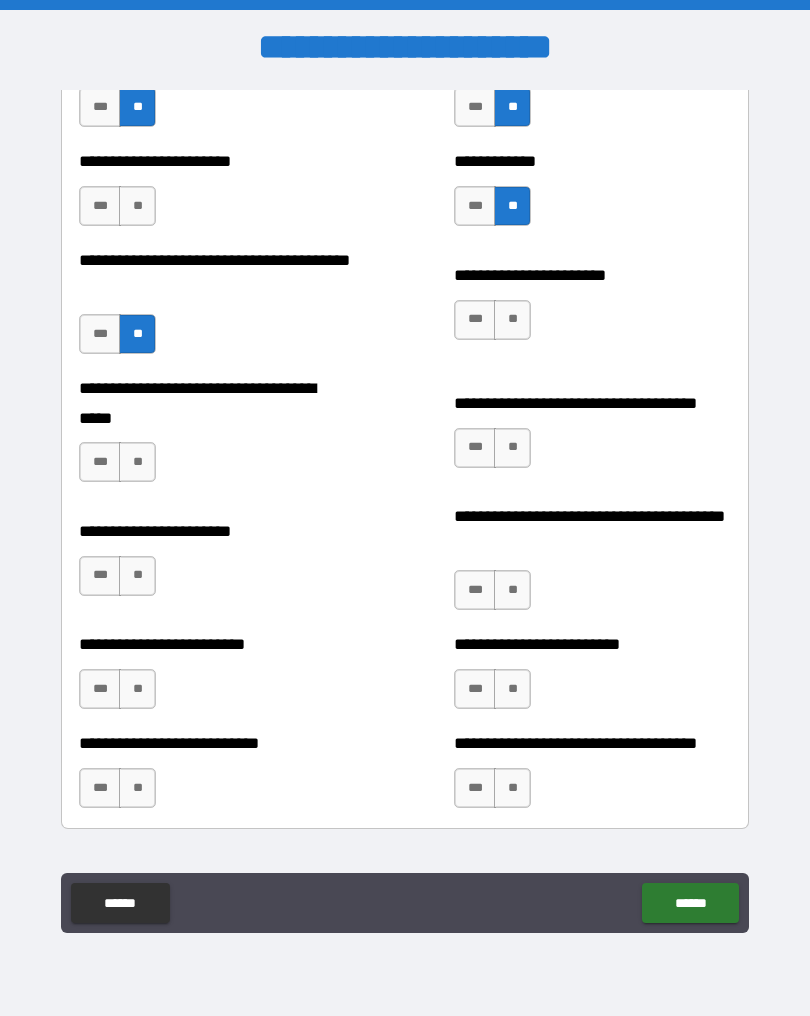 click on "**" at bounding box center (512, 320) 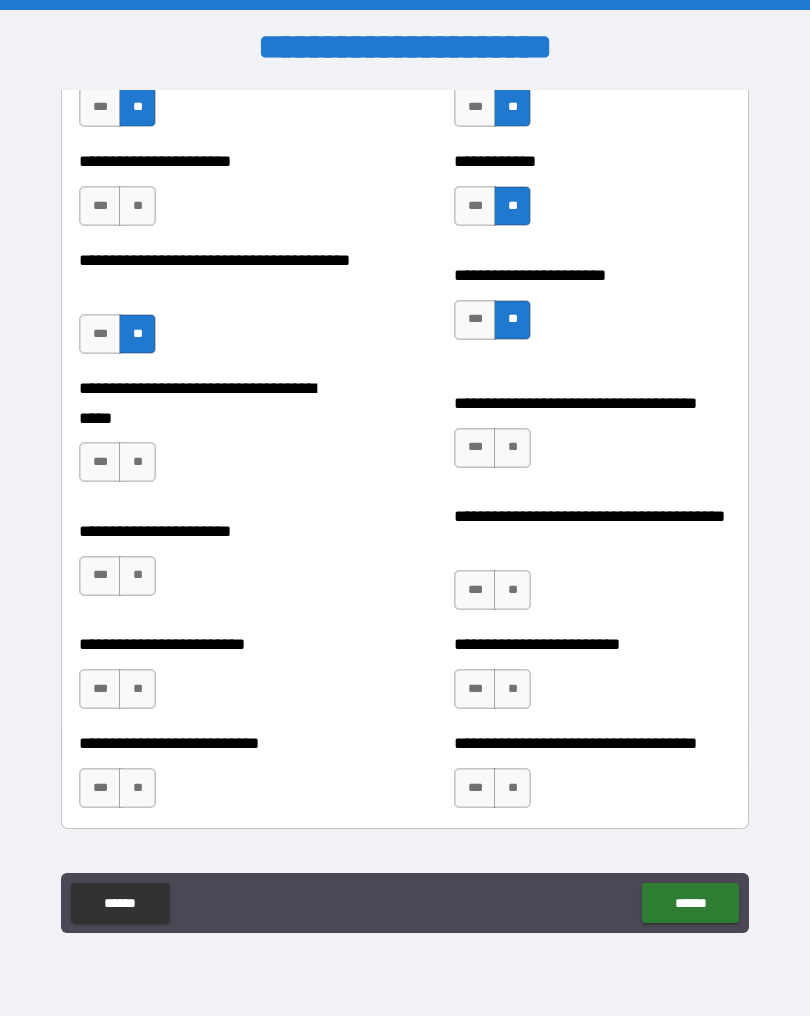 click on "**" at bounding box center [512, 448] 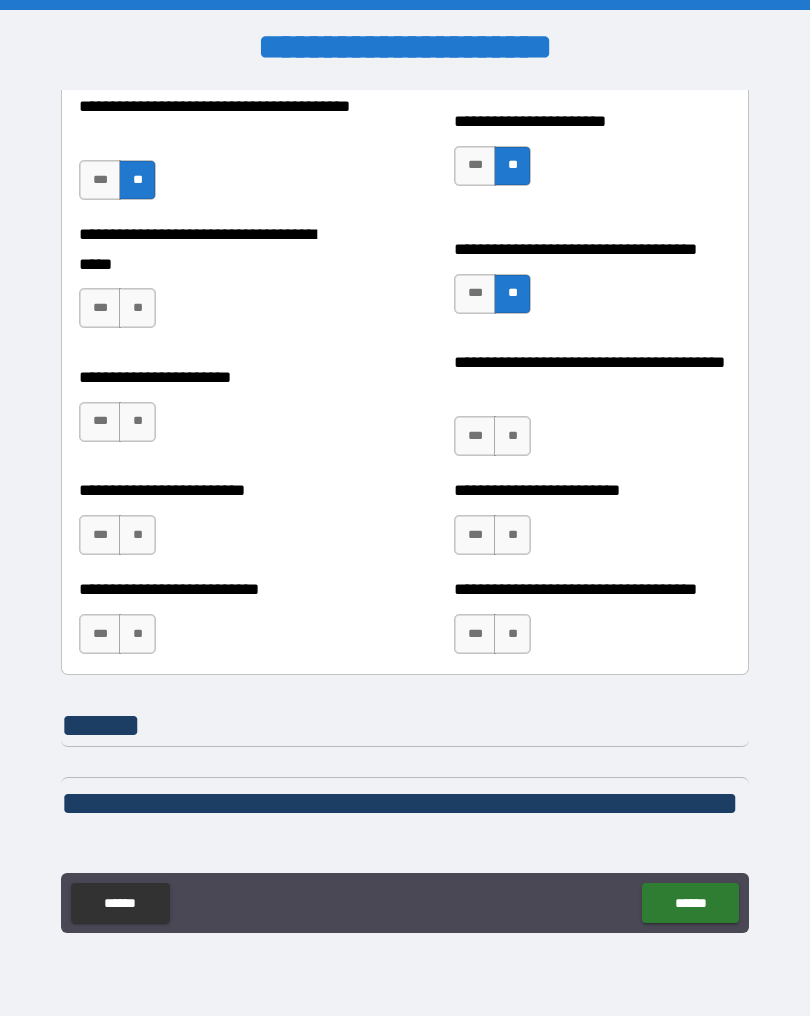 scroll, scrollTop: 846, scrollLeft: 0, axis: vertical 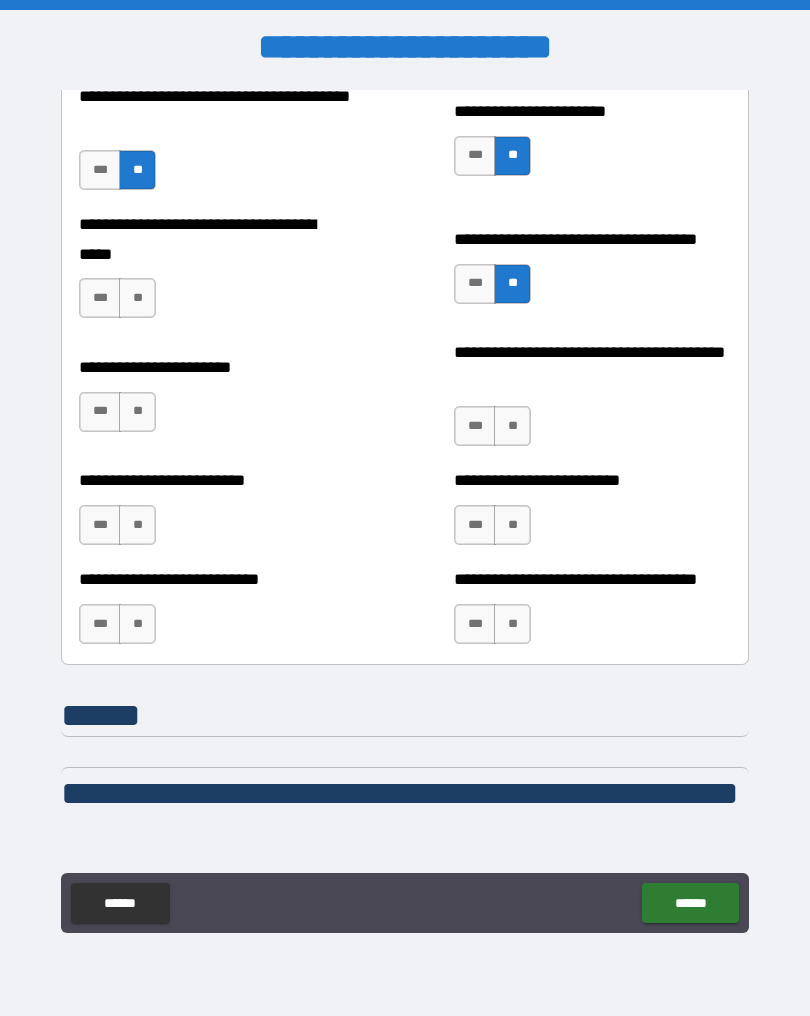 click on "**" at bounding box center [137, 298] 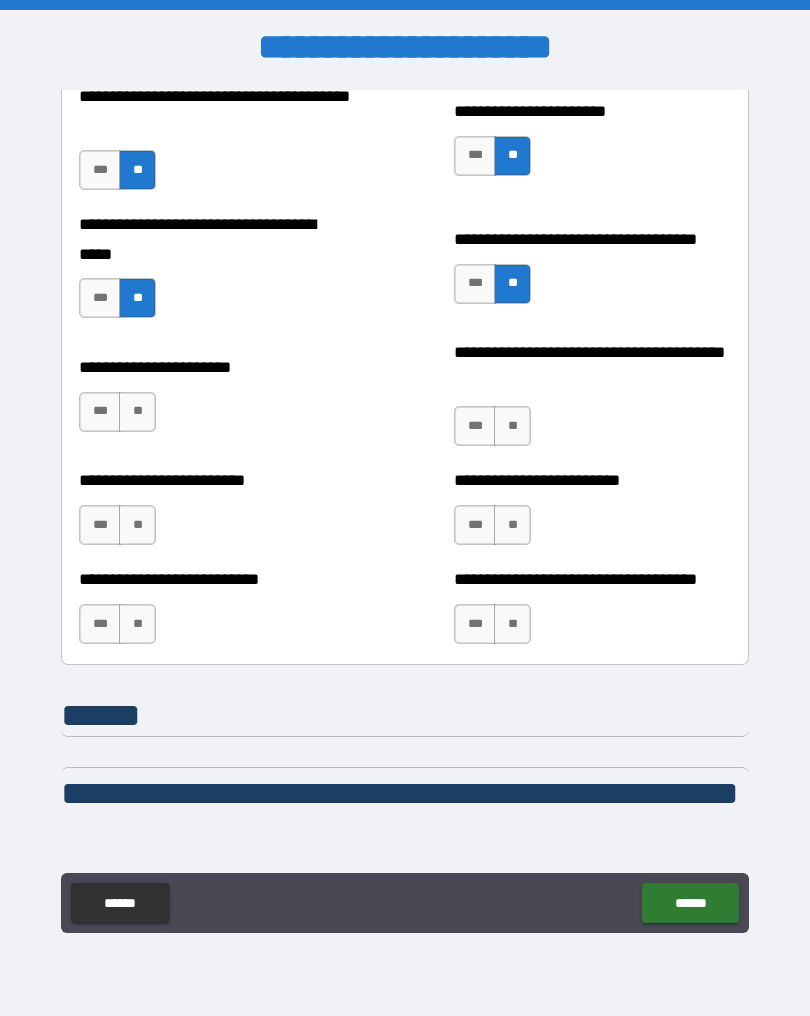 click on "***" at bounding box center [100, 412] 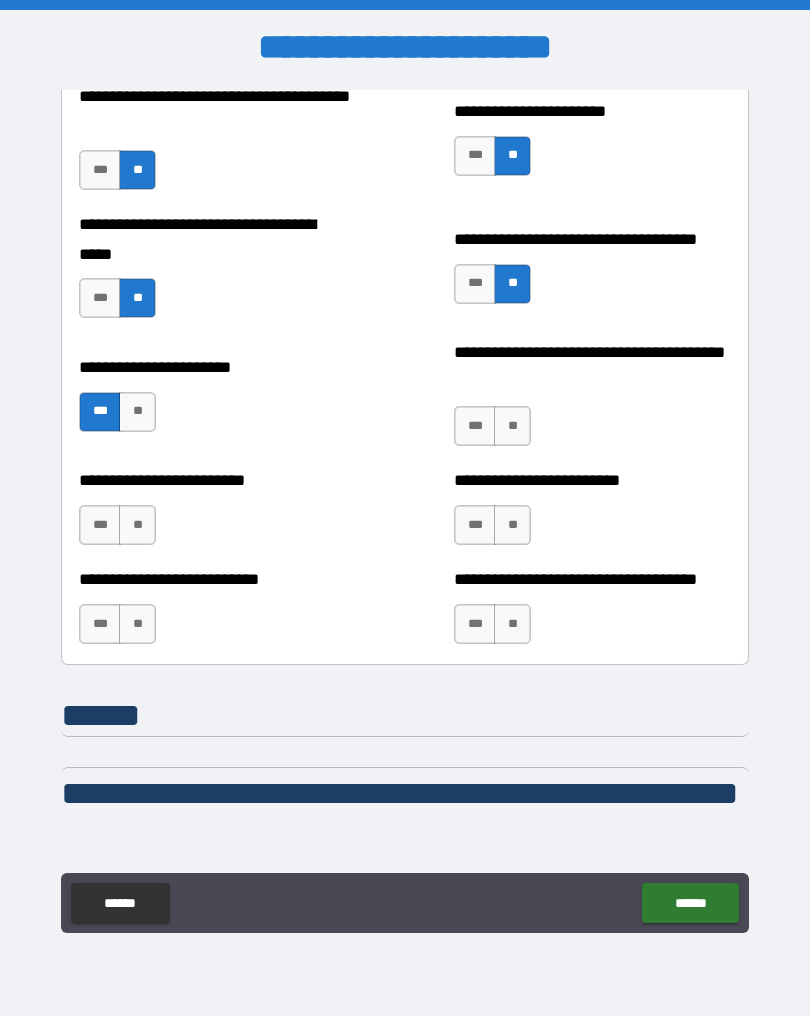 click on "**" at bounding box center [137, 412] 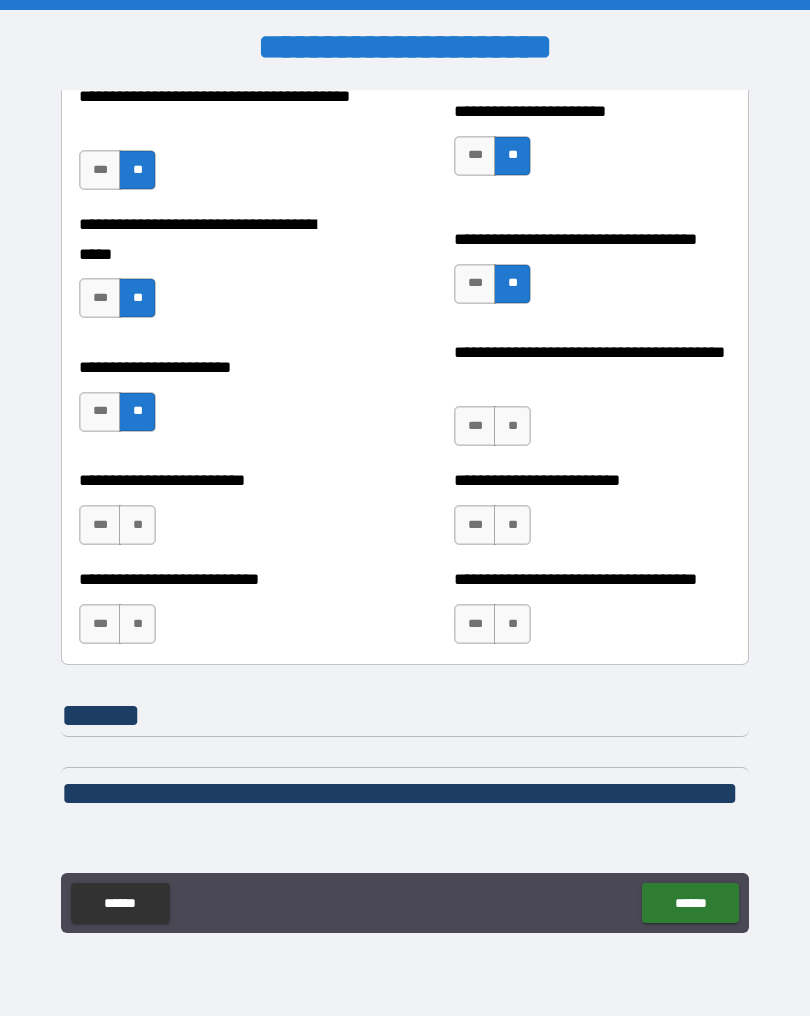 click on "**" at bounding box center [512, 426] 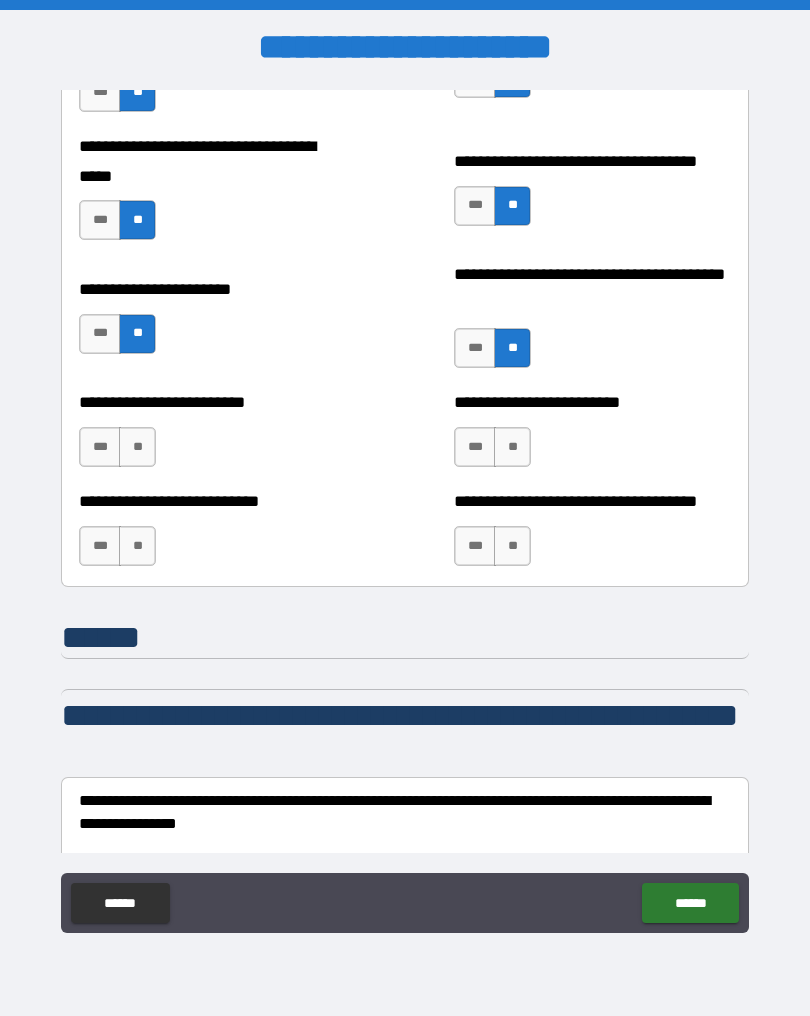 scroll, scrollTop: 926, scrollLeft: 0, axis: vertical 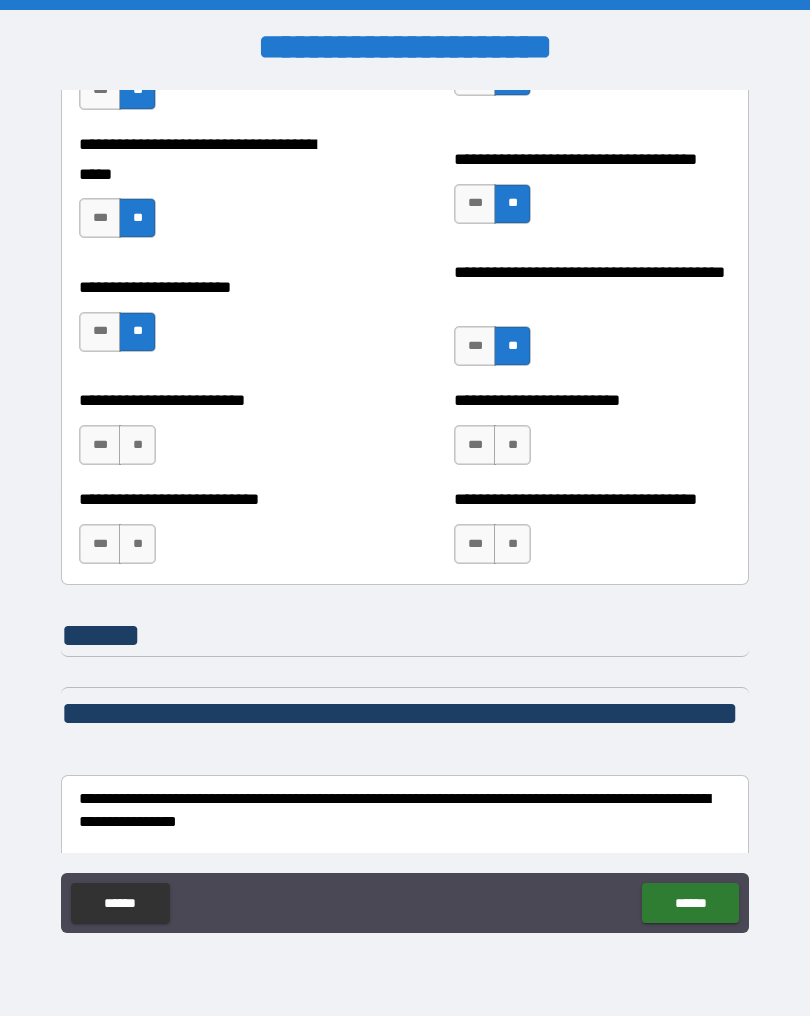 click on "**" at bounding box center [512, 445] 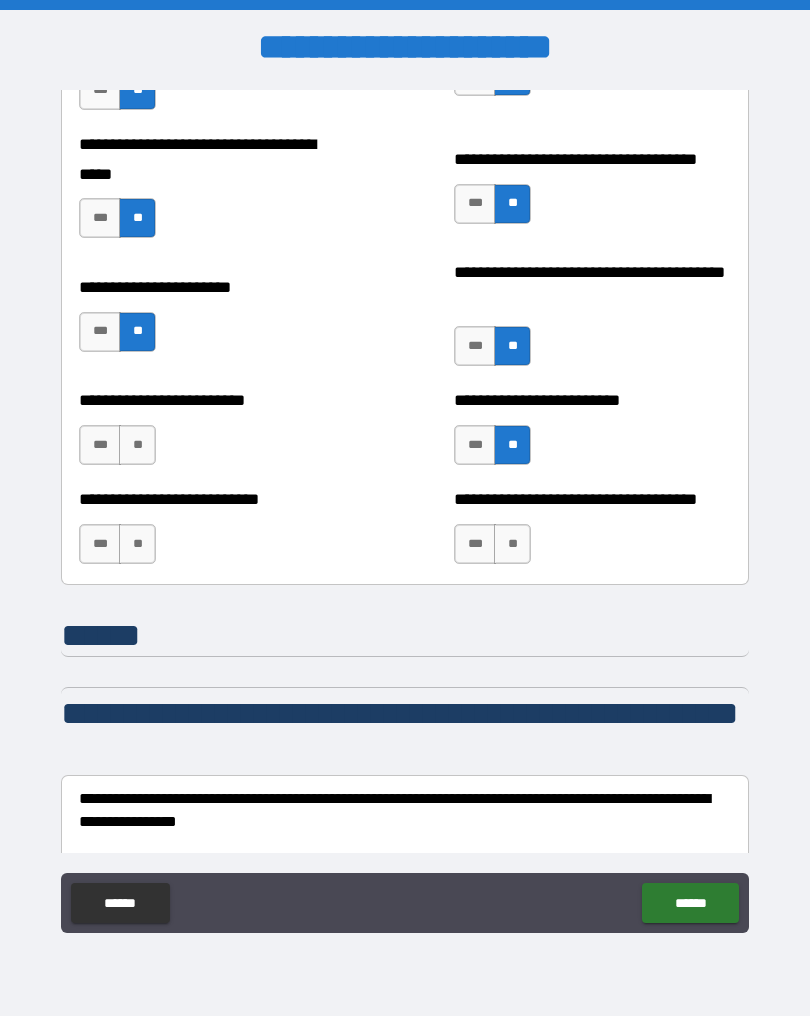 click on "**" at bounding box center [137, 445] 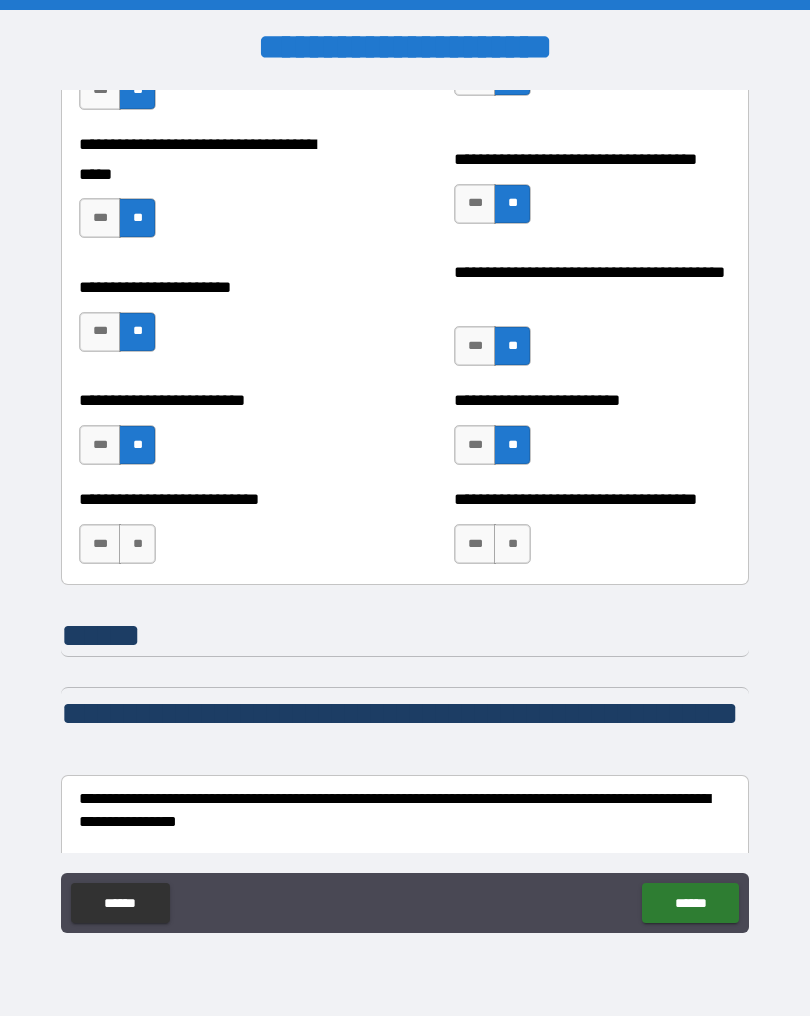 click on "**" at bounding box center [137, 544] 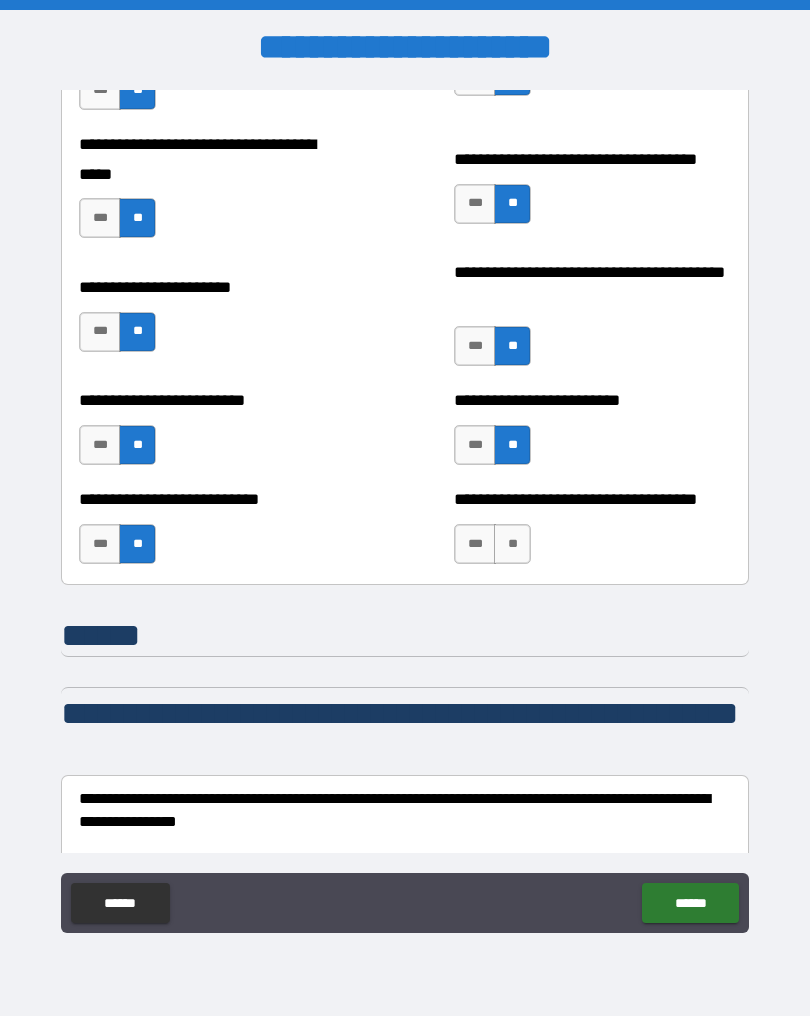 click on "**" at bounding box center (512, 544) 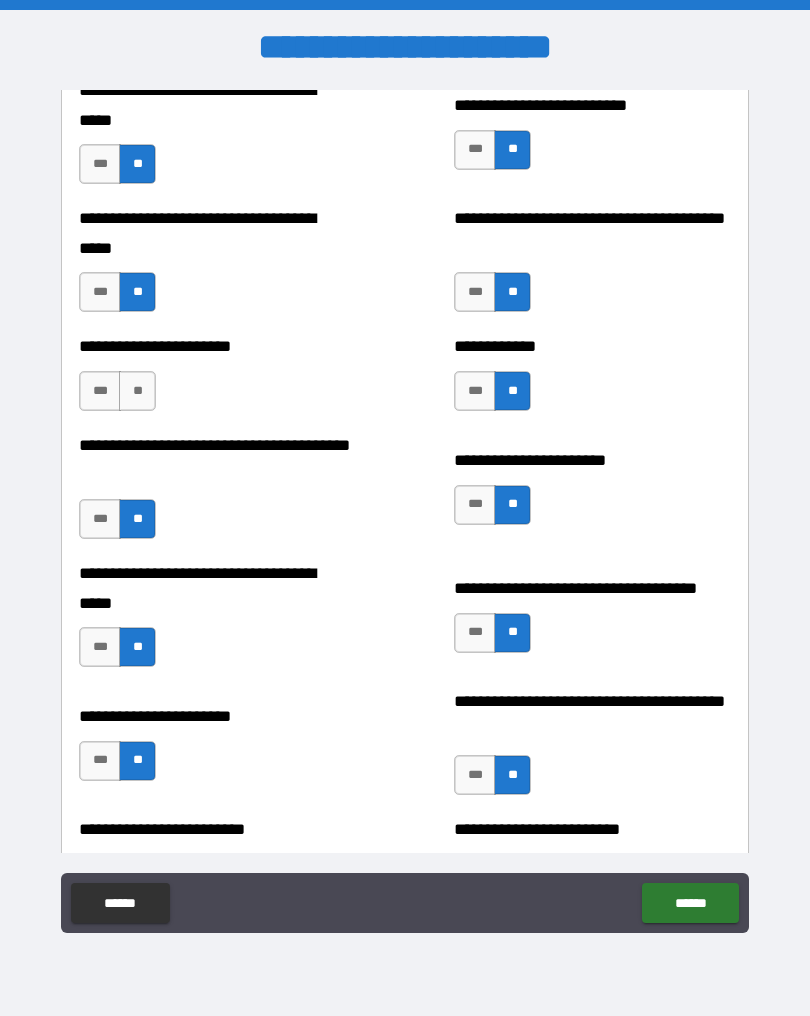 scroll, scrollTop: 485, scrollLeft: 0, axis: vertical 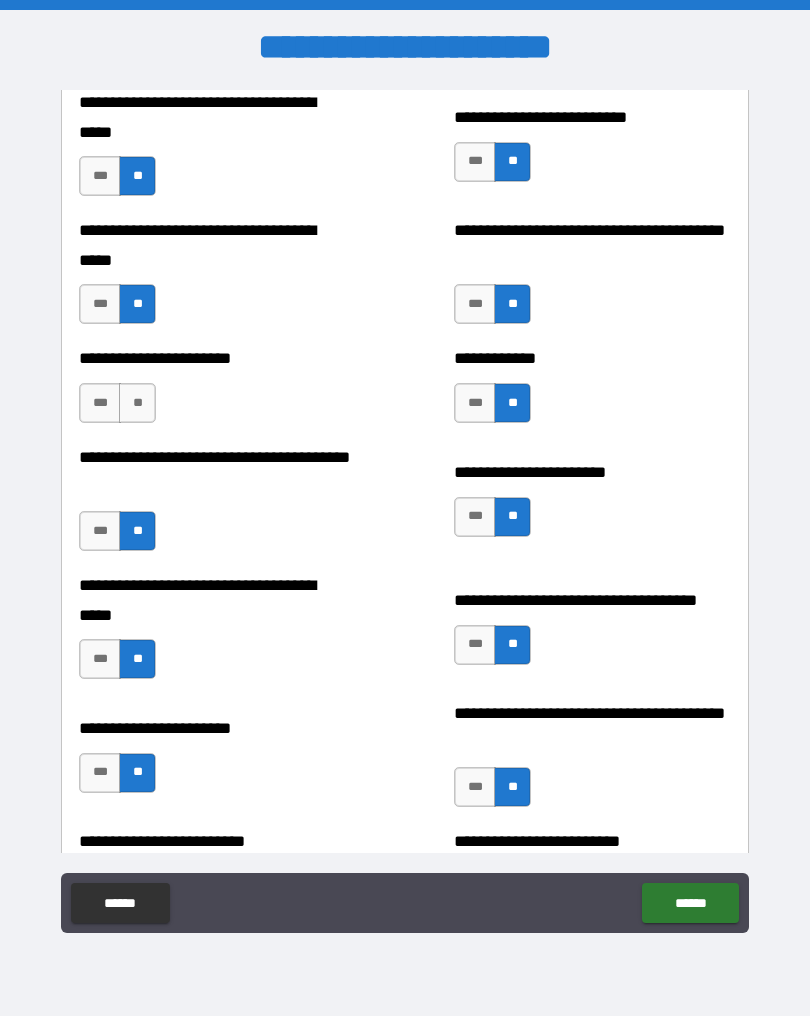 click on "**" at bounding box center [137, 403] 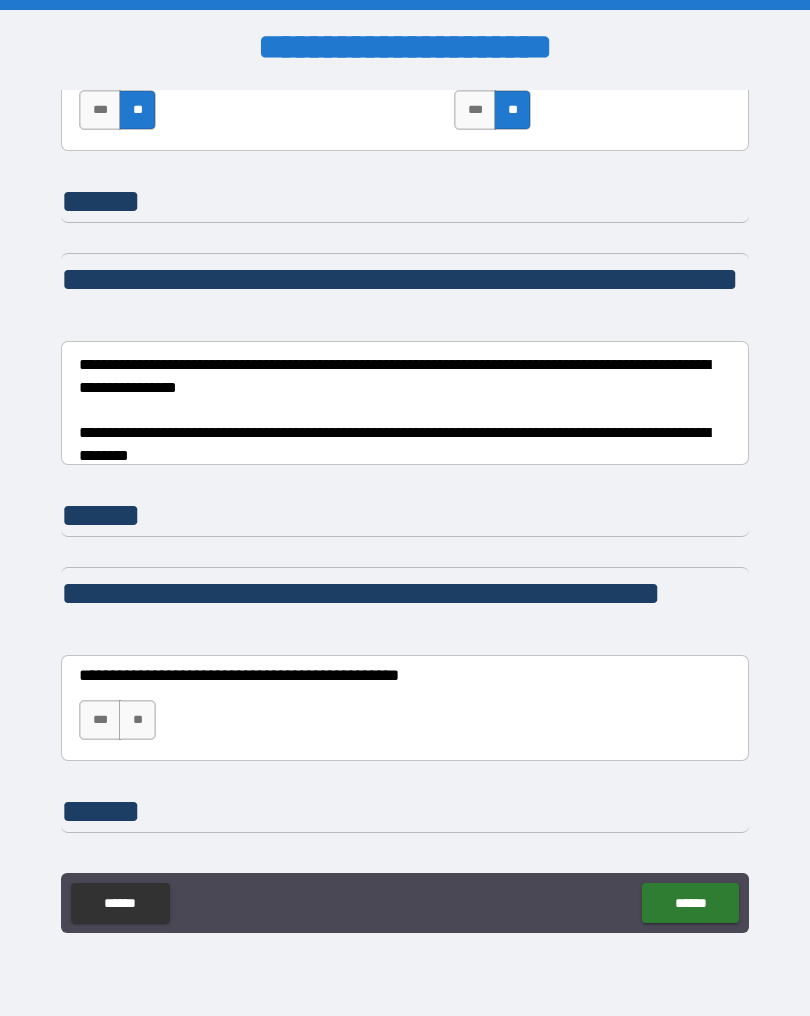 scroll, scrollTop: 1358, scrollLeft: 0, axis: vertical 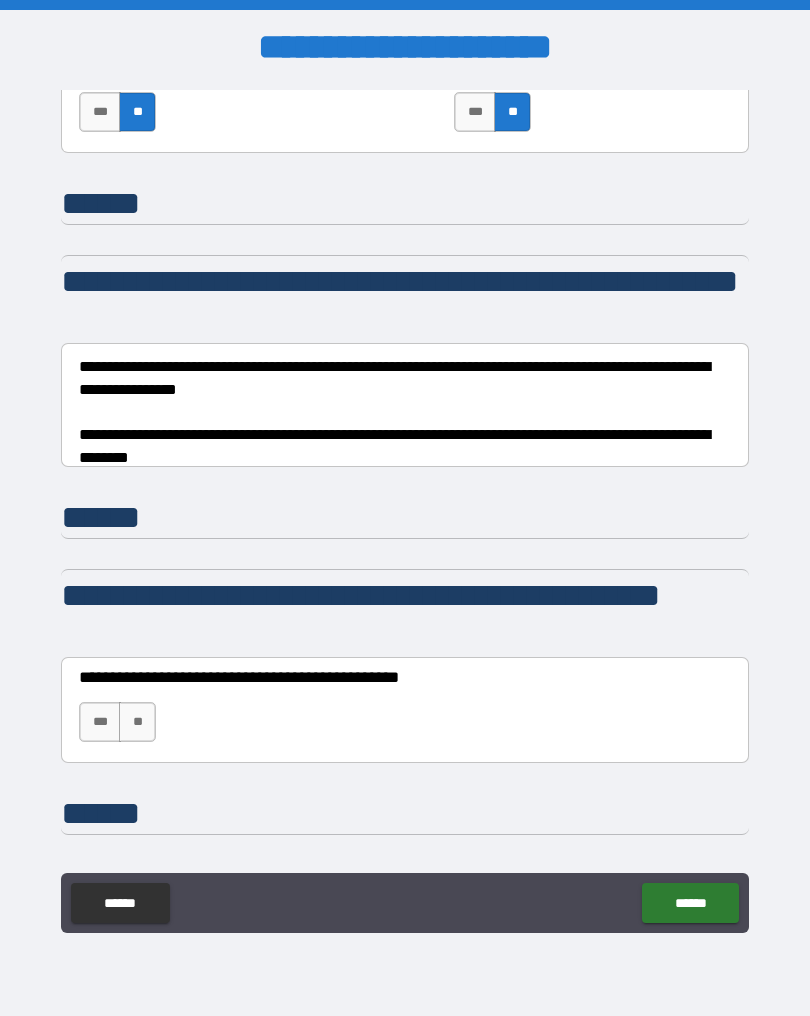 click on "**********" at bounding box center (405, 411) 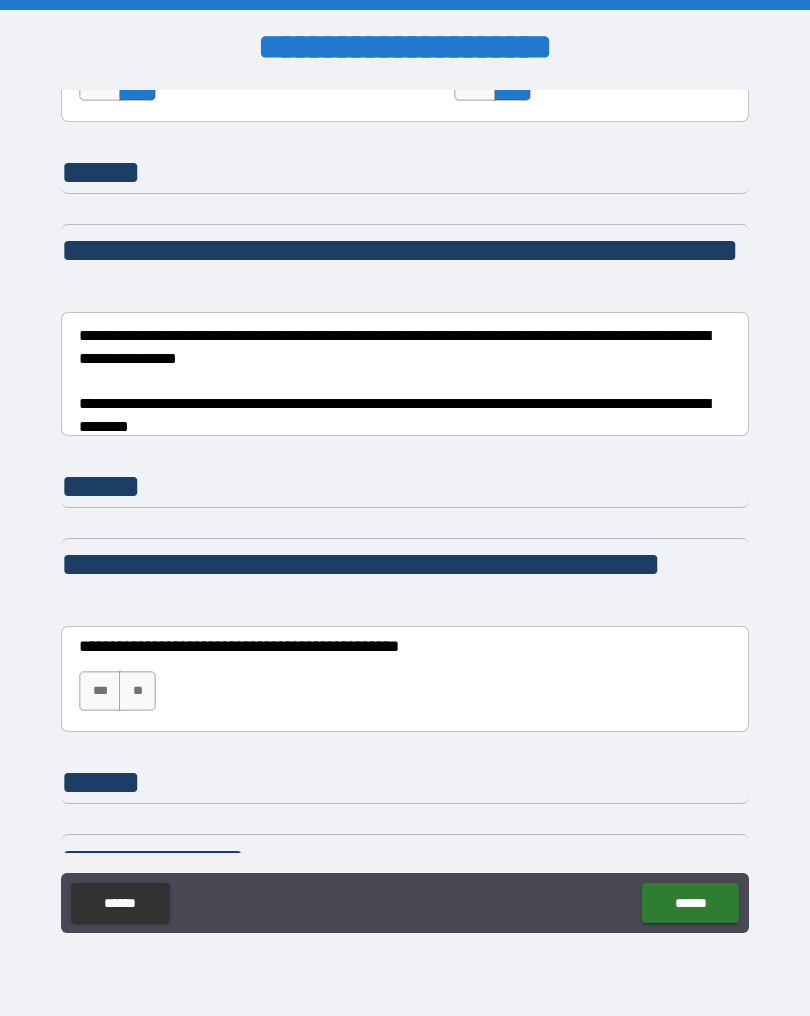 scroll, scrollTop: 1396, scrollLeft: 0, axis: vertical 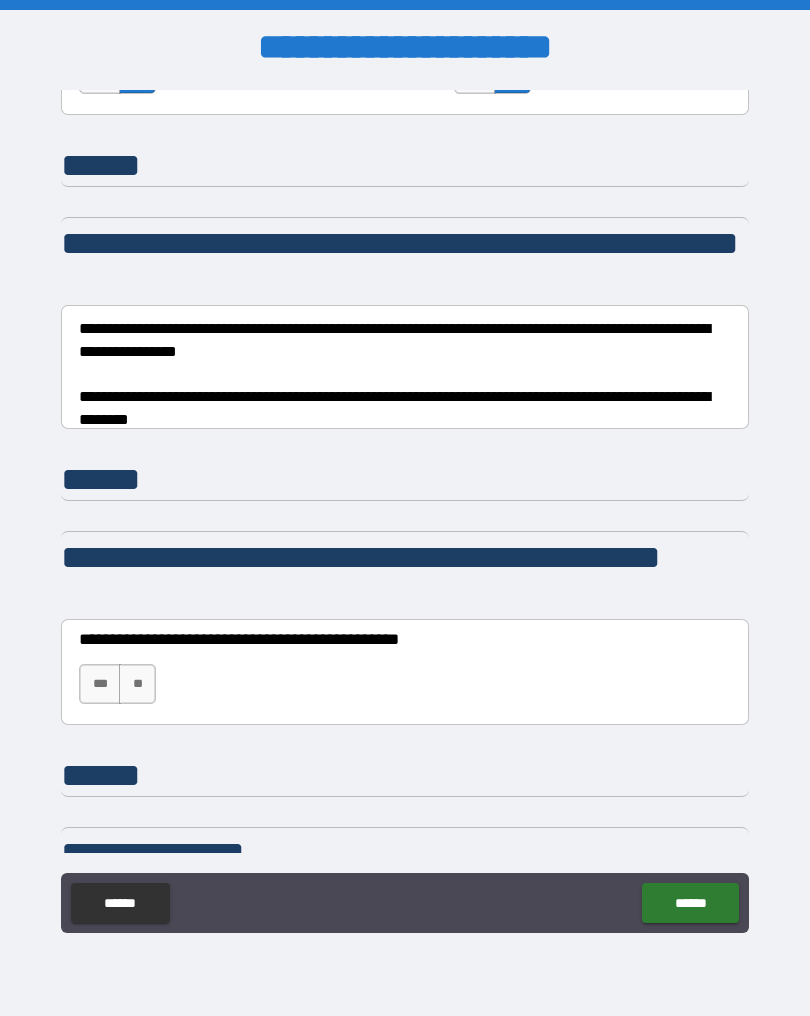 click on "**********" at bounding box center [405, 373] 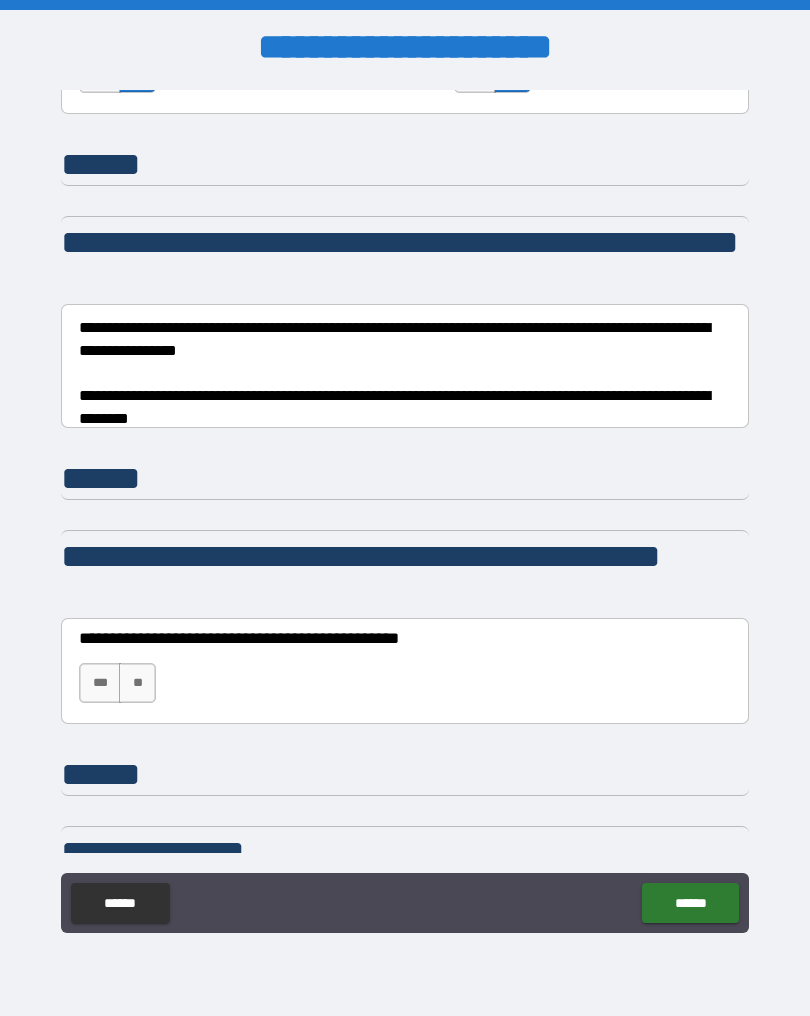scroll, scrollTop: 1399, scrollLeft: 0, axis: vertical 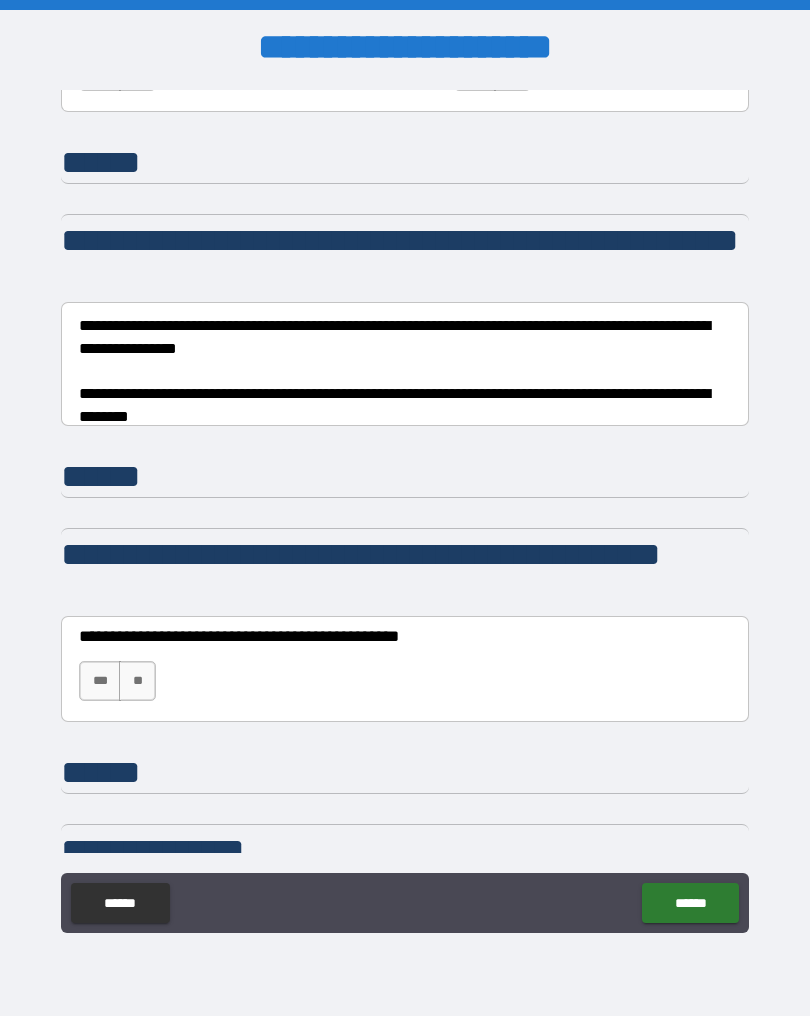 click on "**" at bounding box center [137, 681] 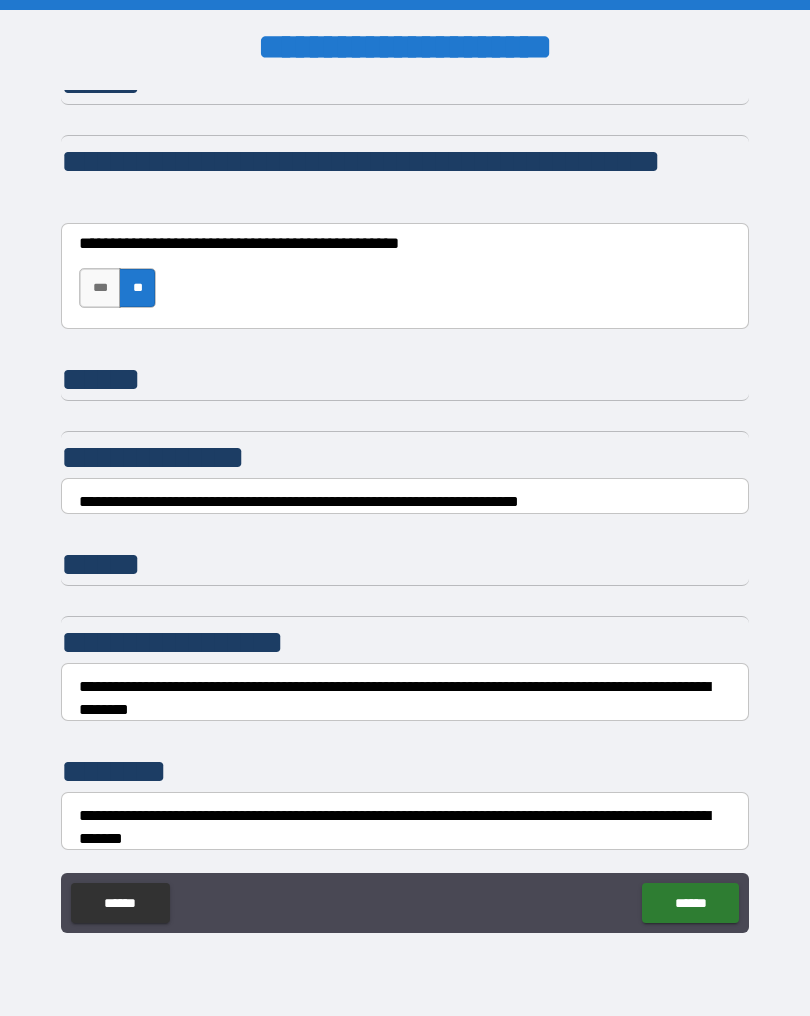 scroll, scrollTop: 1796, scrollLeft: 0, axis: vertical 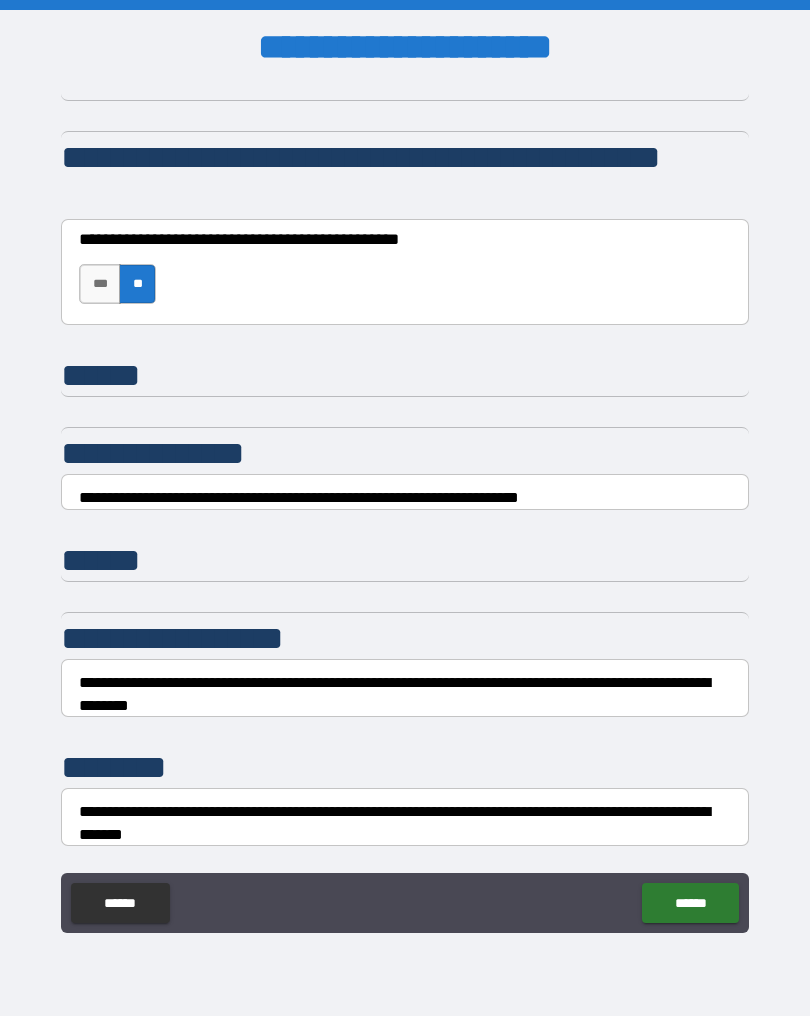click on "**********" at bounding box center (405, 453) 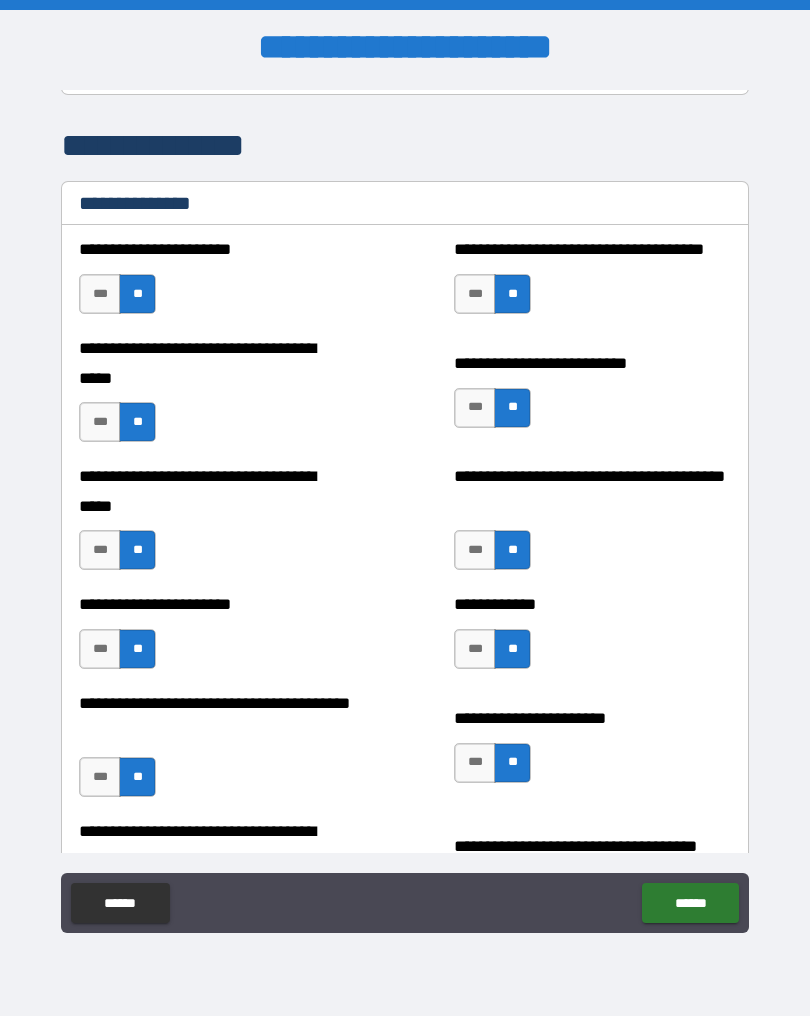 scroll, scrollTop: 233, scrollLeft: 0, axis: vertical 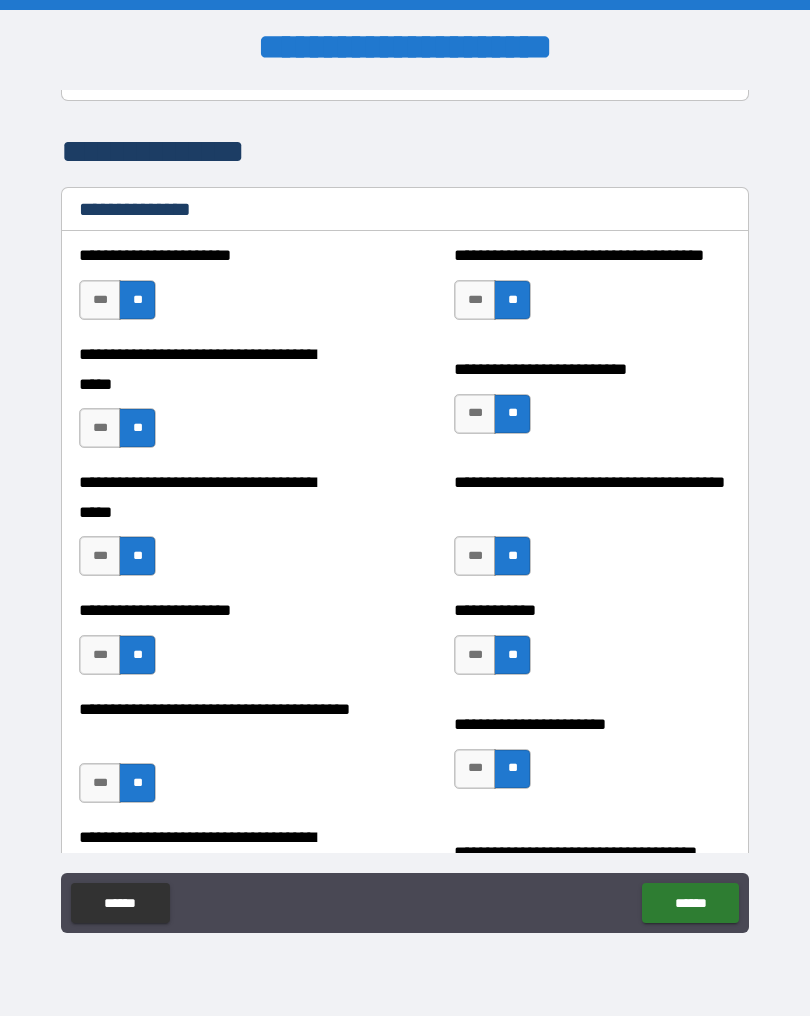 click on "***" at bounding box center [100, 300] 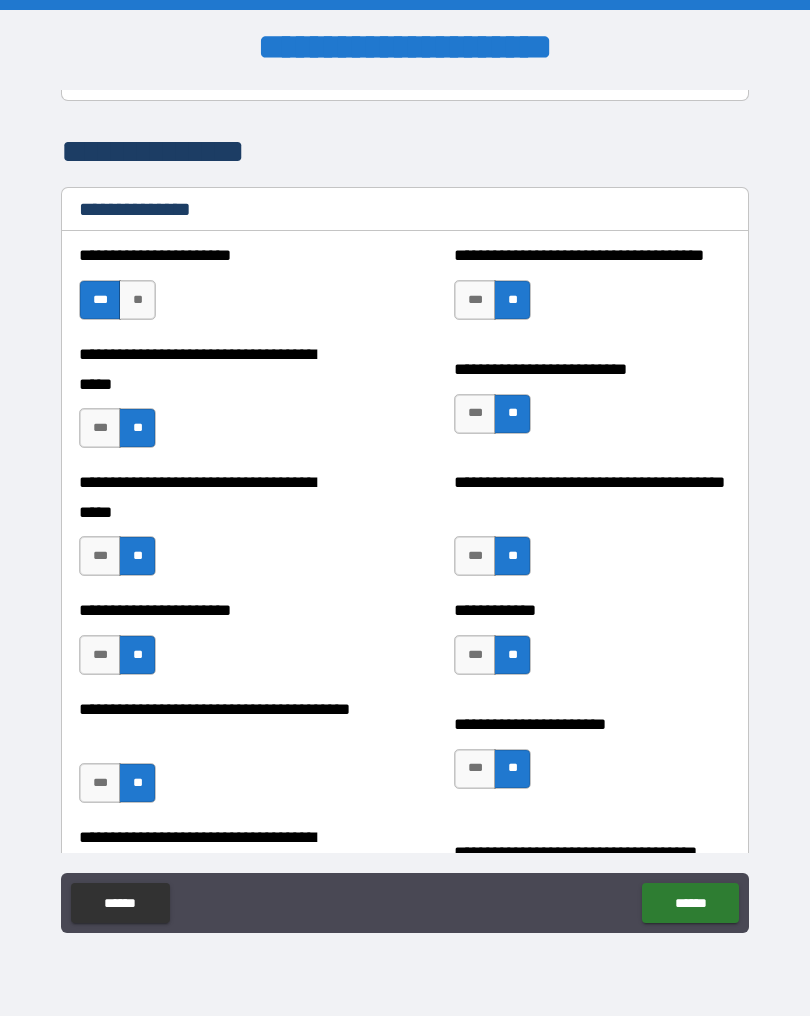 click on "**" at bounding box center (137, 300) 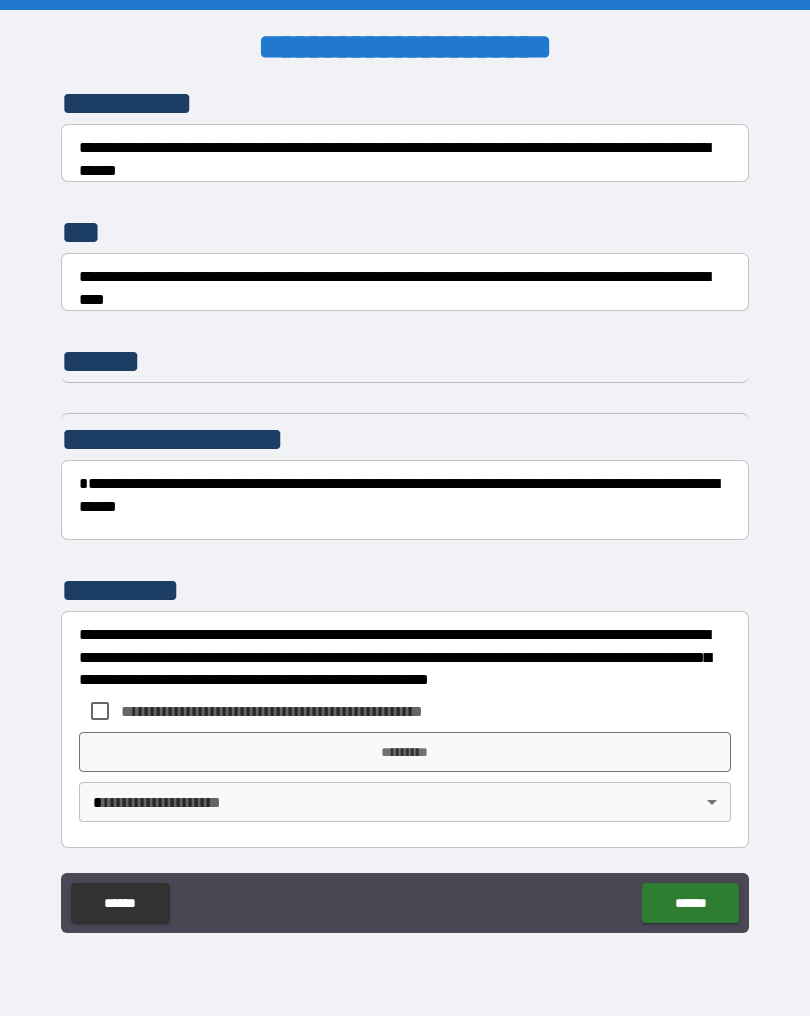 scroll, scrollTop: 2718, scrollLeft: 0, axis: vertical 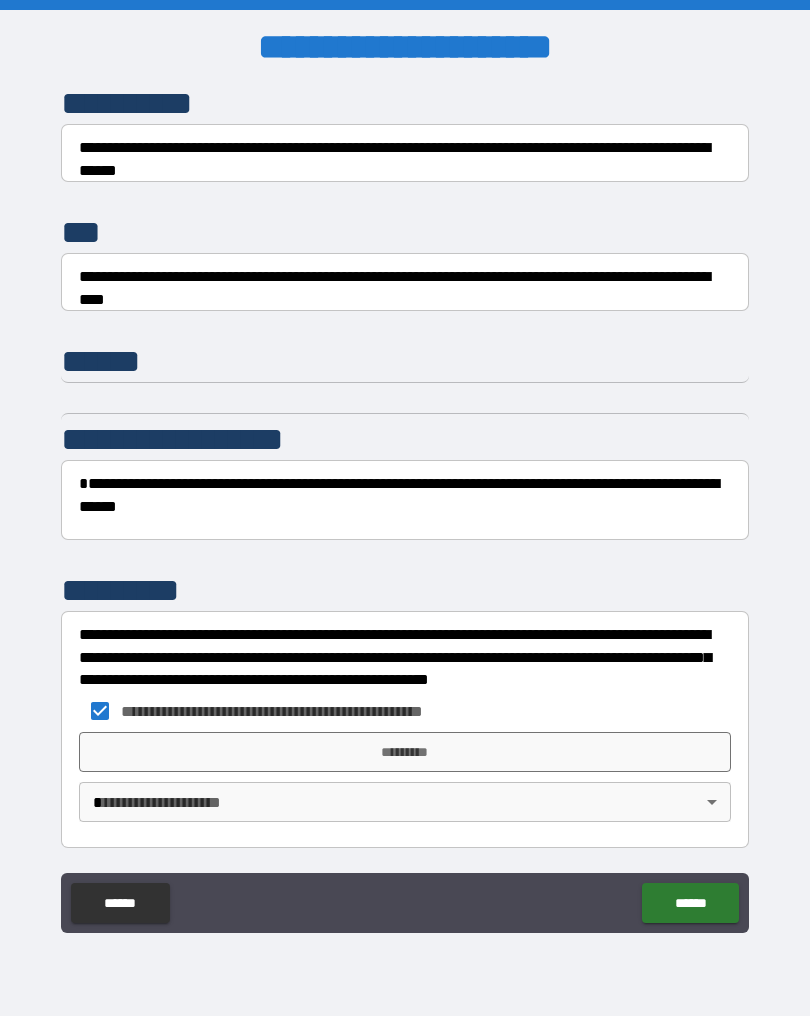 click on "*********" at bounding box center [405, 752] 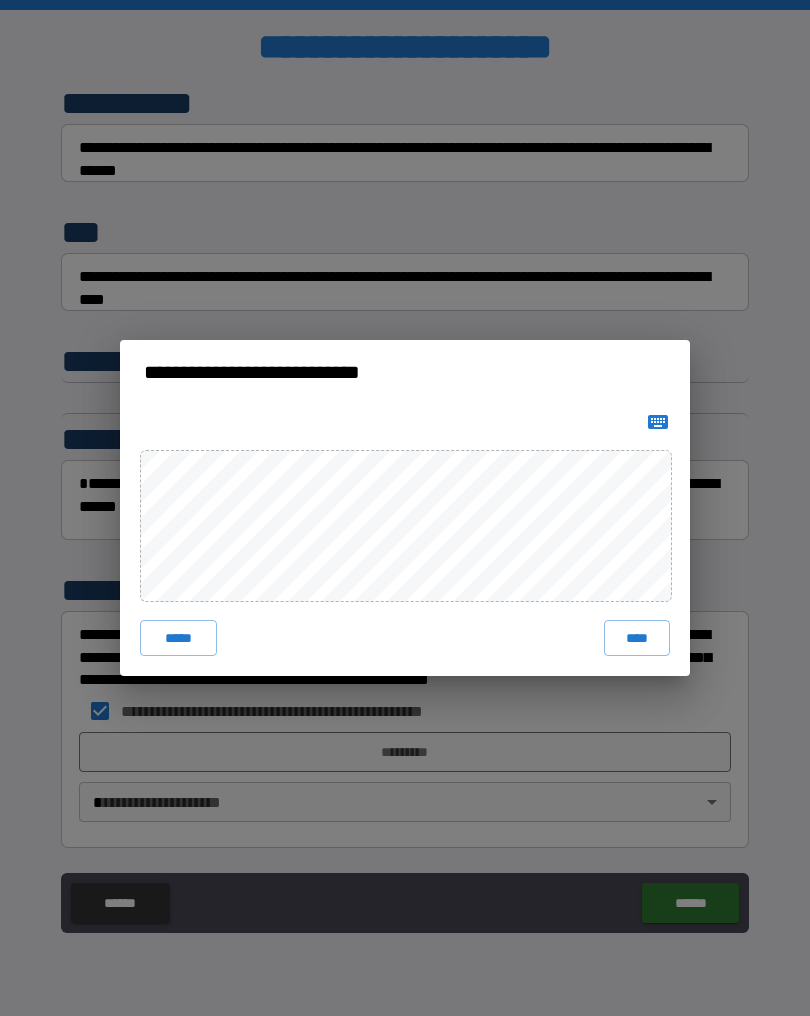 click on "***** ****" at bounding box center [405, 540] 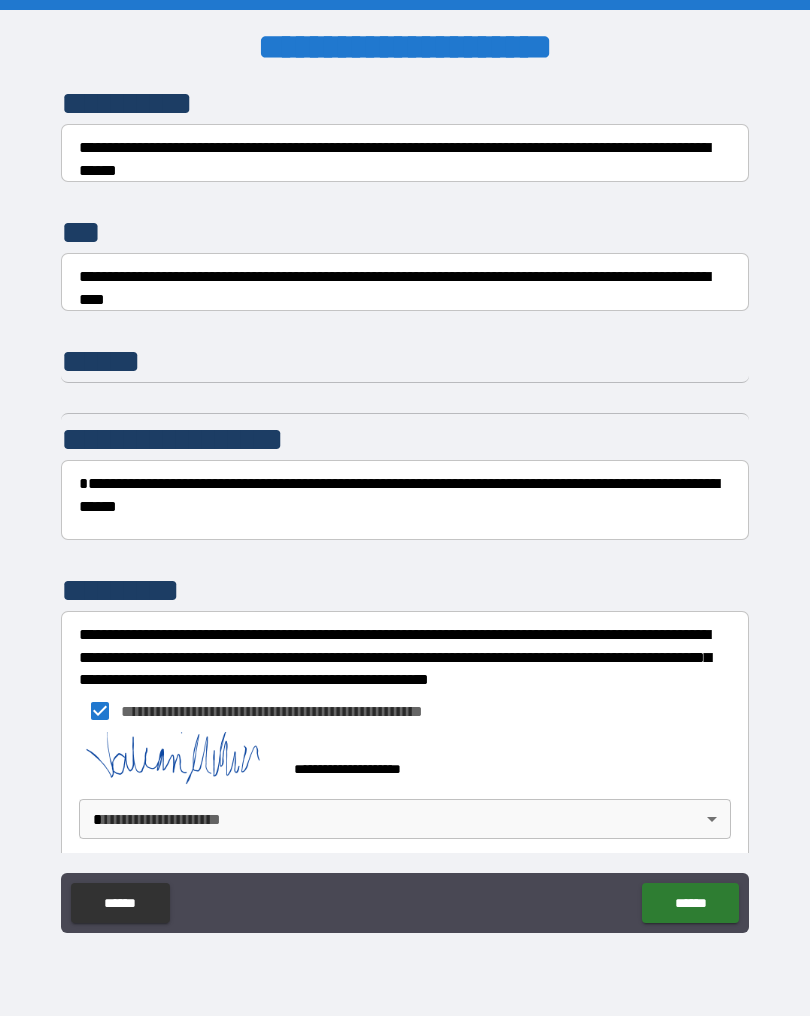 scroll, scrollTop: 2708, scrollLeft: 0, axis: vertical 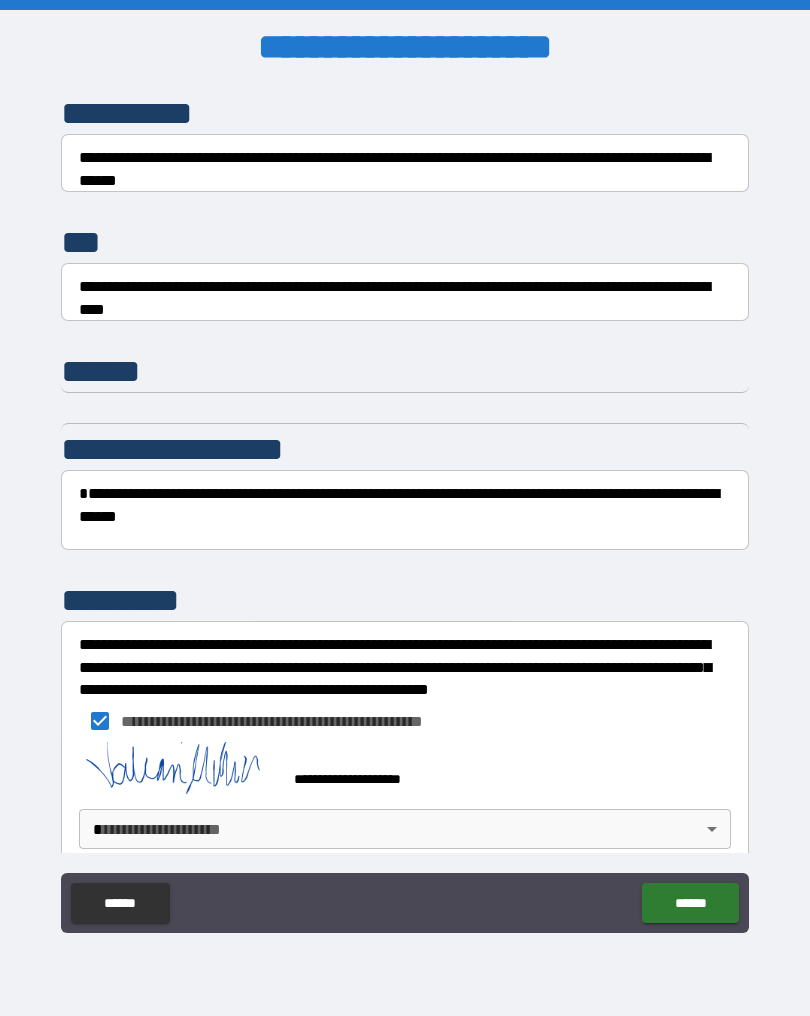 click on "**********" at bounding box center [405, 508] 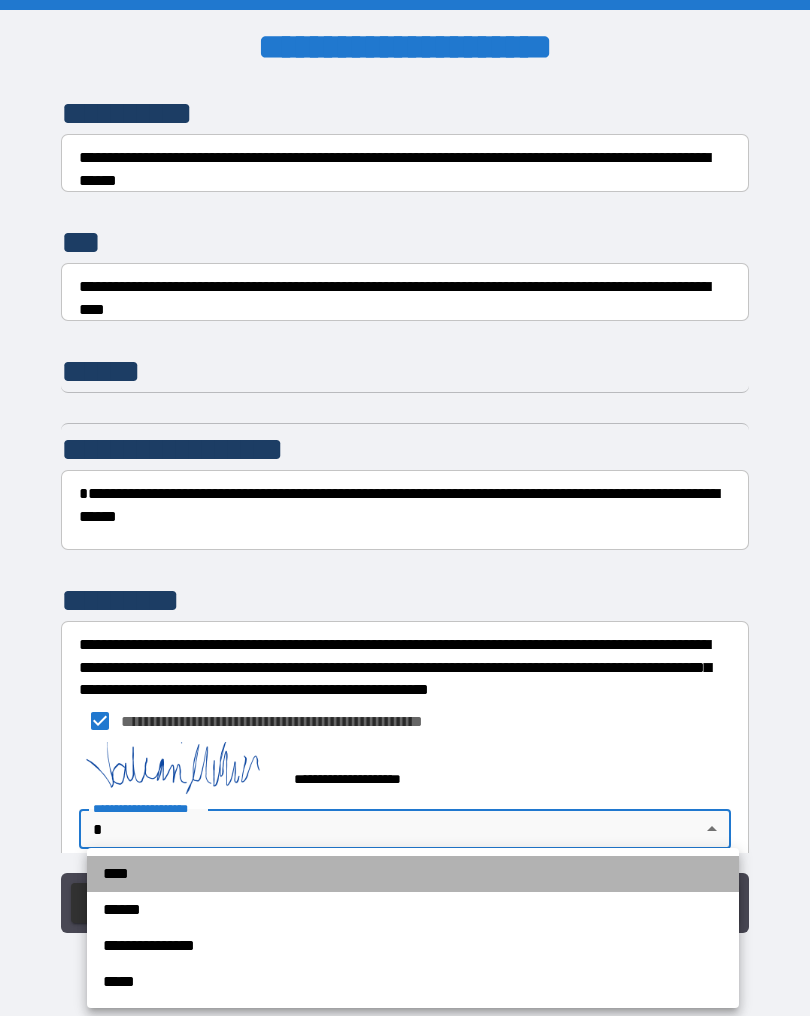 click on "****" at bounding box center (413, 874) 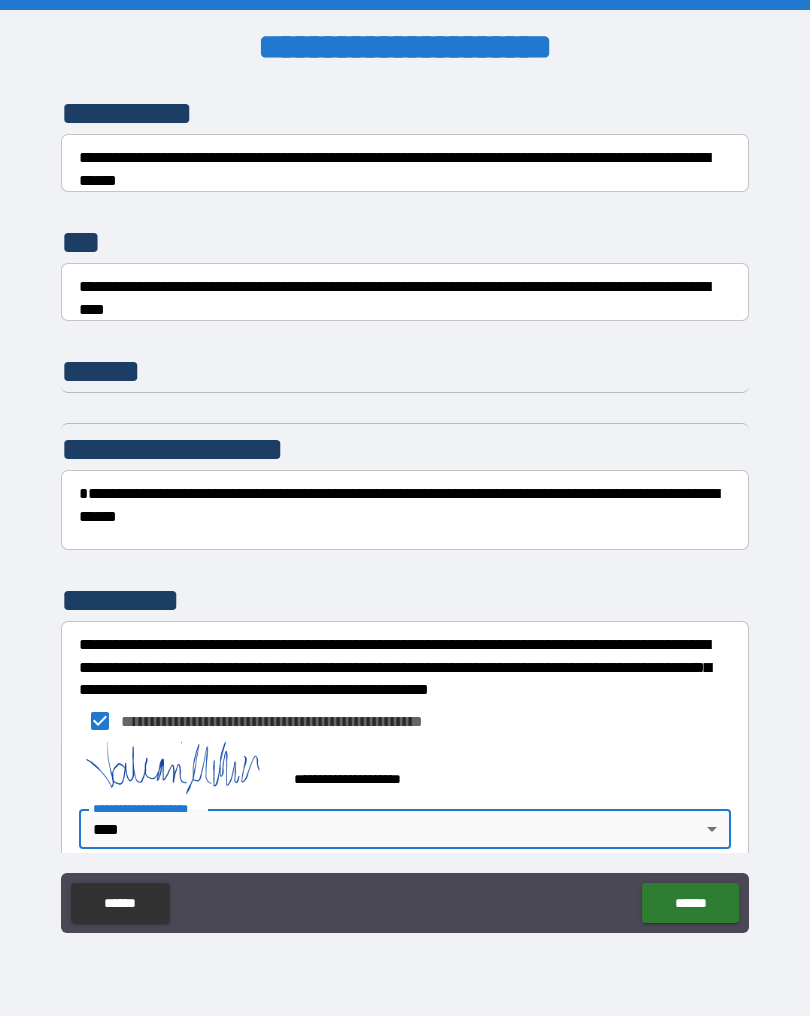 click on "******" at bounding box center [690, 903] 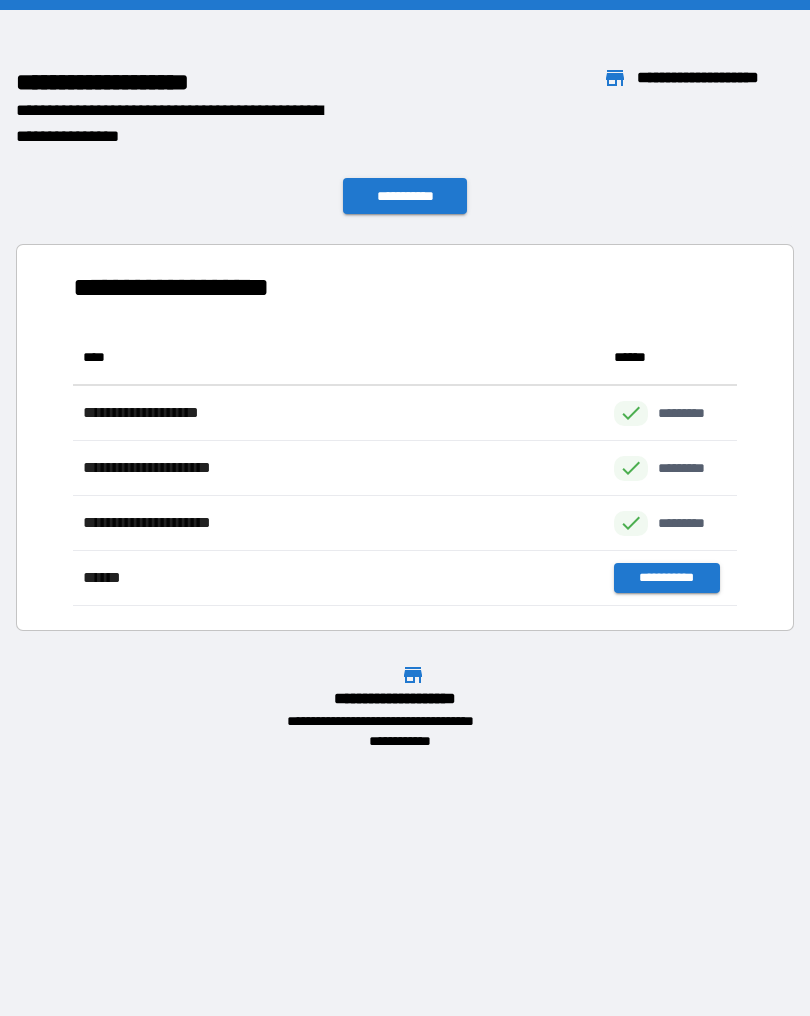 scroll, scrollTop: 276, scrollLeft: 664, axis: both 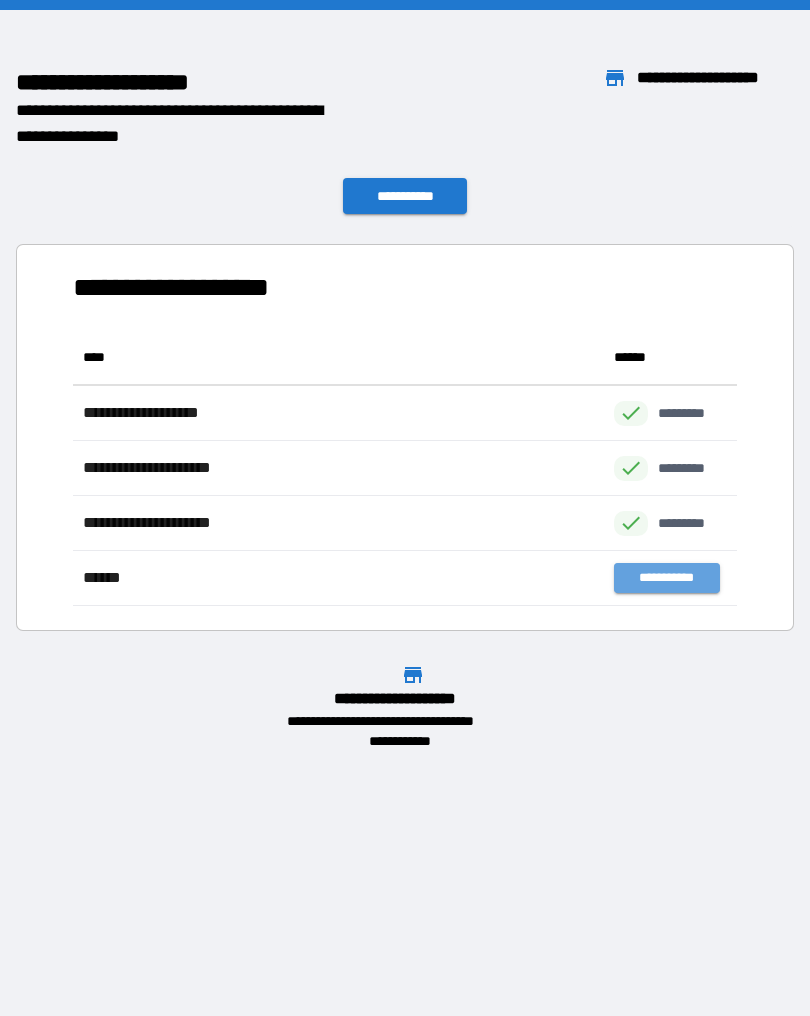 click on "**********" at bounding box center [666, 578] 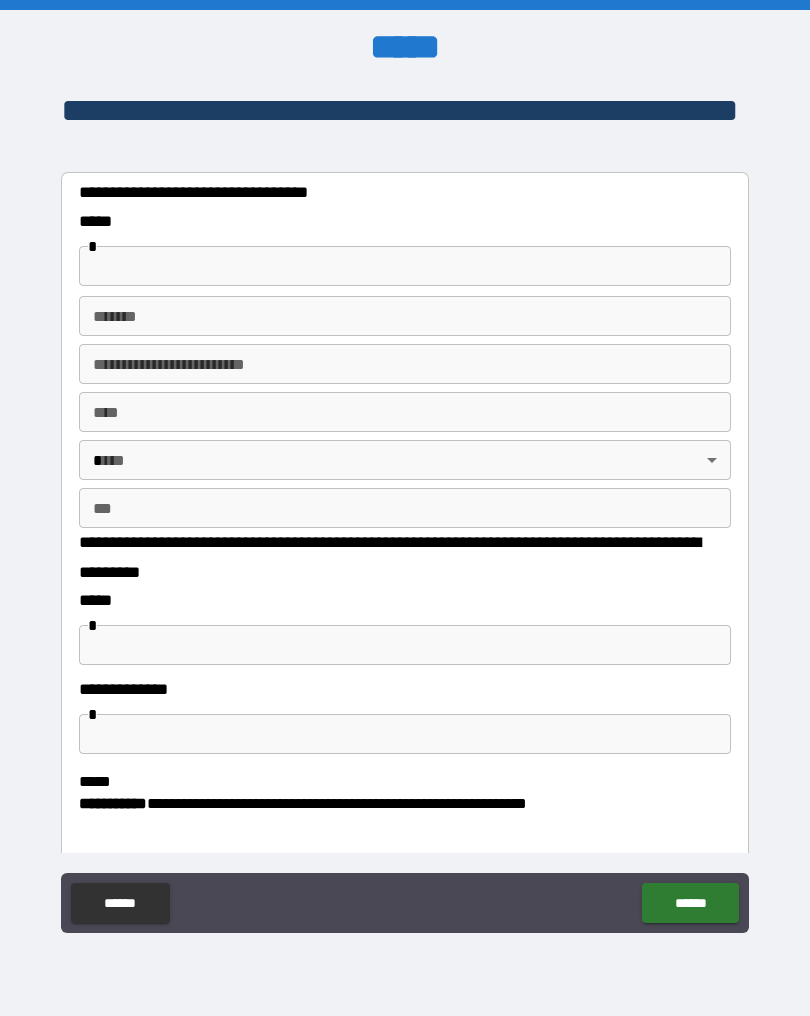 click at bounding box center [405, 266] 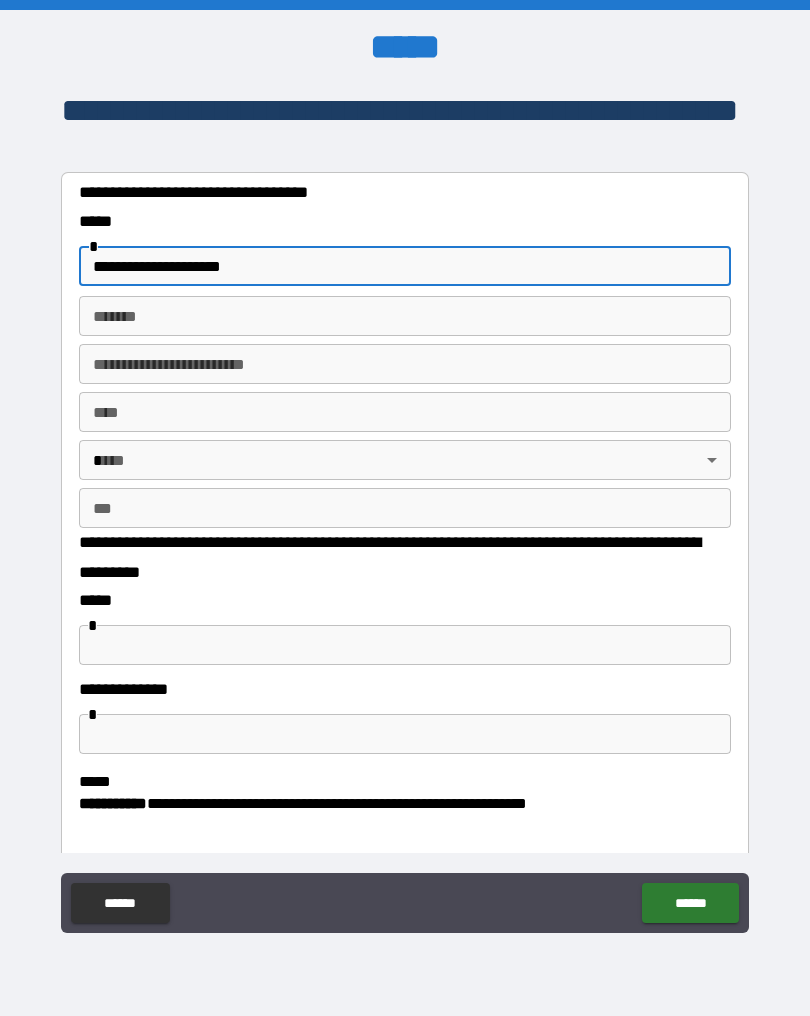 type on "**********" 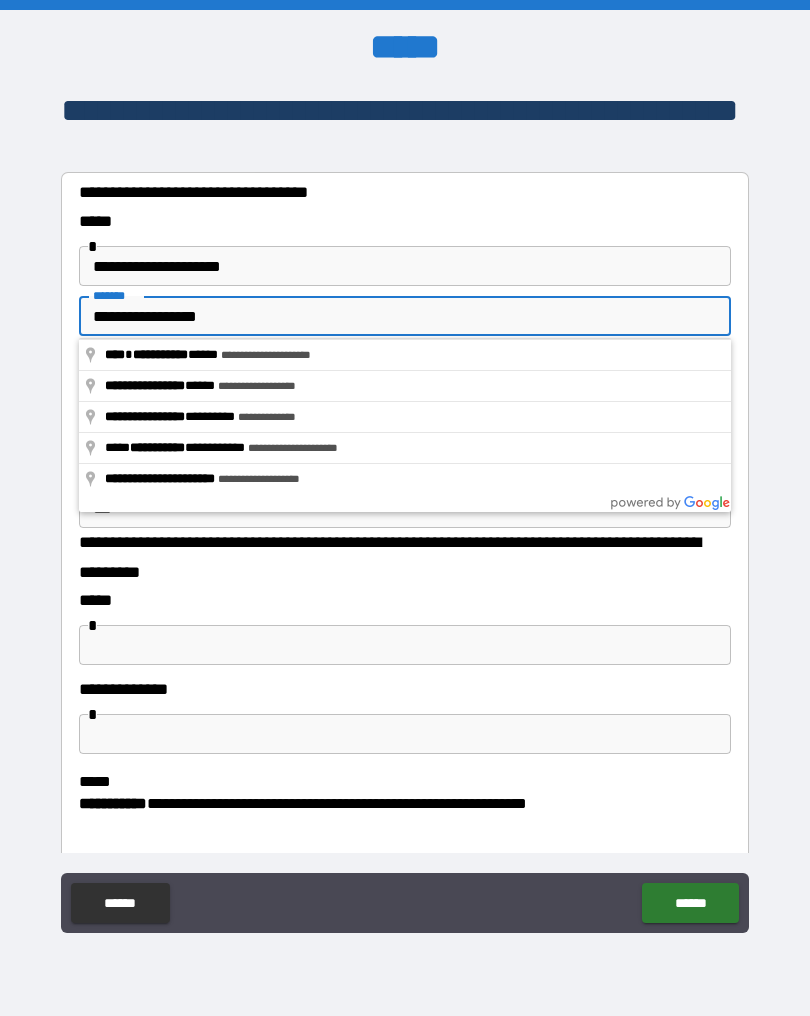 type on "**********" 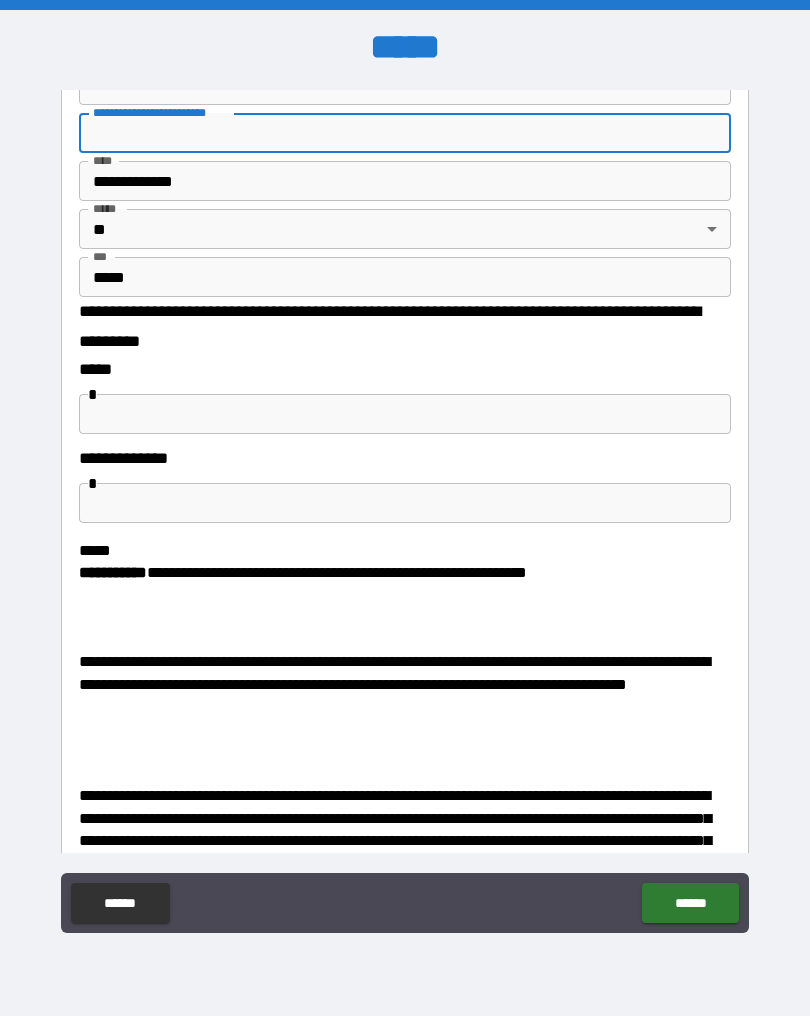 scroll, scrollTop: 233, scrollLeft: 0, axis: vertical 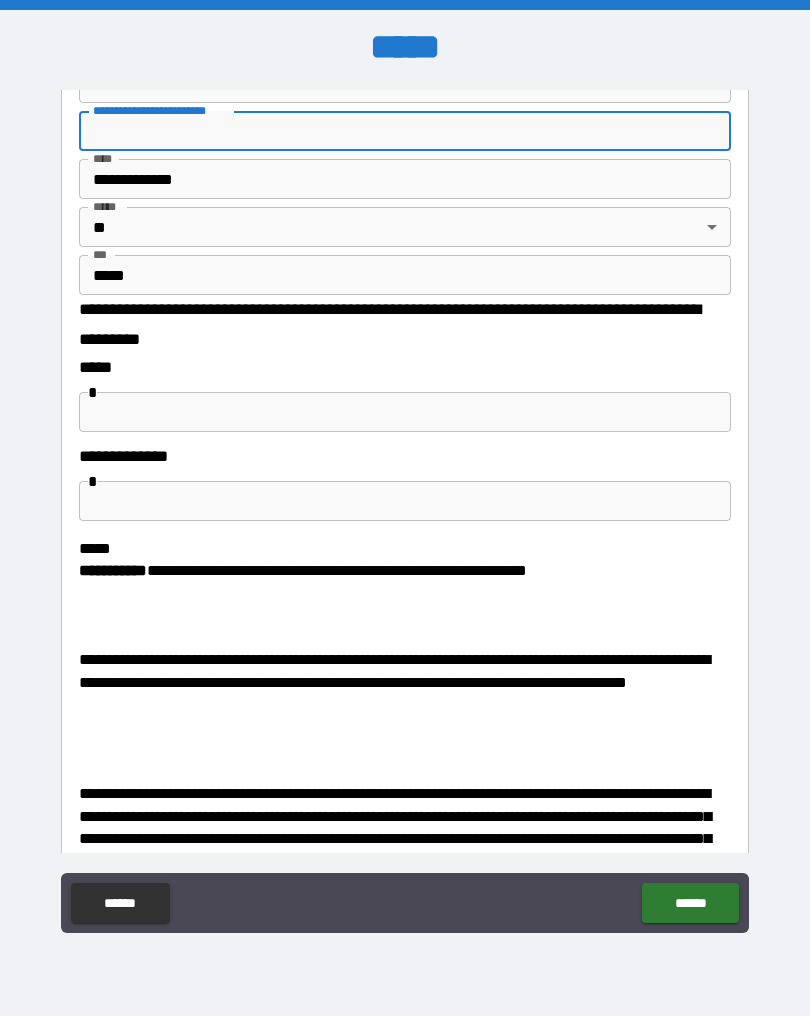 click at bounding box center [405, 412] 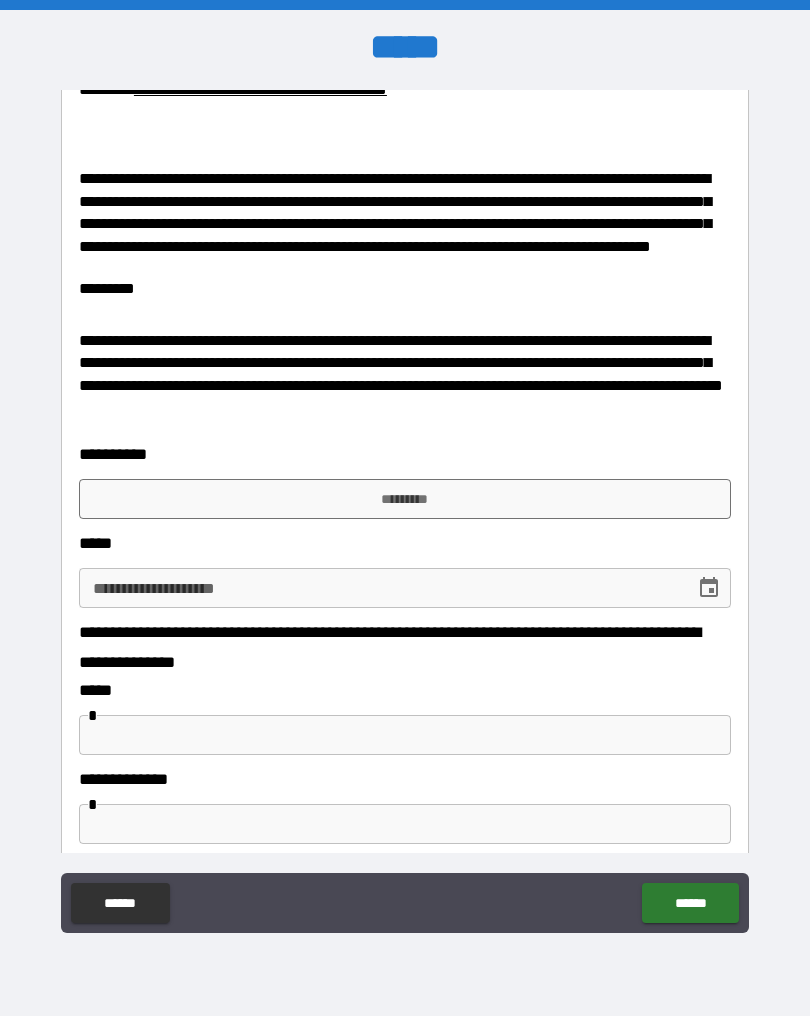scroll, scrollTop: 1649, scrollLeft: 0, axis: vertical 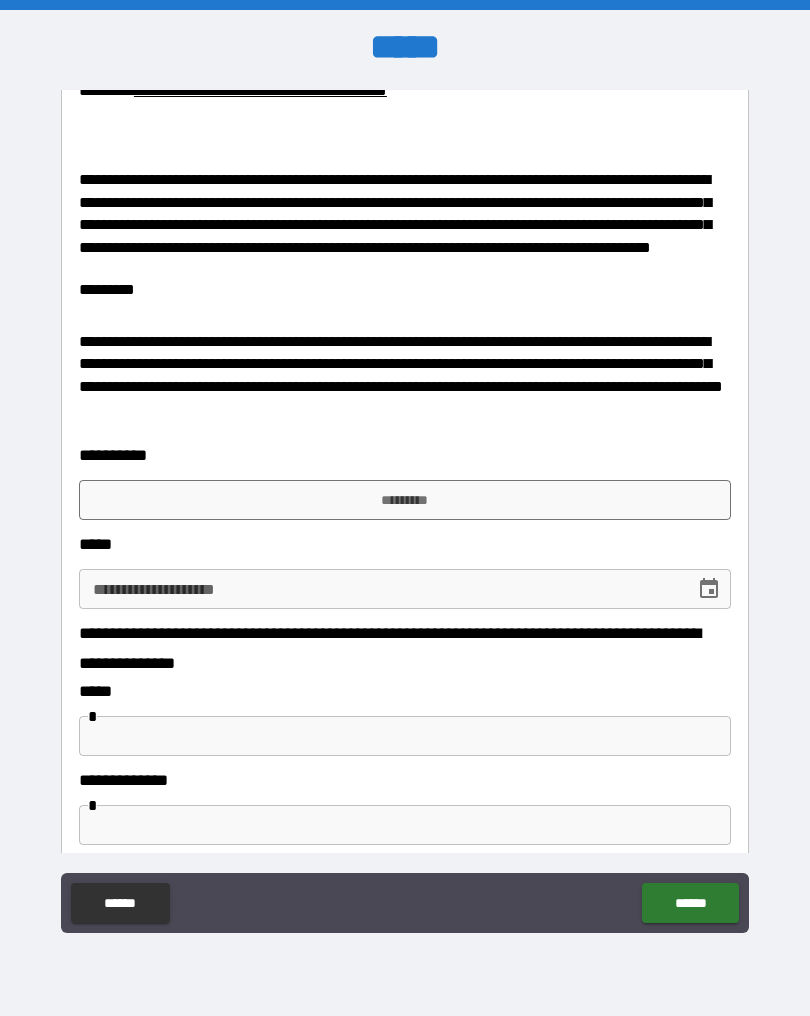 click on "*********" at bounding box center [405, 500] 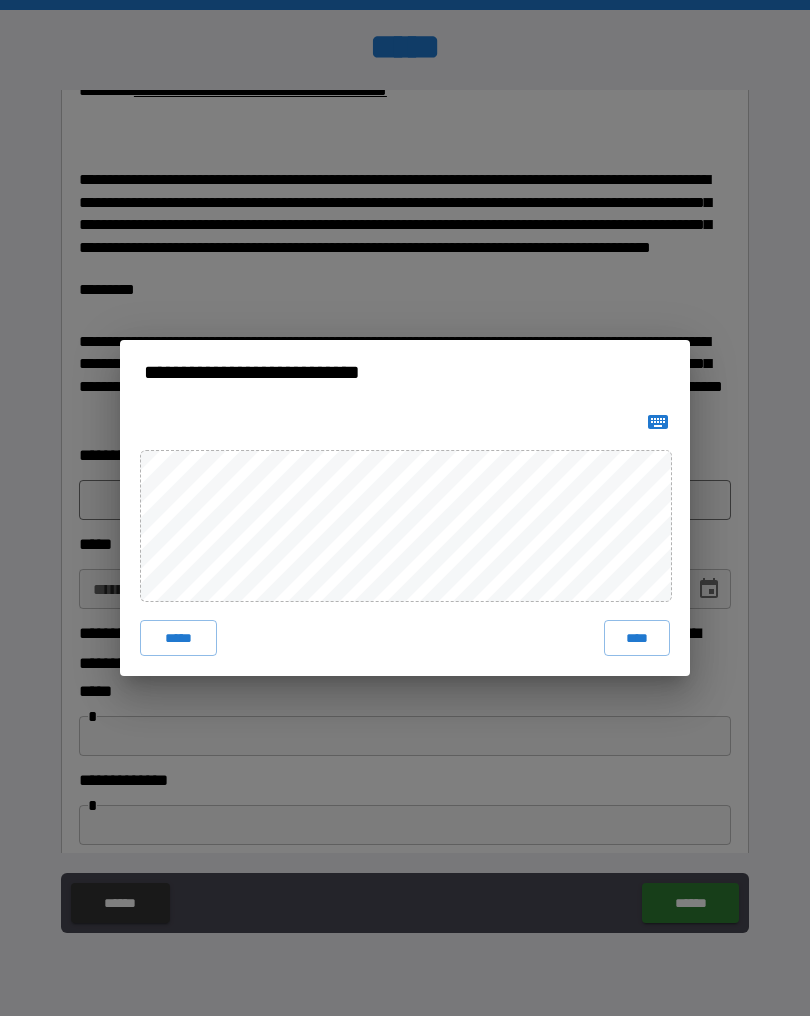 click on "****" at bounding box center [637, 638] 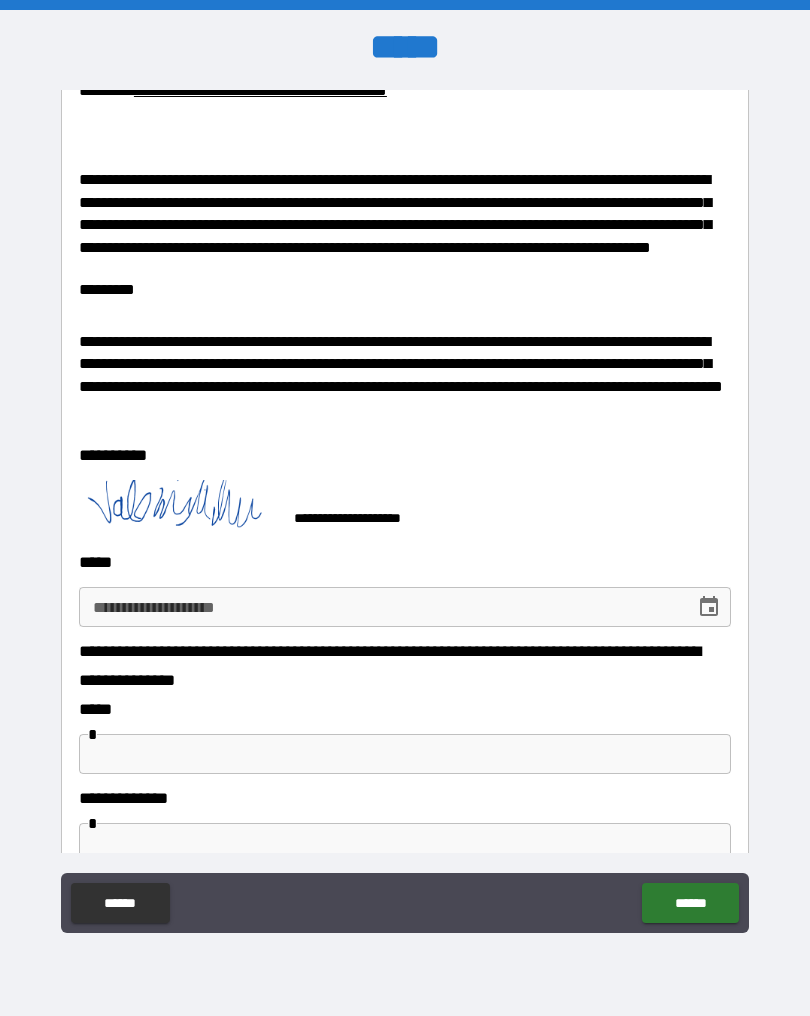 click at bounding box center [709, 607] 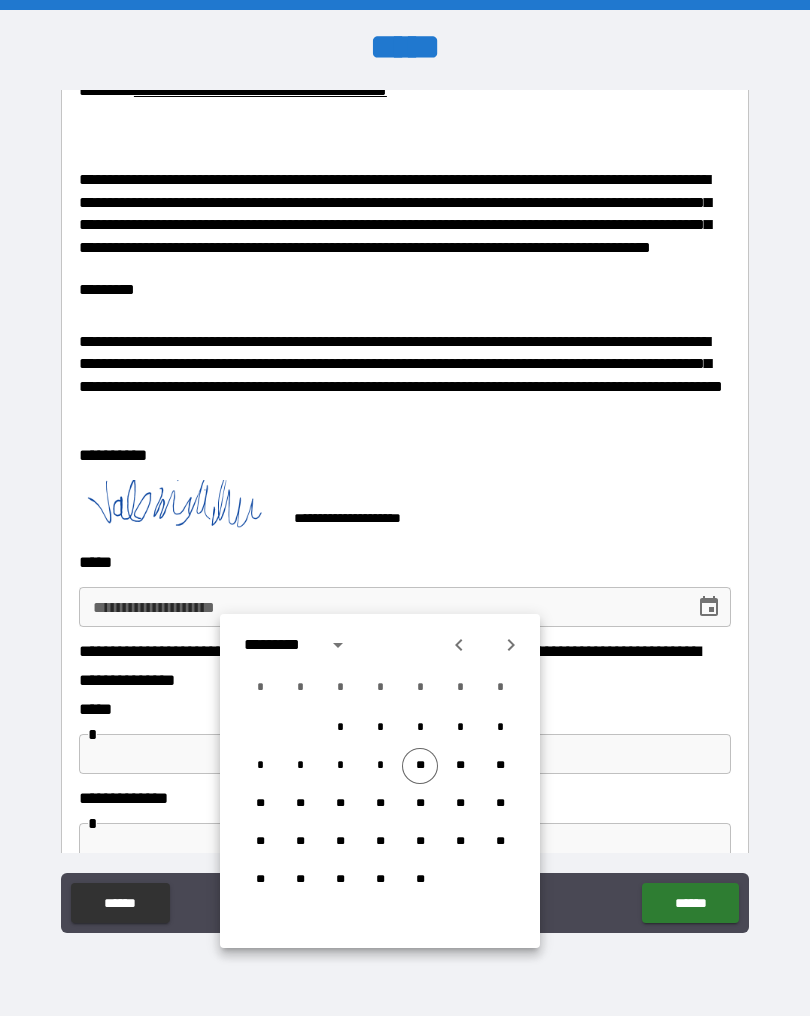 click on "**" at bounding box center (420, 766) 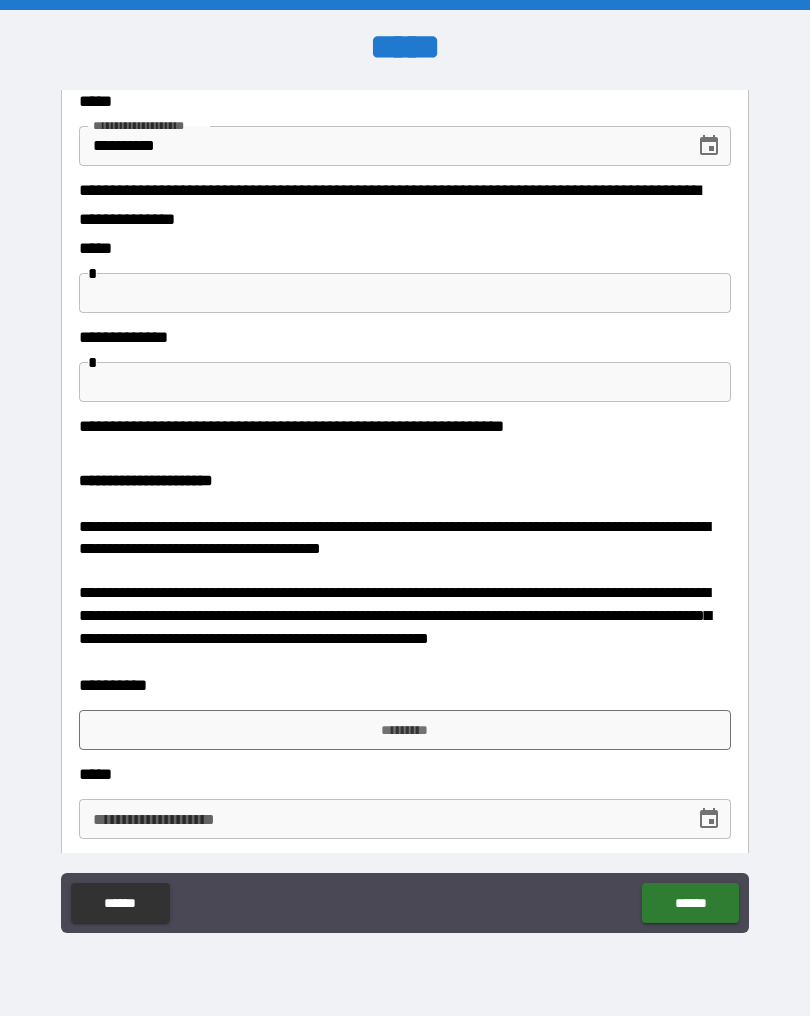 scroll, scrollTop: 2109, scrollLeft: 0, axis: vertical 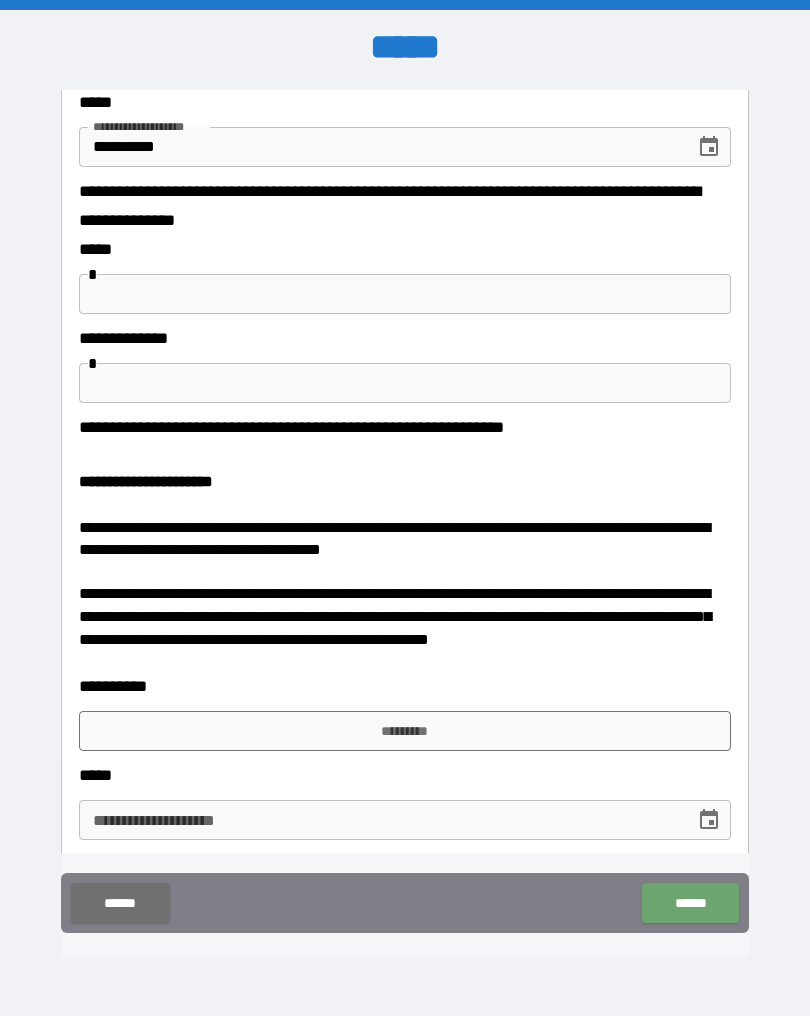 click on "******" at bounding box center (690, 903) 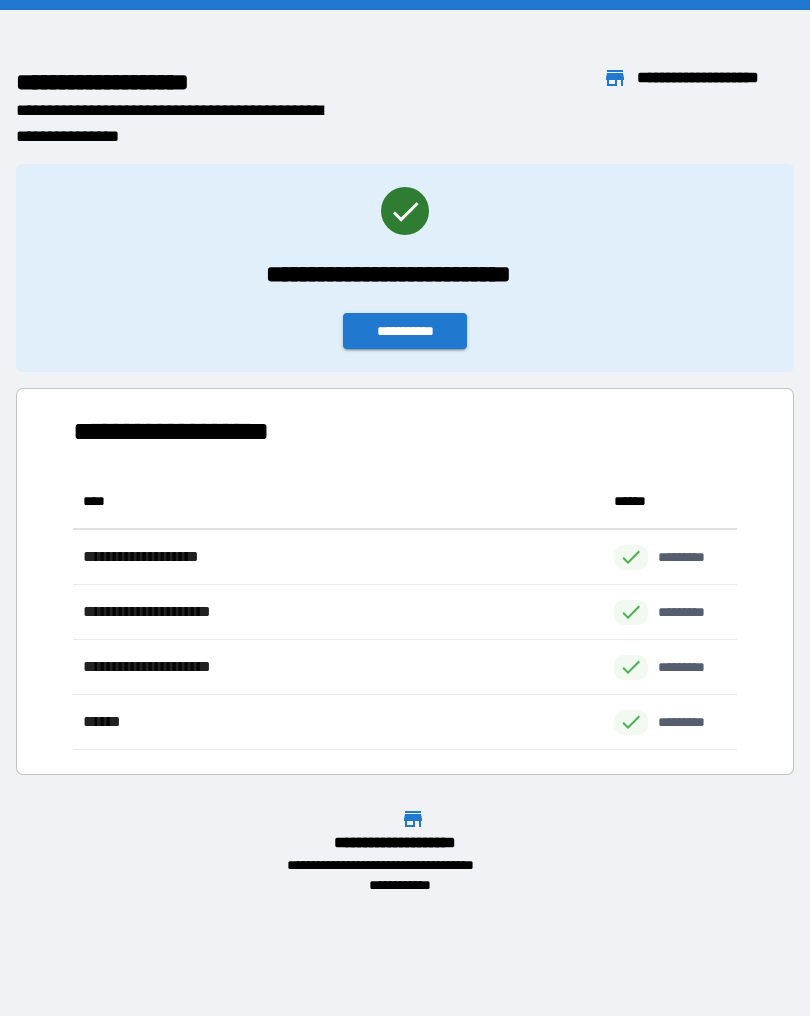 scroll, scrollTop: 1, scrollLeft: 1, axis: both 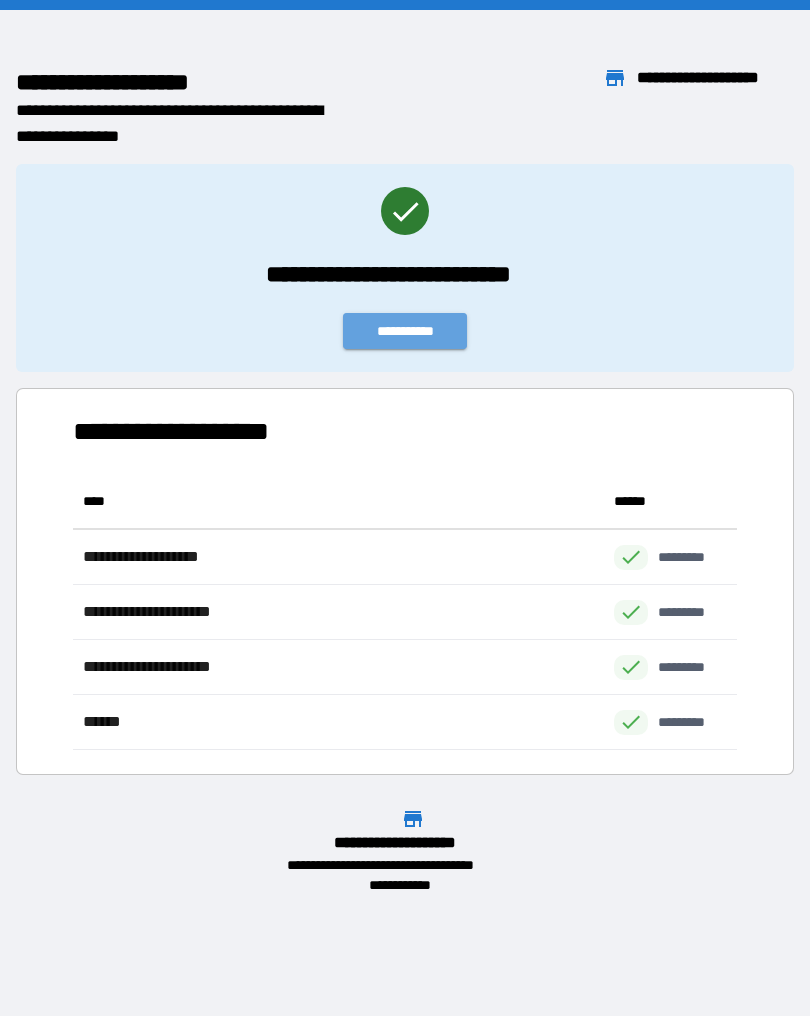 click on "**********" at bounding box center (405, 331) 